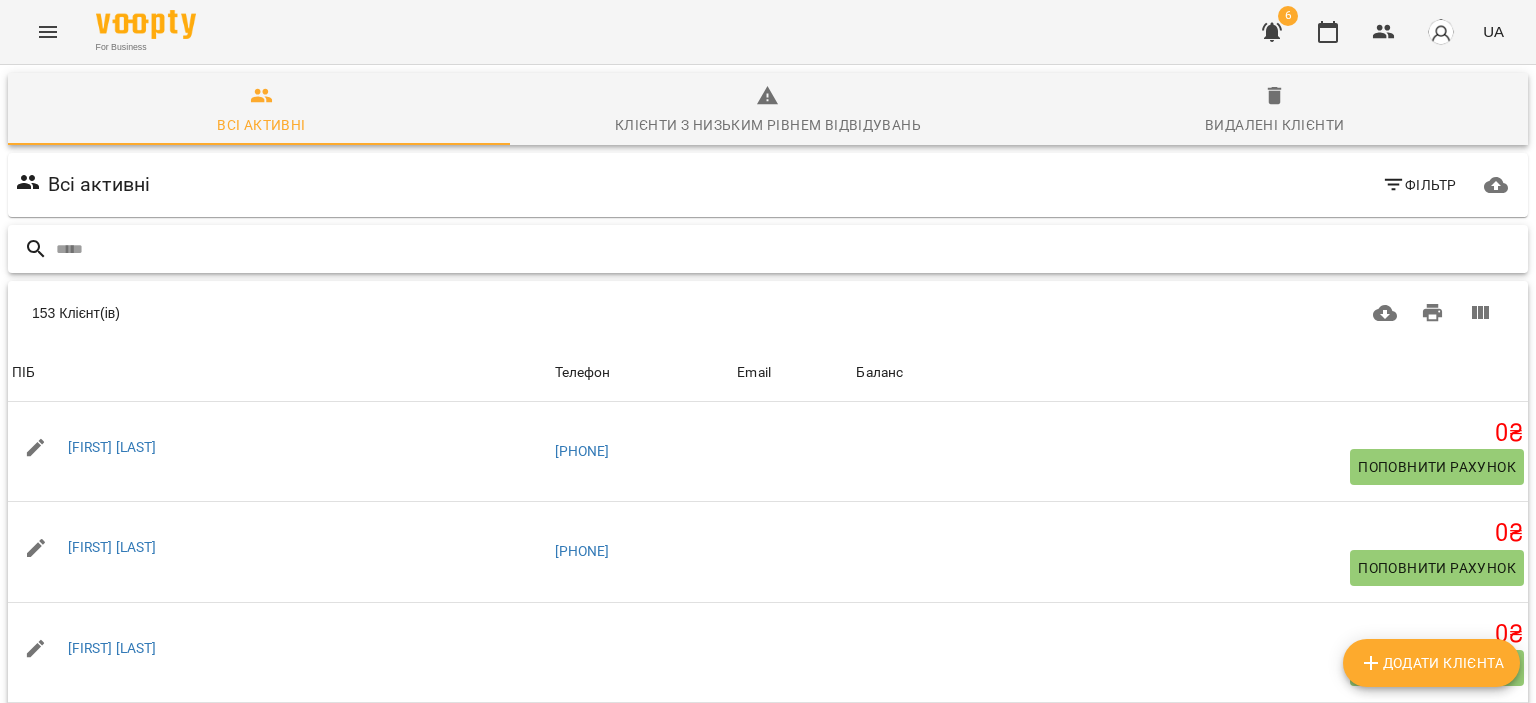 scroll, scrollTop: 0, scrollLeft: 0, axis: both 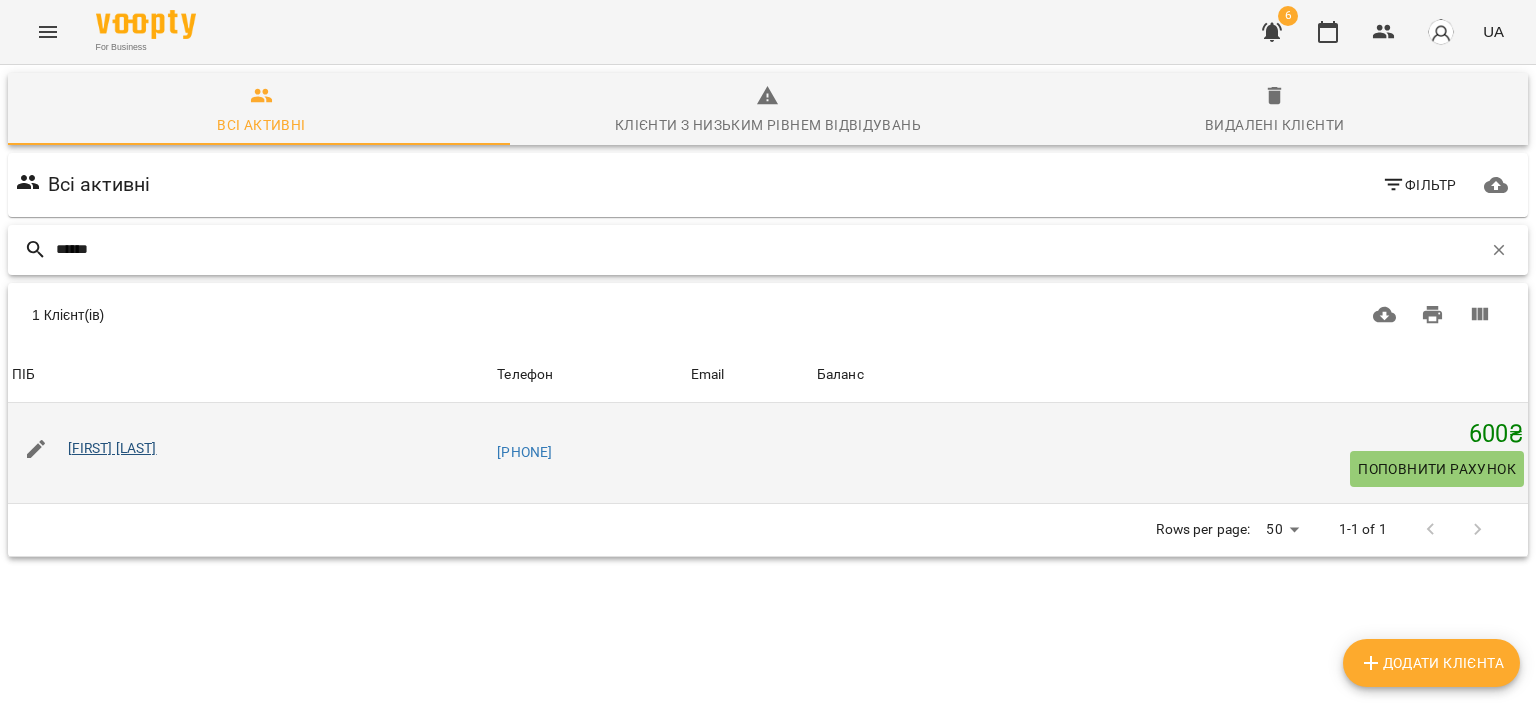 type on "******" 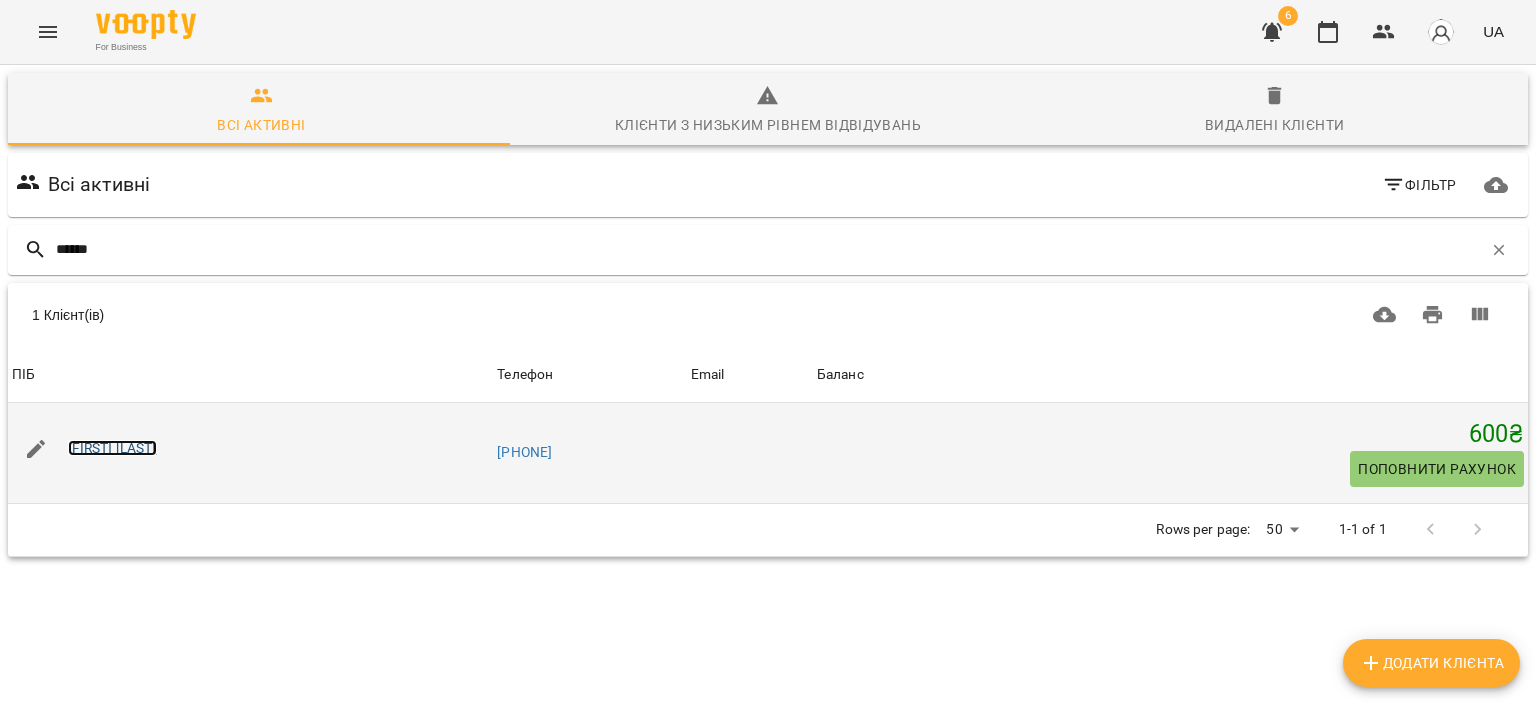 click on "Пономаренко Поліна" at bounding box center (112, 448) 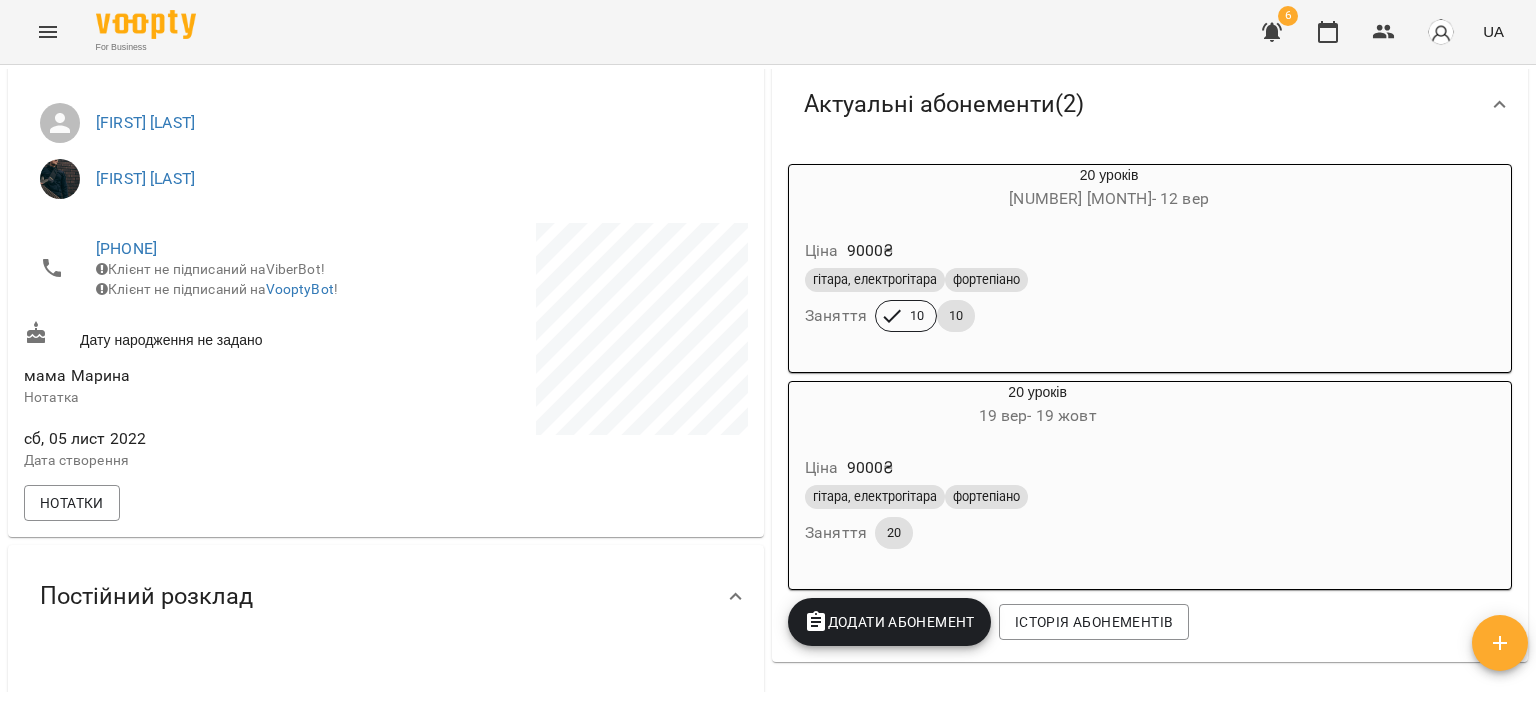 scroll, scrollTop: 0, scrollLeft: 0, axis: both 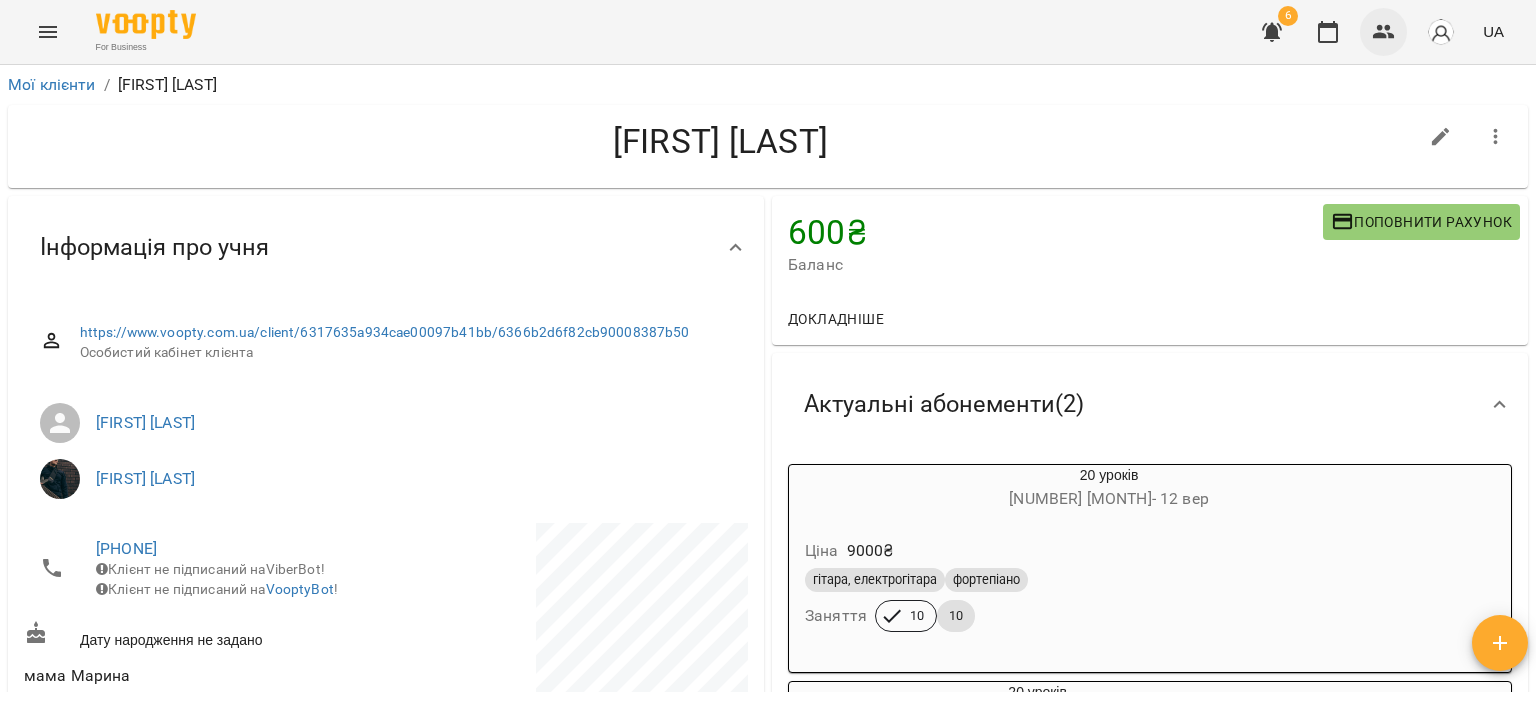 click at bounding box center (1384, 32) 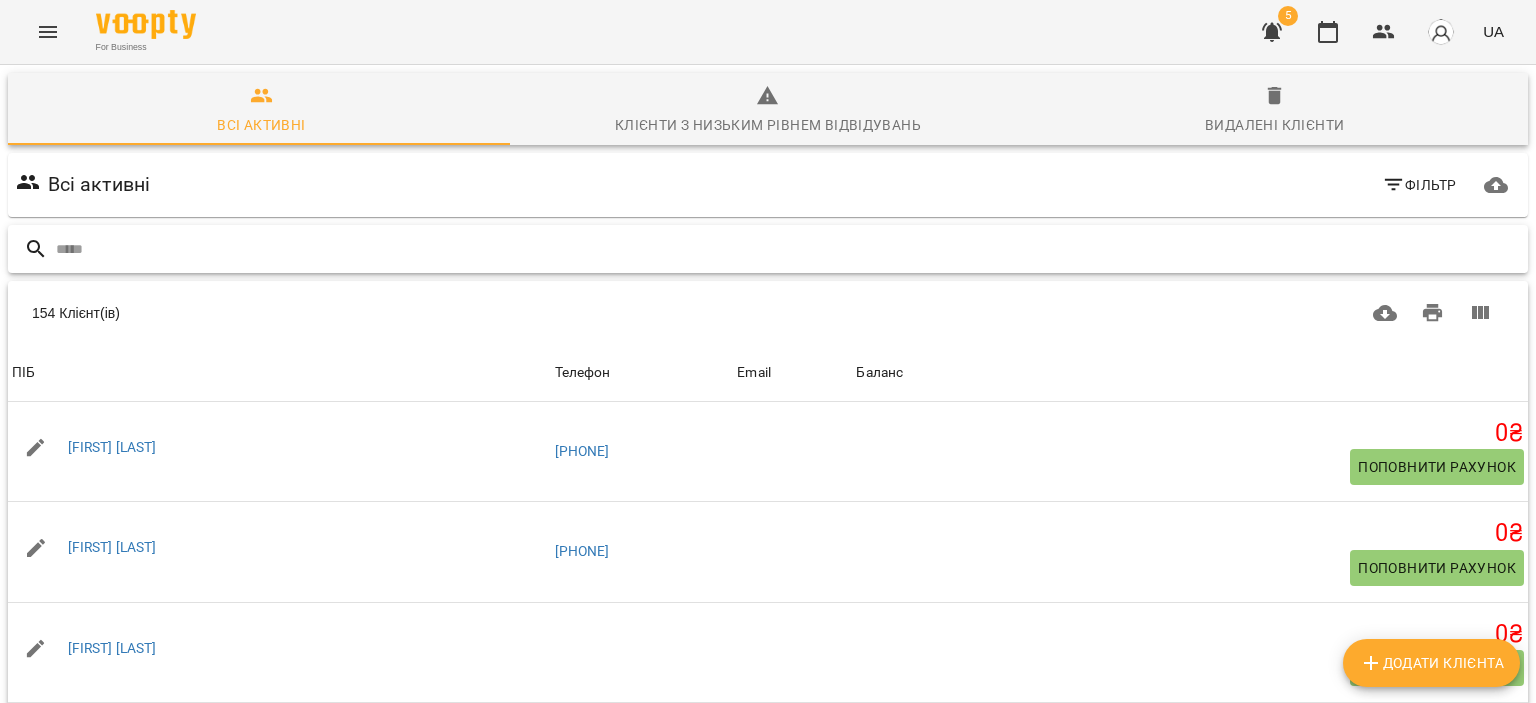 click at bounding box center [788, 249] 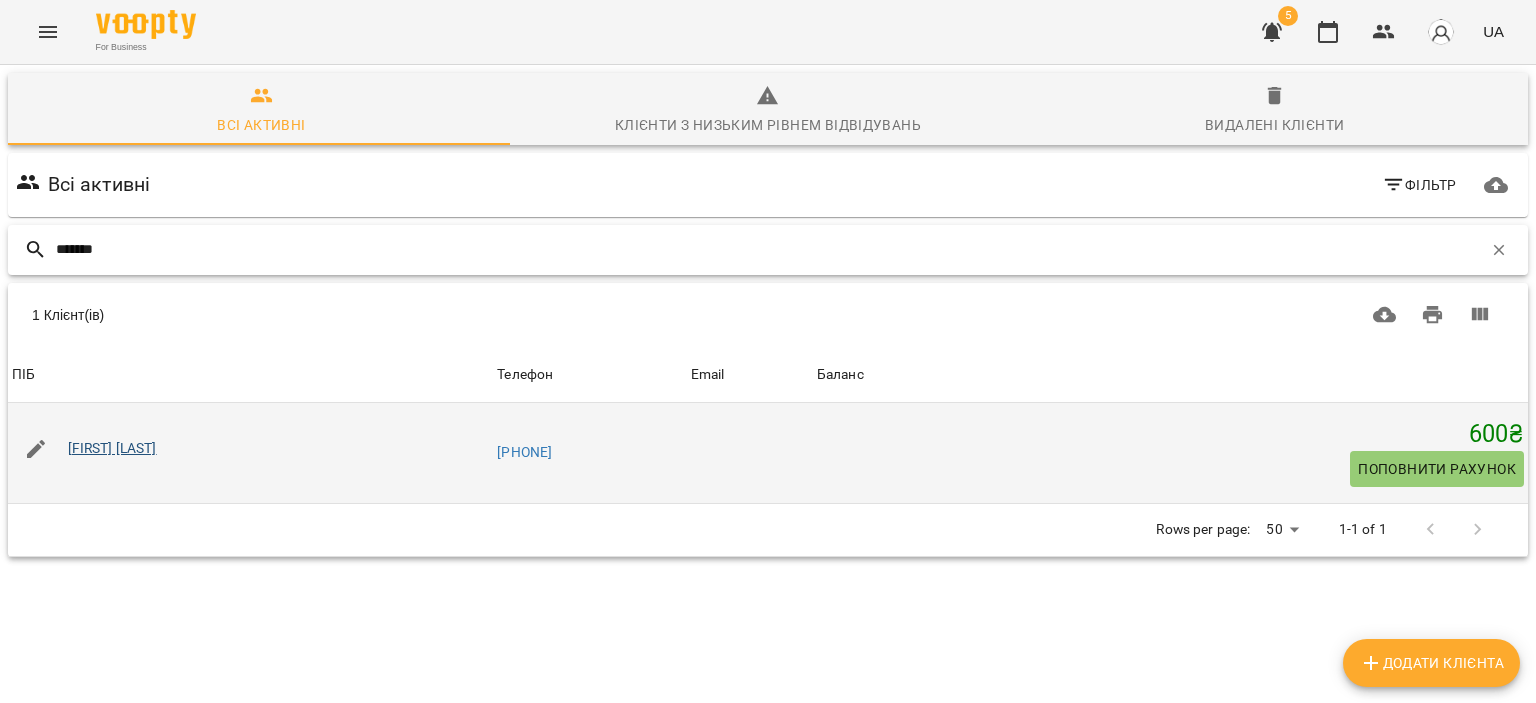 type on "*******" 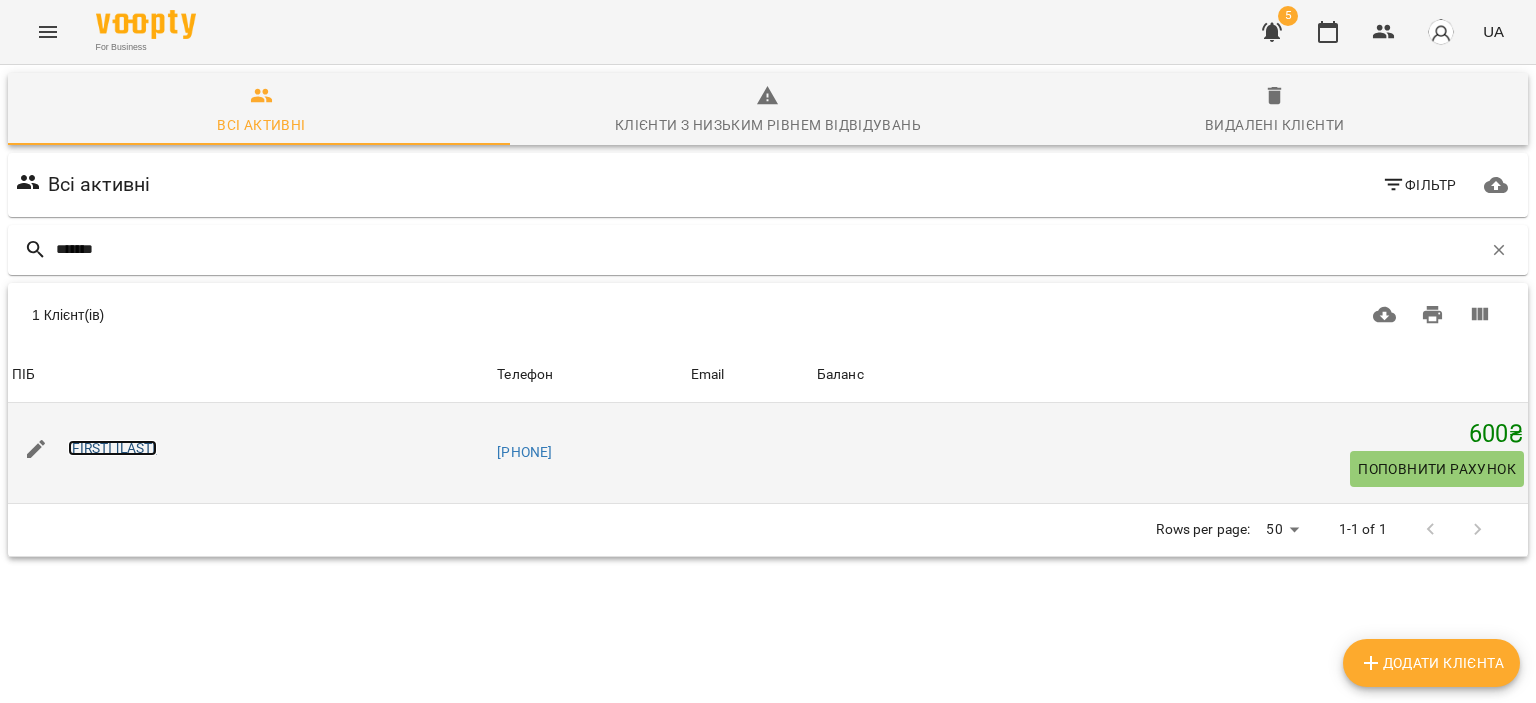 click on "[FIRST] [LAST]" at bounding box center [112, 448] 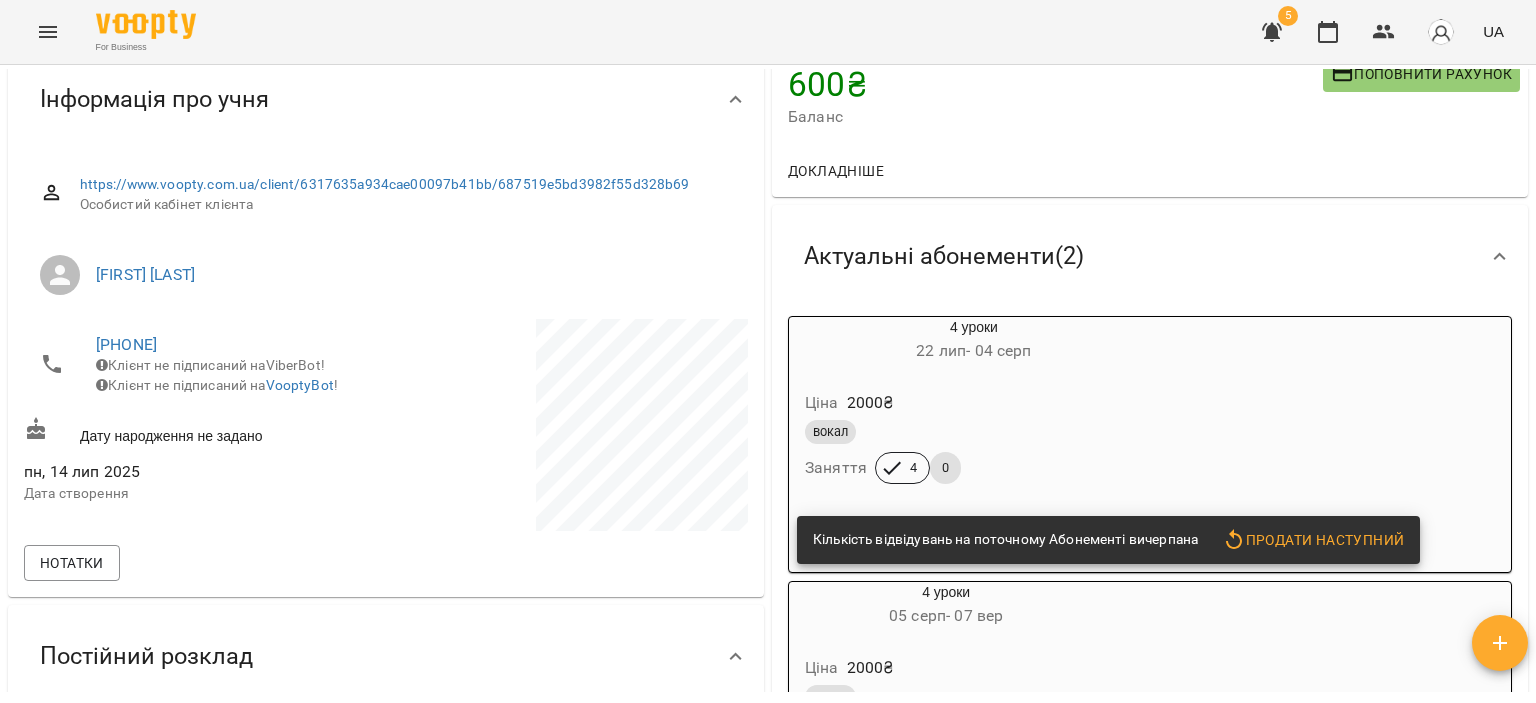 scroll, scrollTop: 0, scrollLeft: 0, axis: both 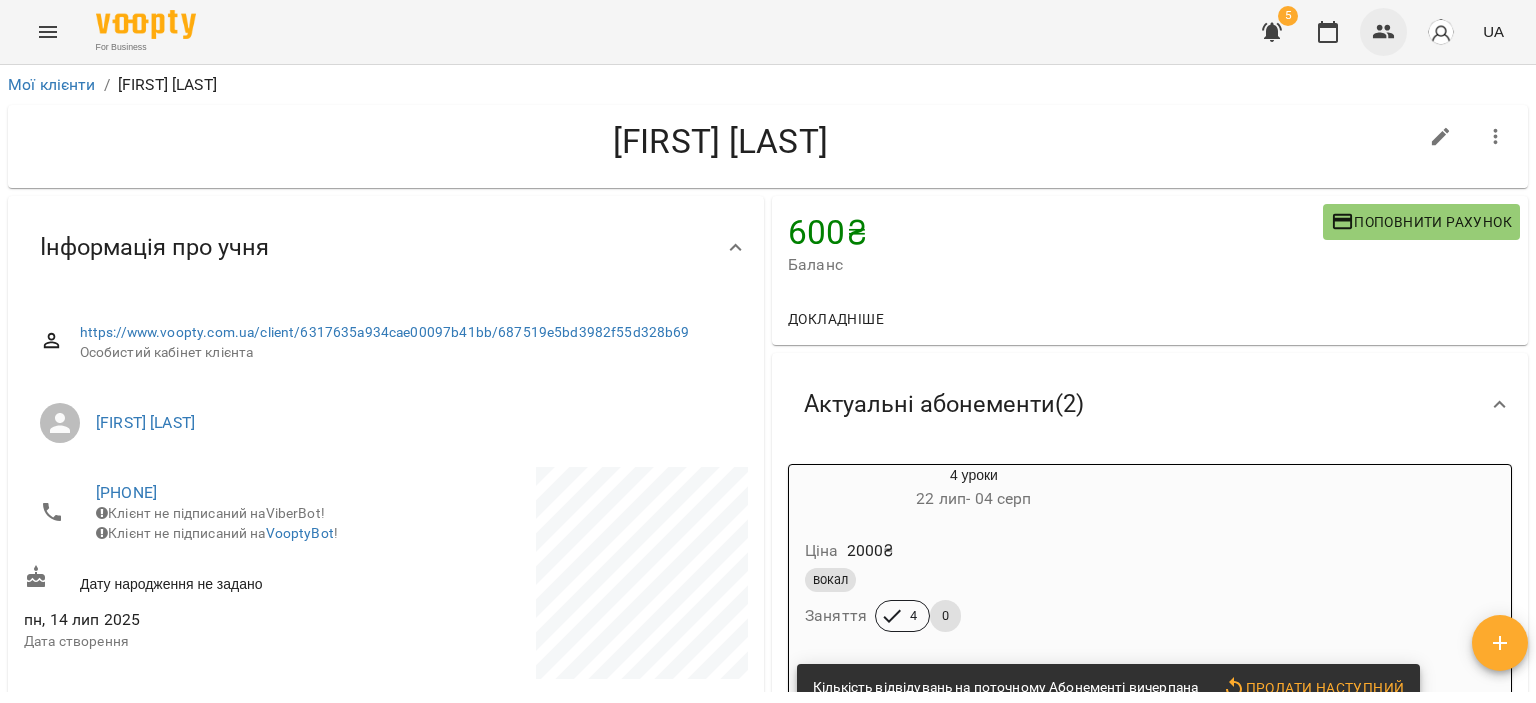 click 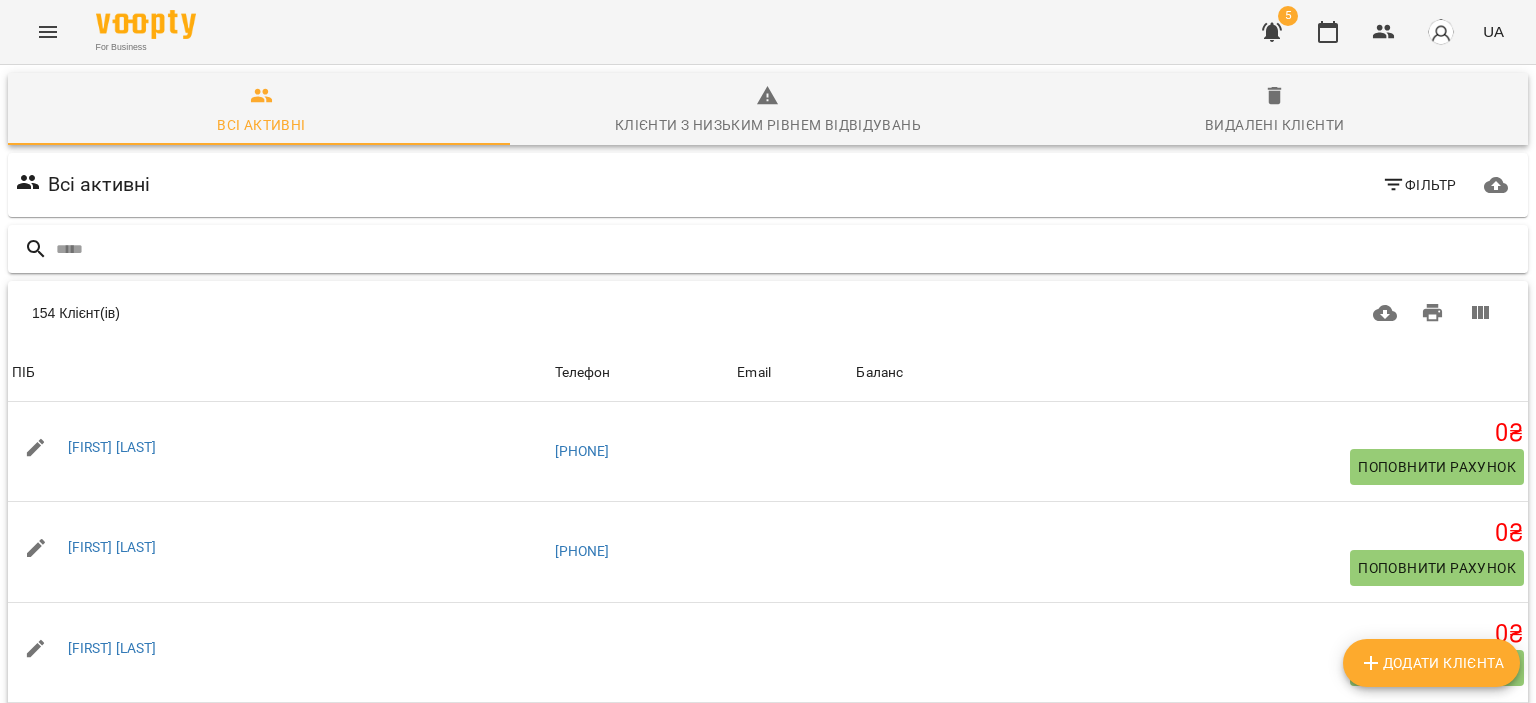 click at bounding box center (788, 249) 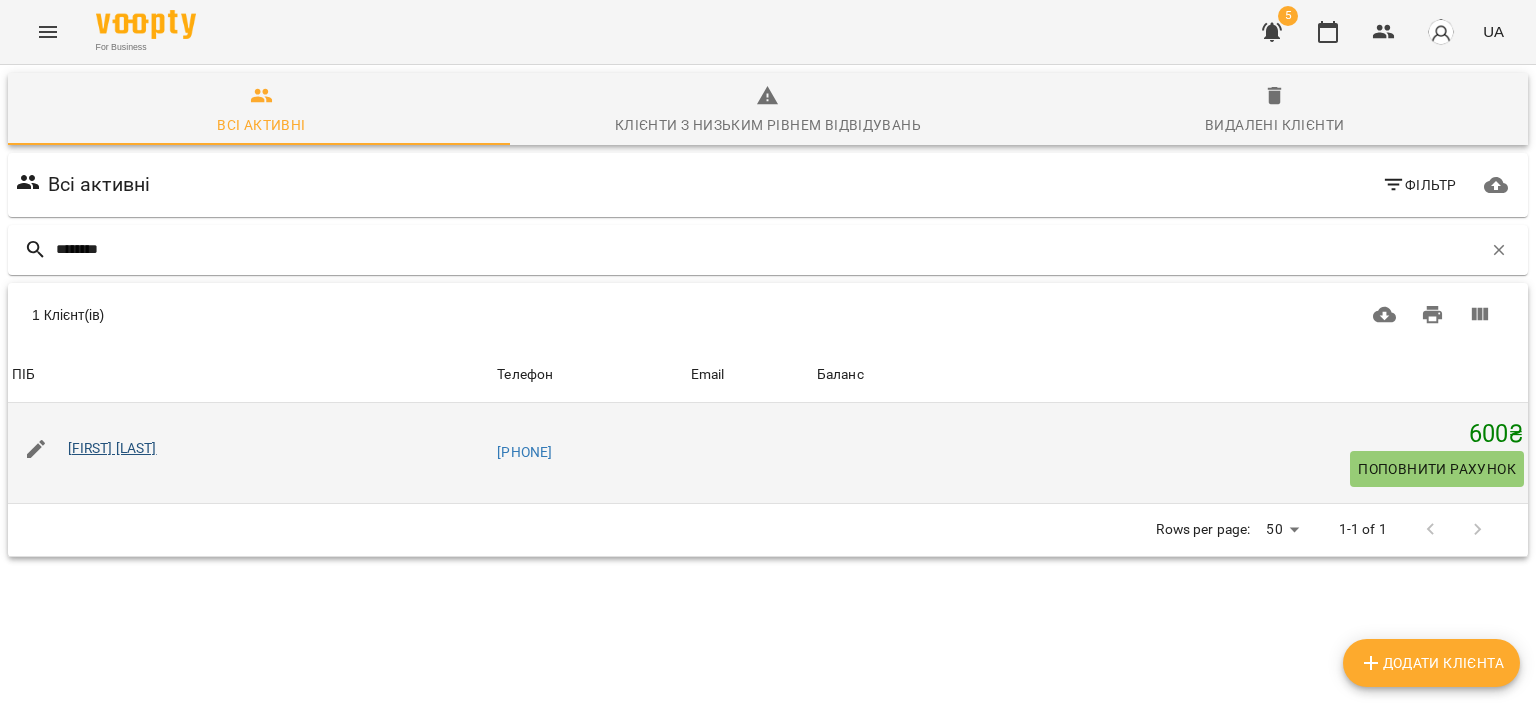type on "********" 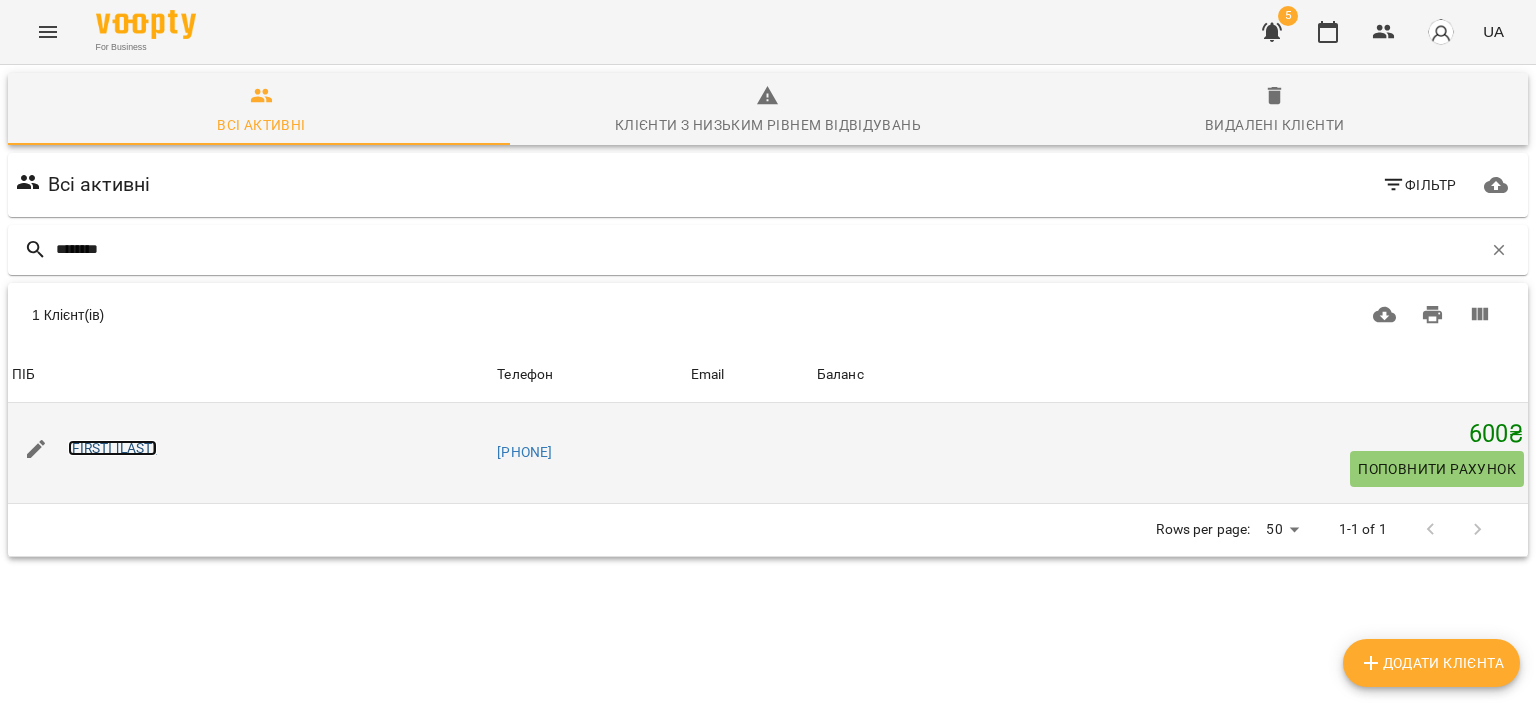 click on "[FIRST] [LAST]" at bounding box center [112, 448] 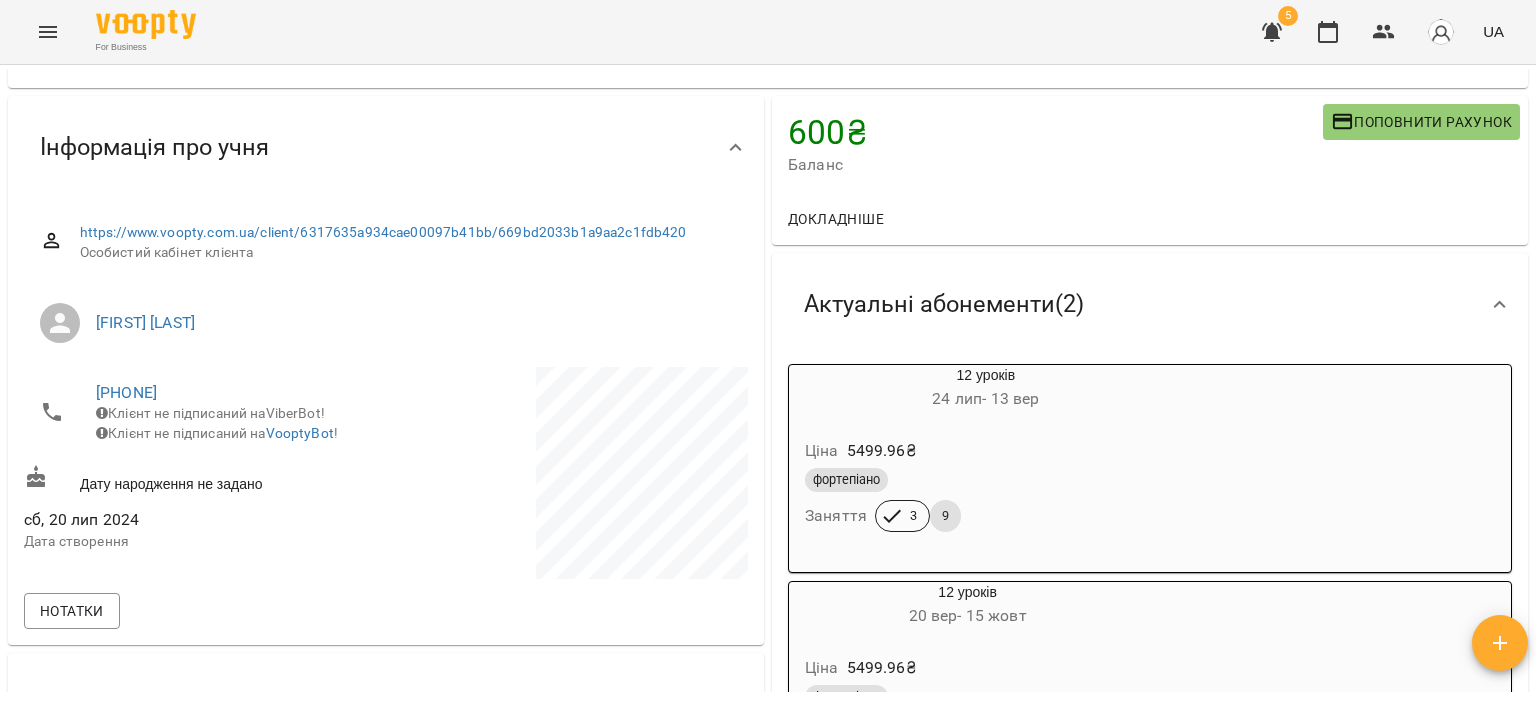 scroll, scrollTop: 0, scrollLeft: 0, axis: both 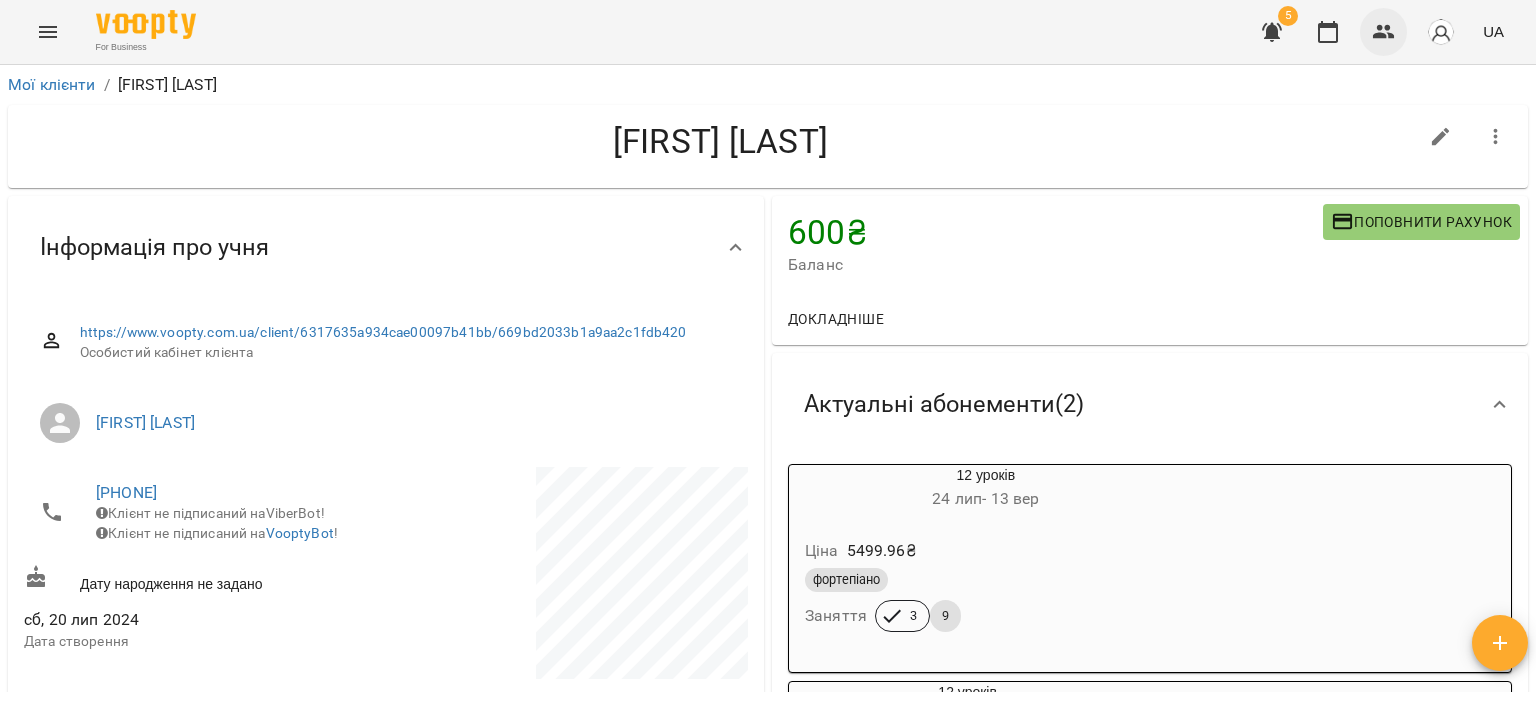 click 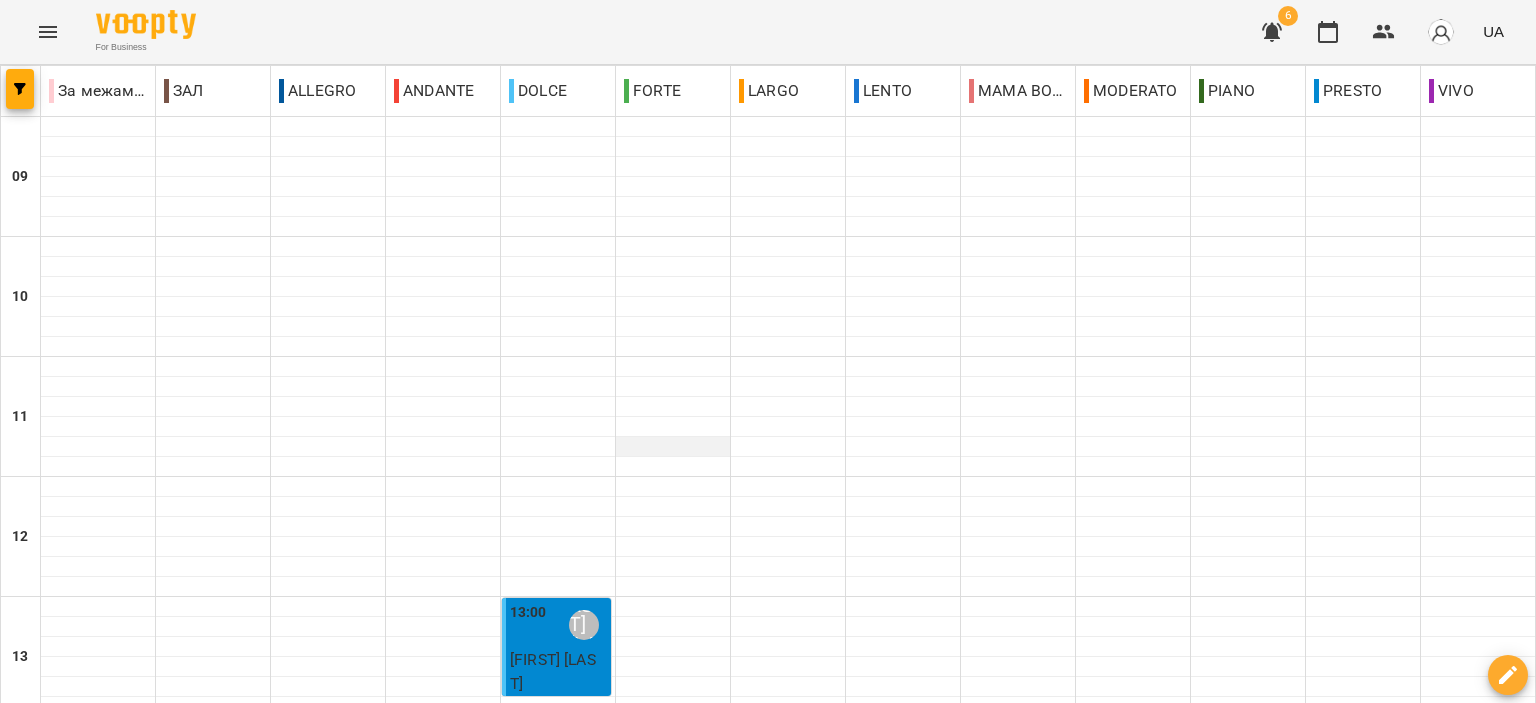 scroll, scrollTop: 0, scrollLeft: 0, axis: both 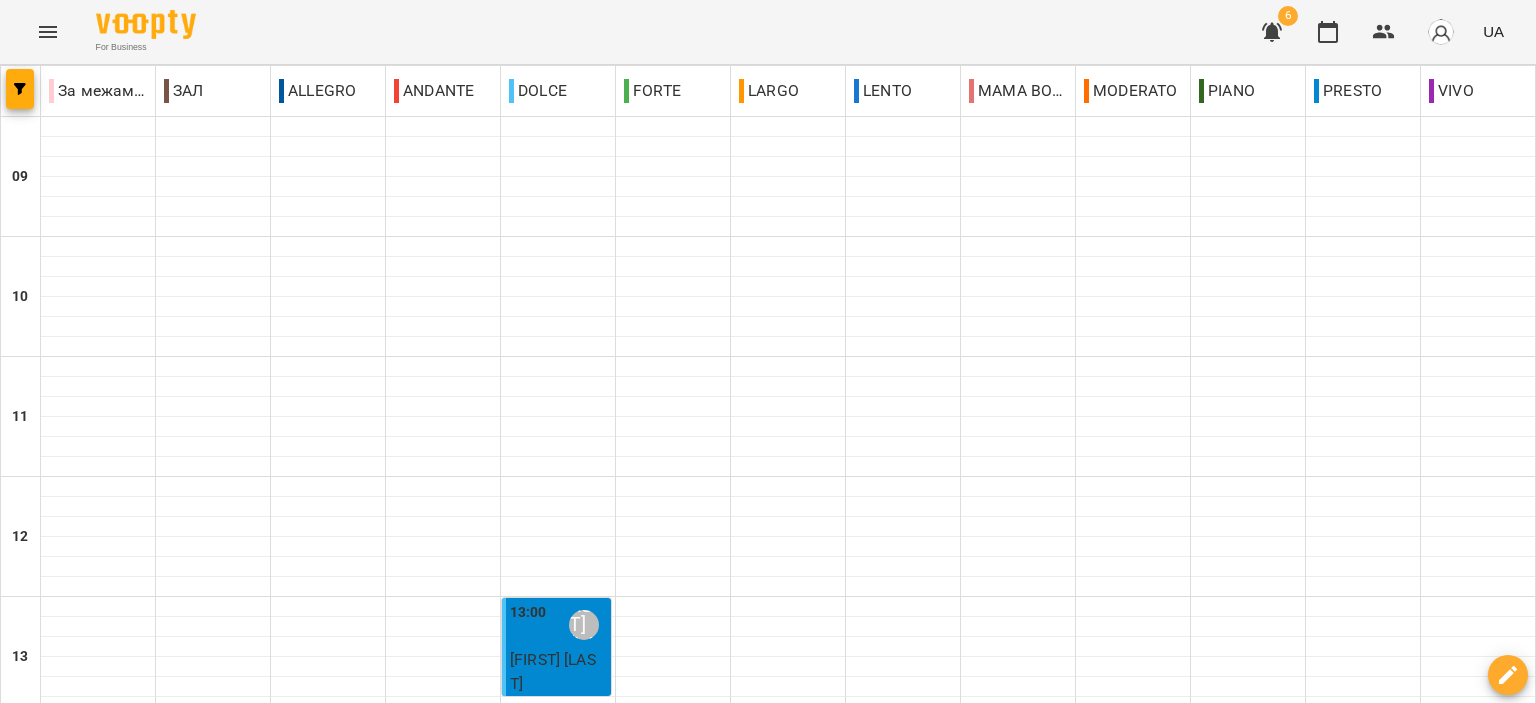 click on "[FIRST] [LAST]" at bounding box center (553, 671) 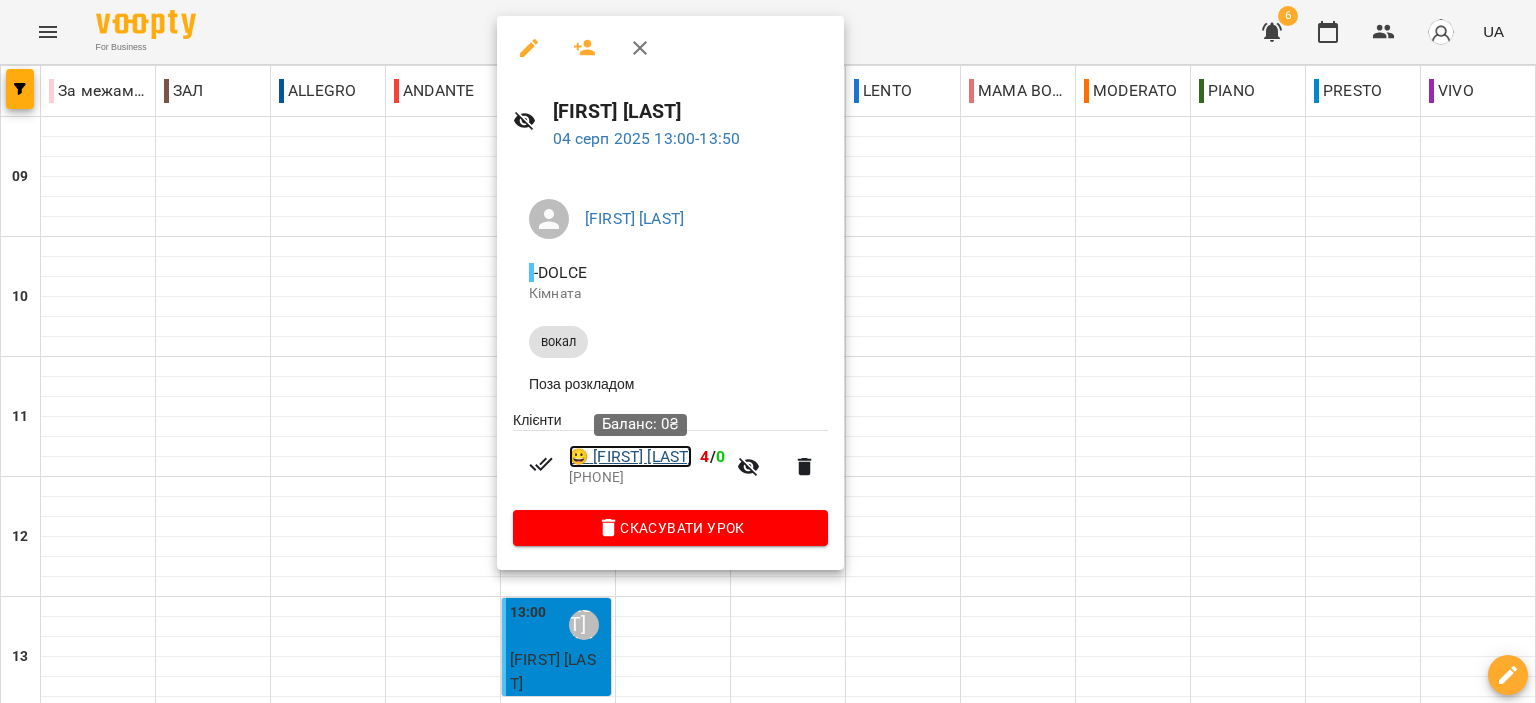 click on "😀   [FIRST] [LAST]" at bounding box center [630, 457] 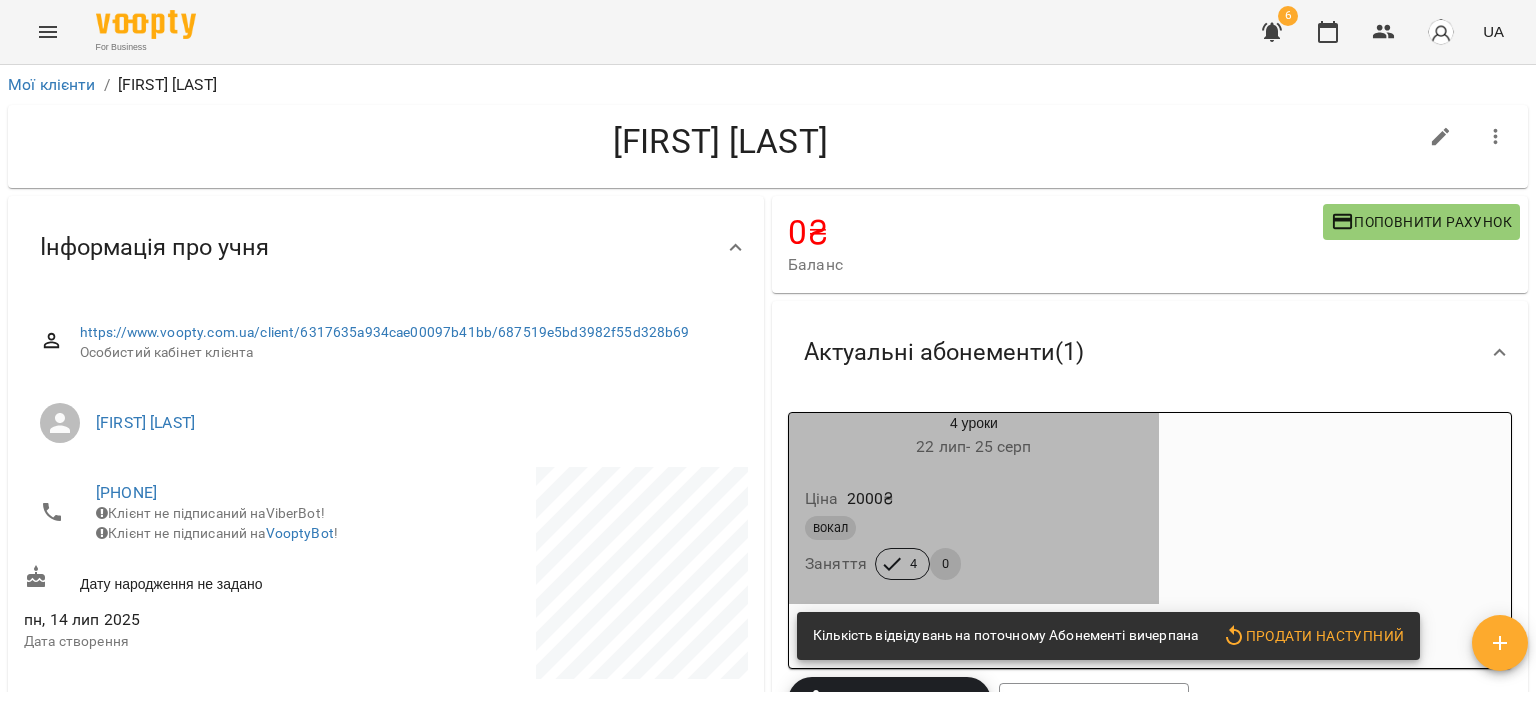 click on "вокал" at bounding box center [974, 528] 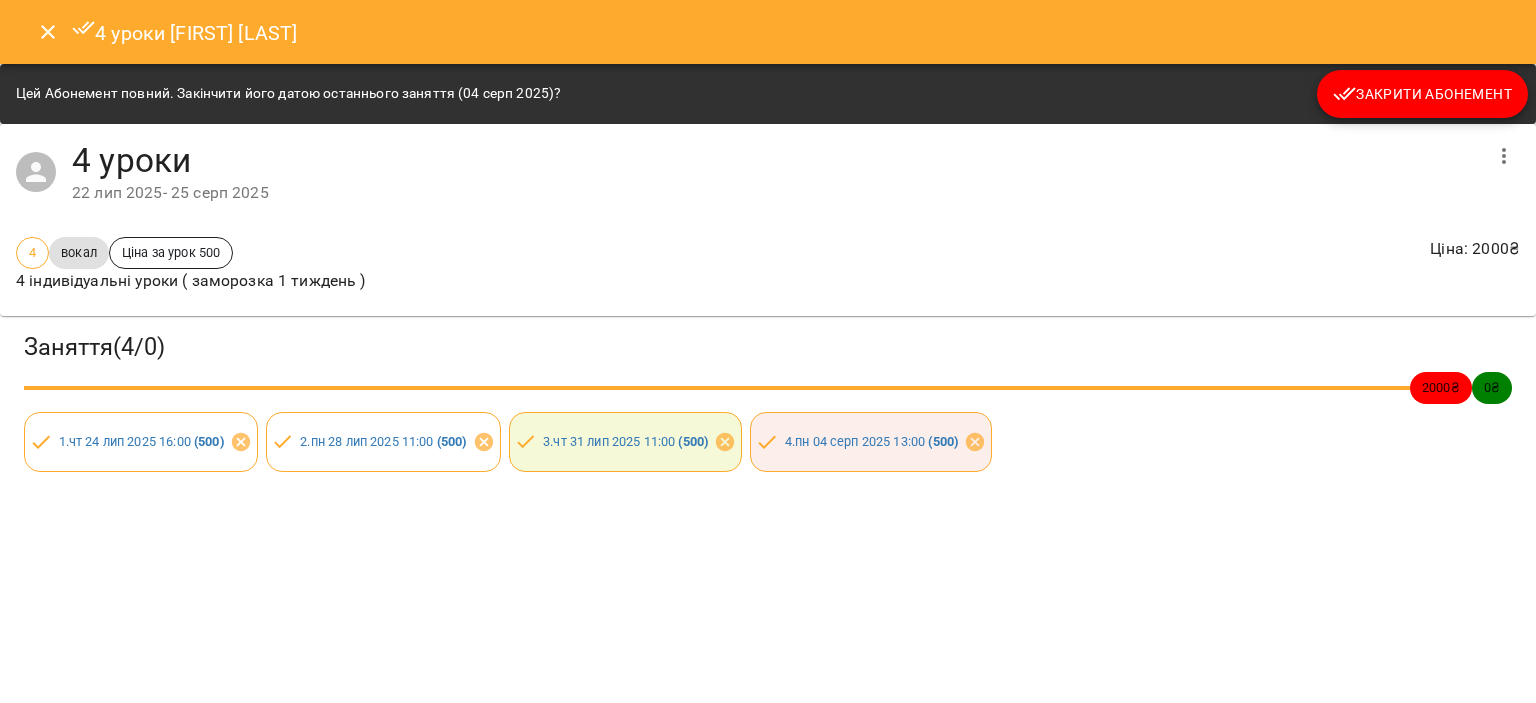 click 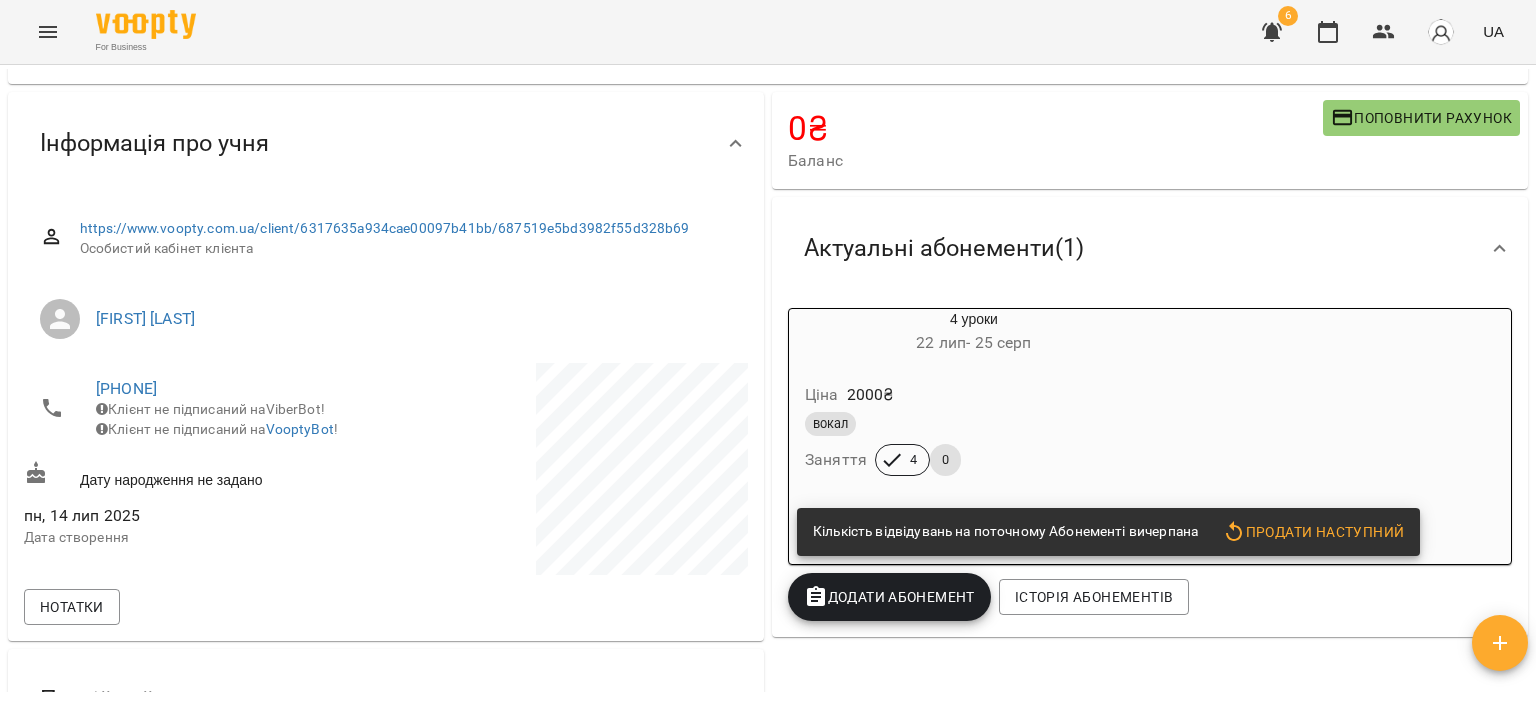 scroll, scrollTop: 200, scrollLeft: 0, axis: vertical 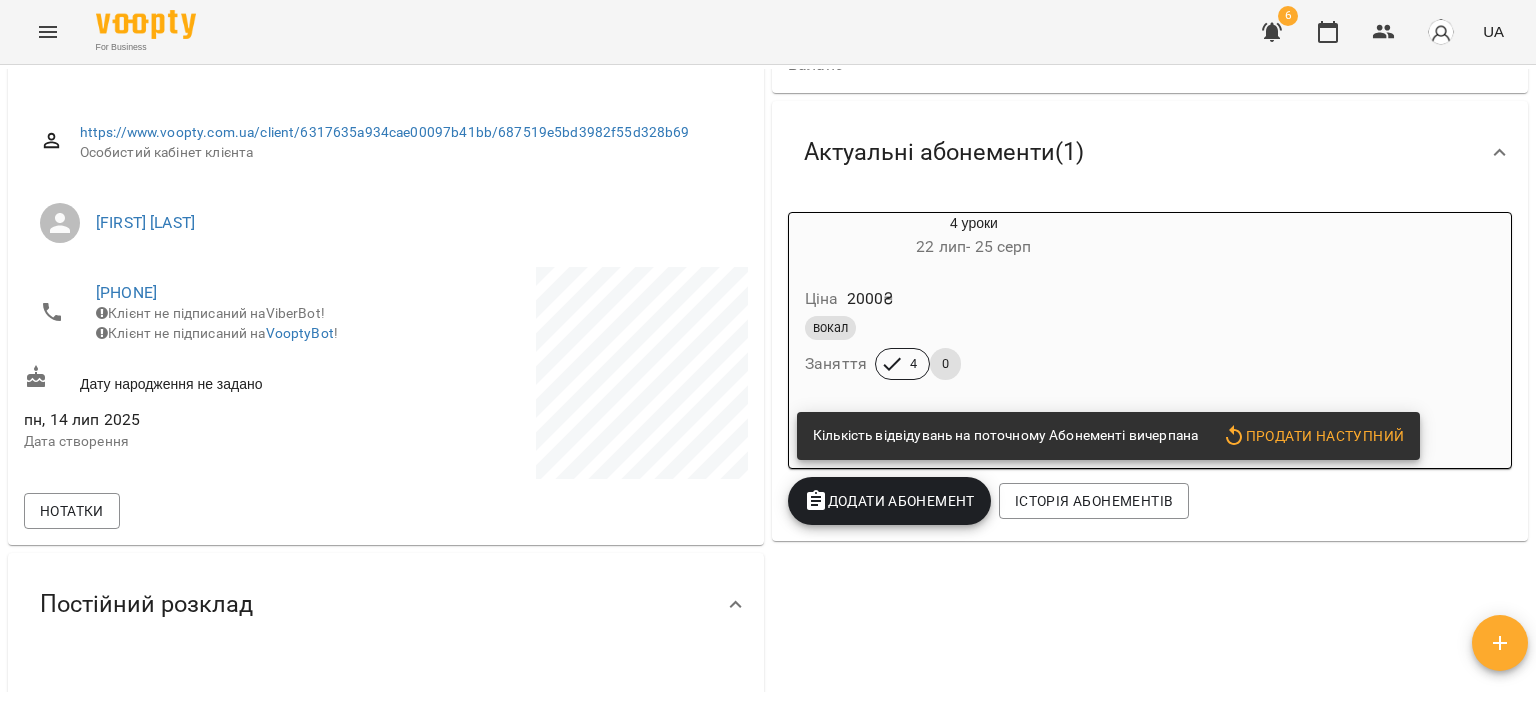 click on "Додати Абонемент" at bounding box center [889, 501] 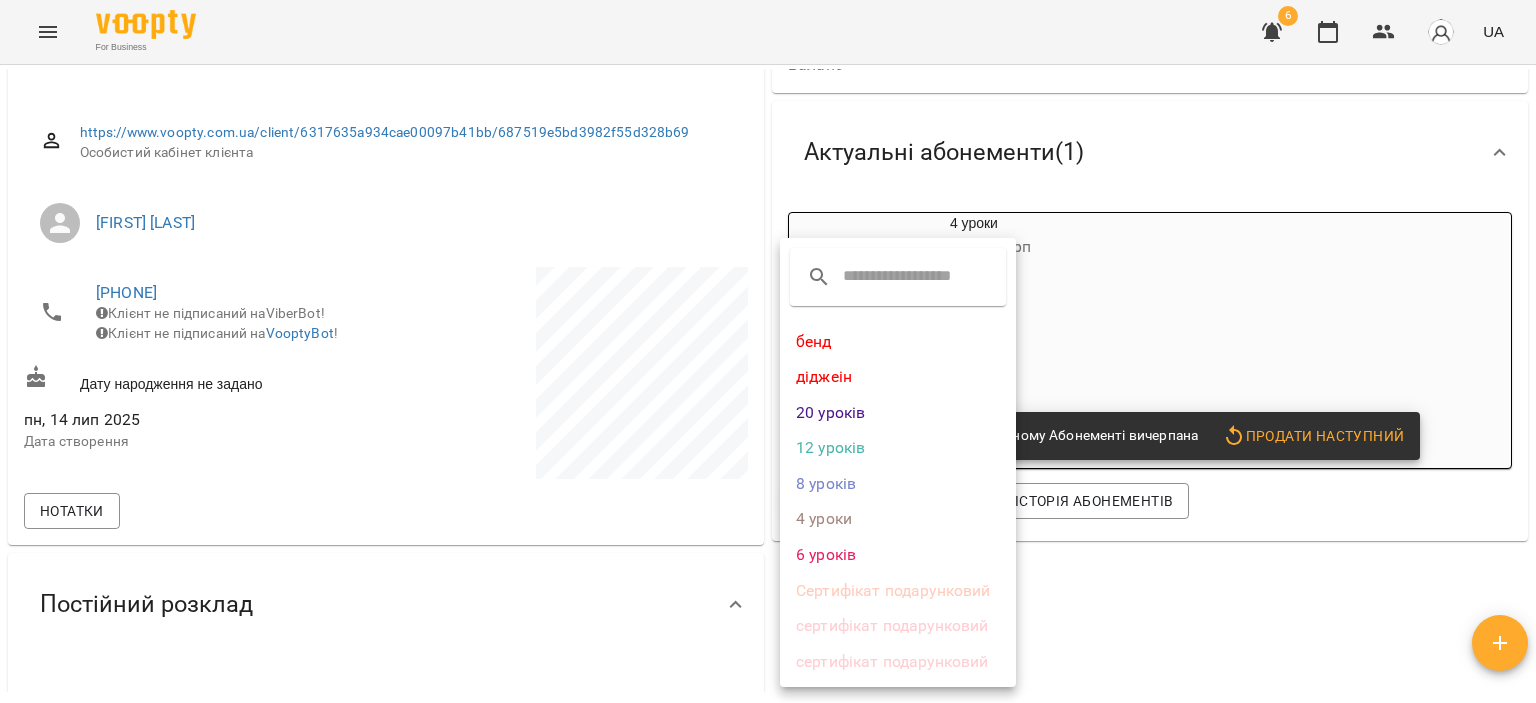 click on "4 уроки" at bounding box center [898, 519] 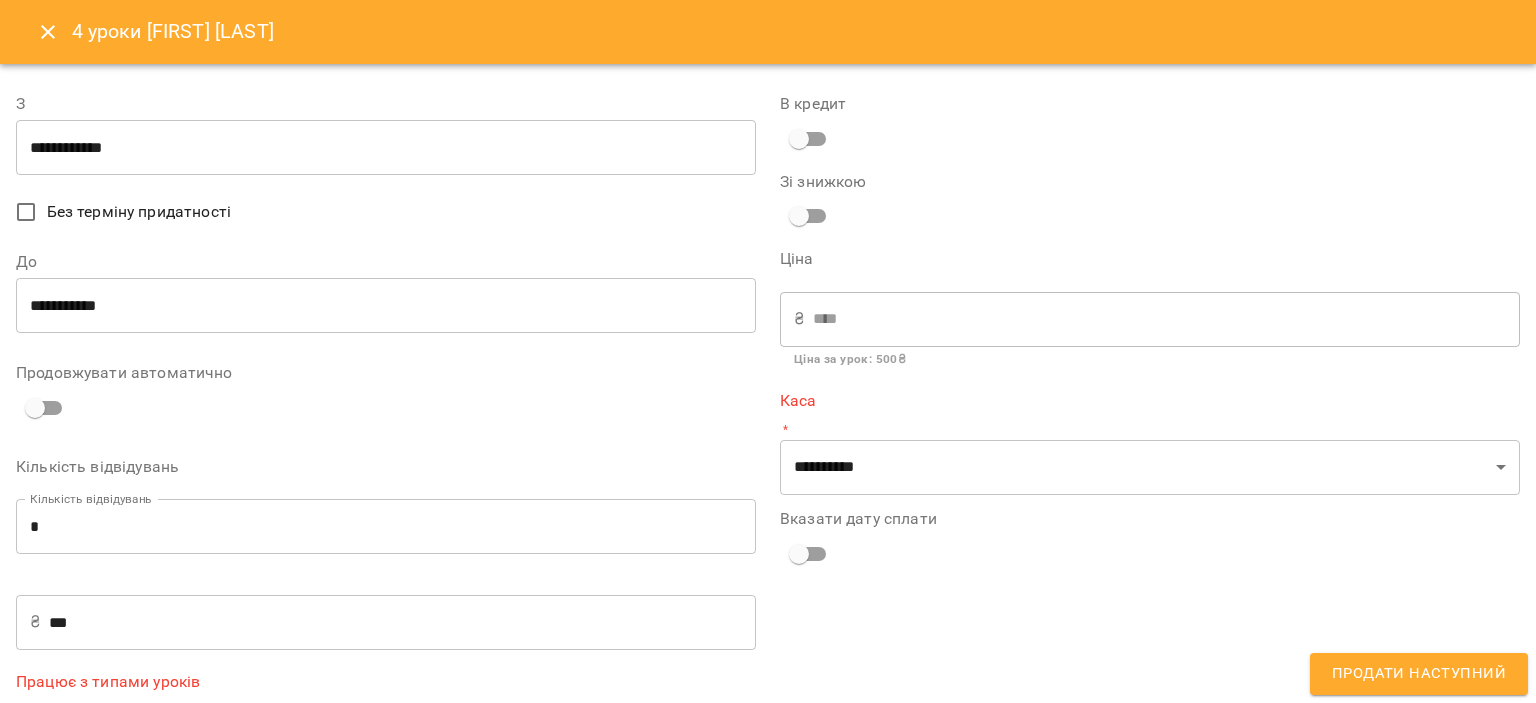 click on "**********" at bounding box center (386, 148) 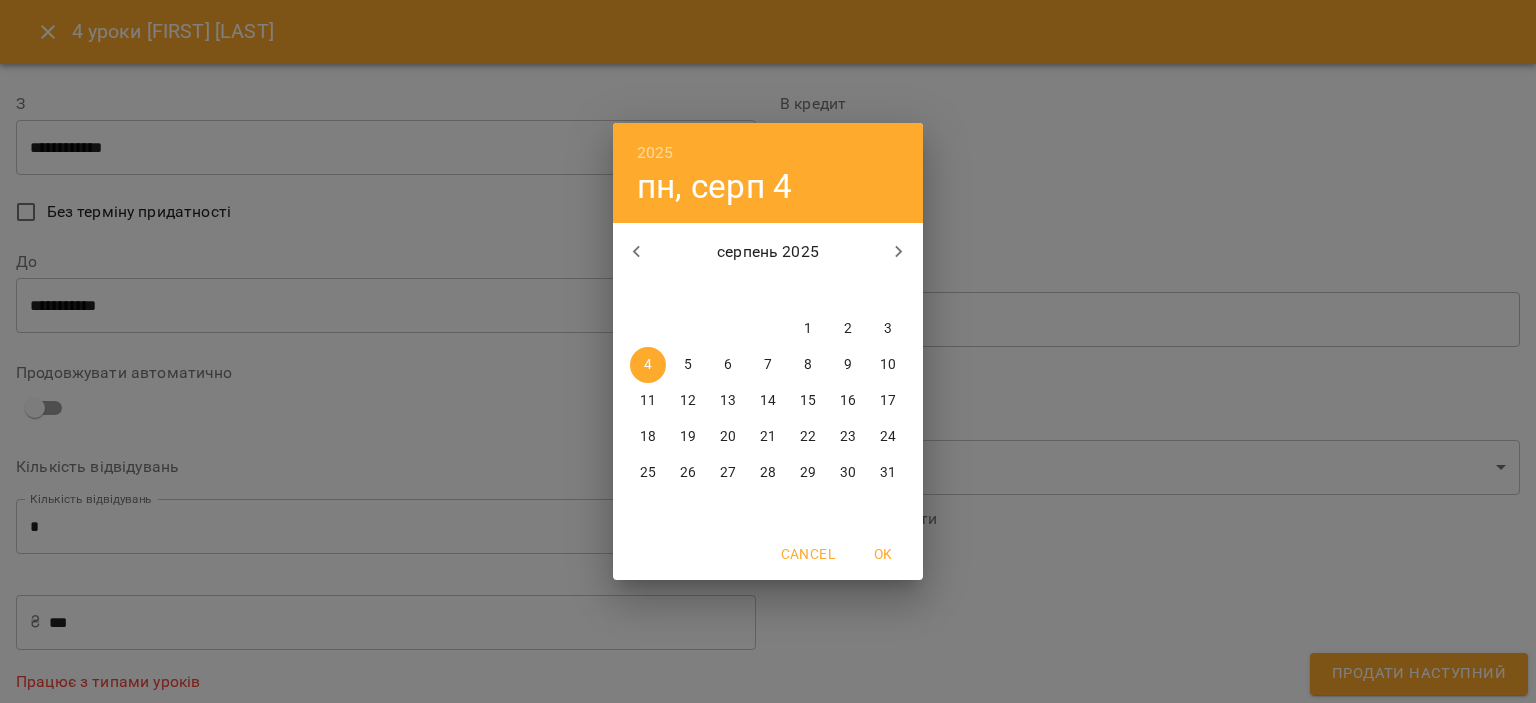 click on "5" at bounding box center [688, 365] 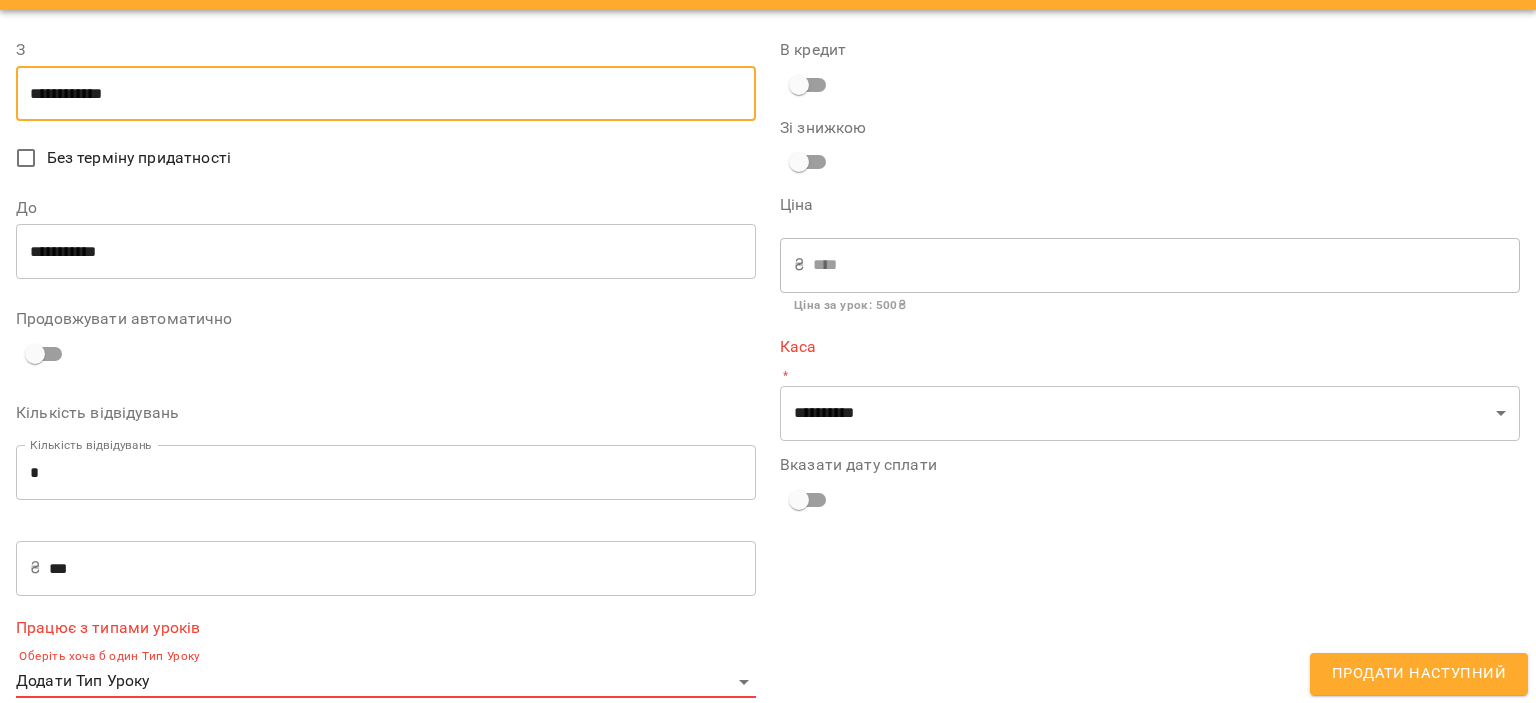 scroll, scrollTop: 80, scrollLeft: 0, axis: vertical 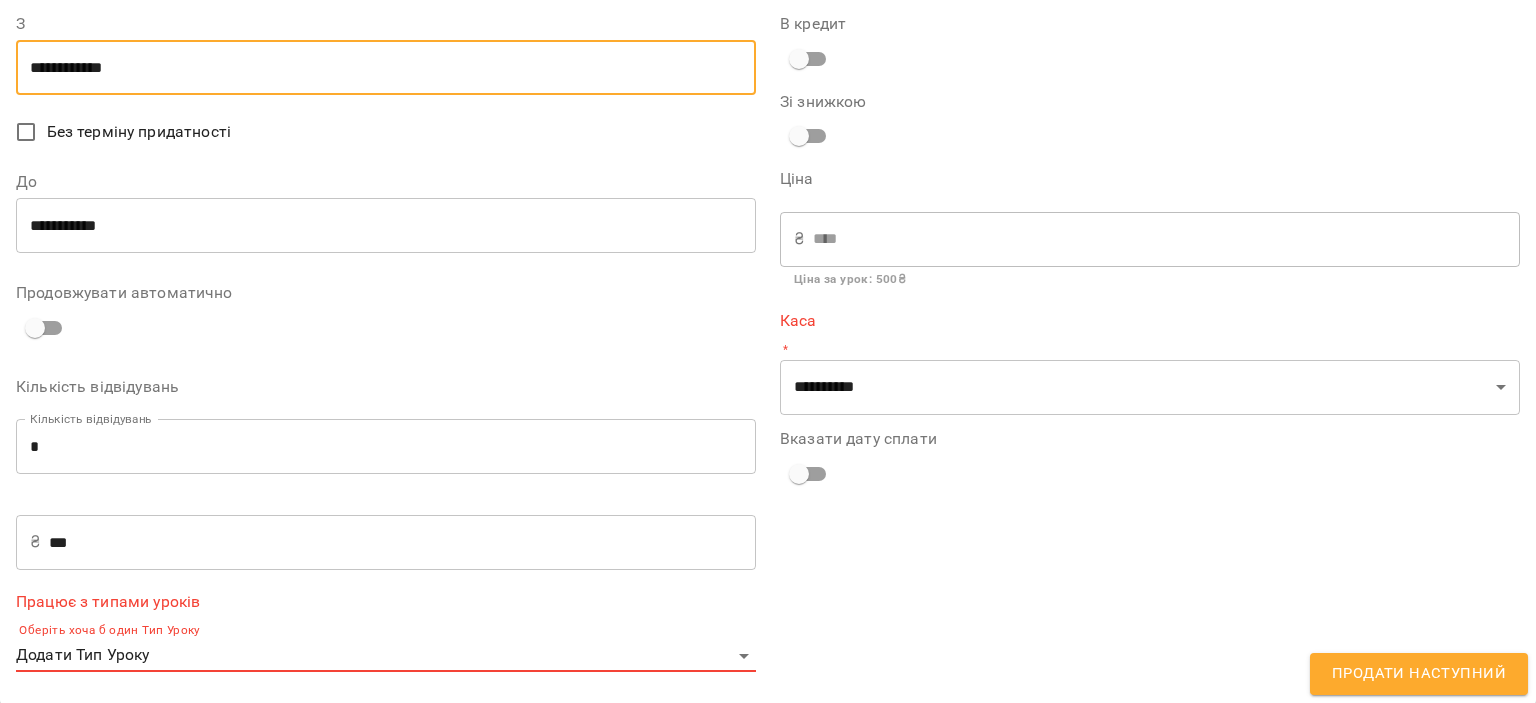 click on "**********" at bounding box center (768, 384) 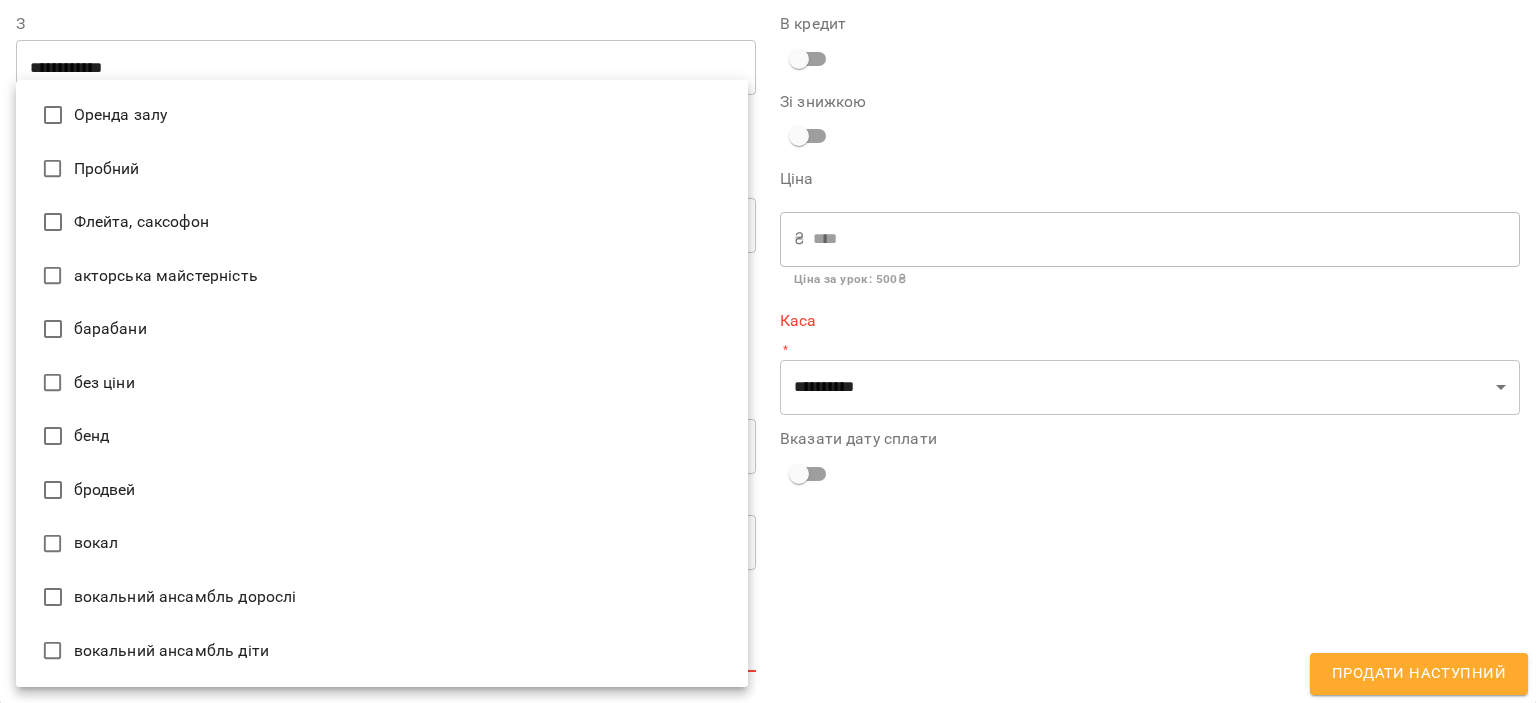 click on "вокал" at bounding box center (382, 544) 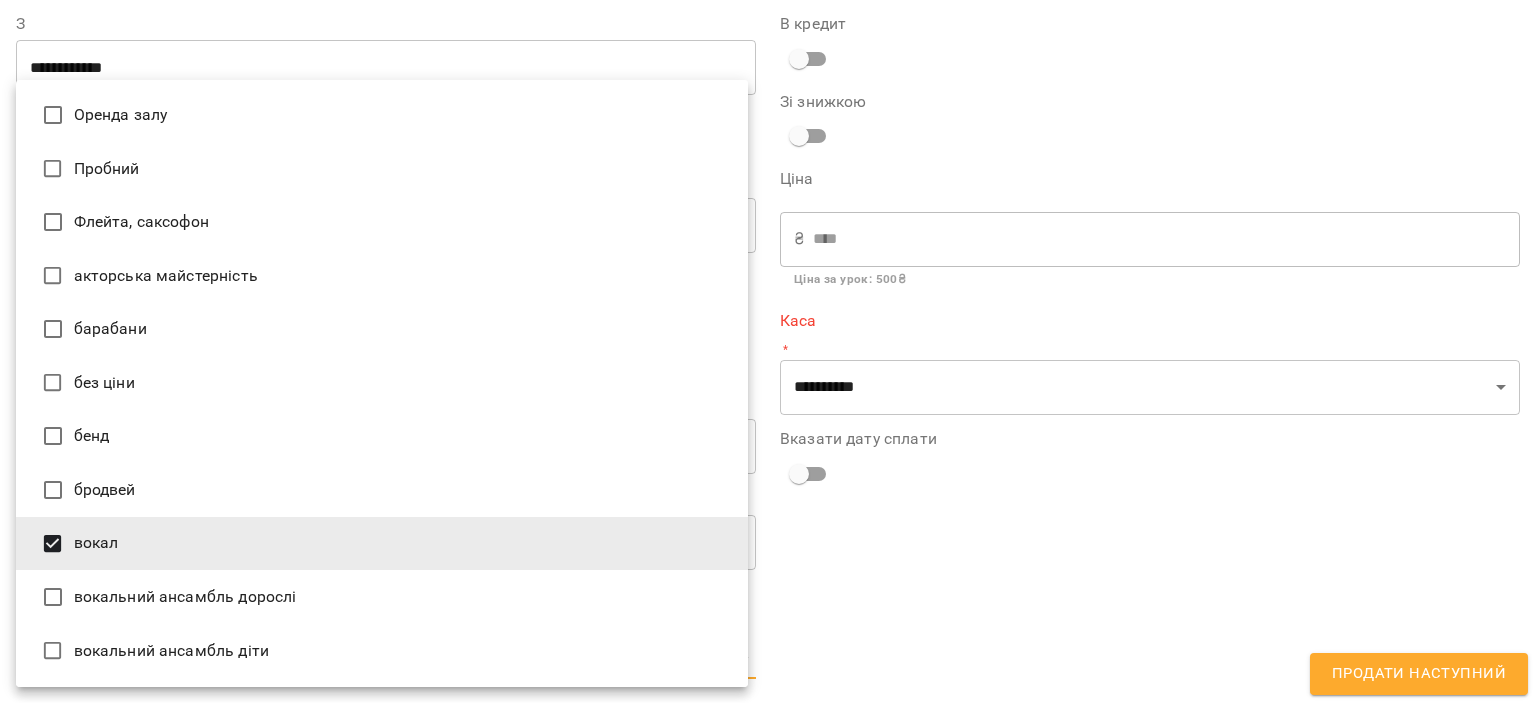 click at bounding box center (768, 351) 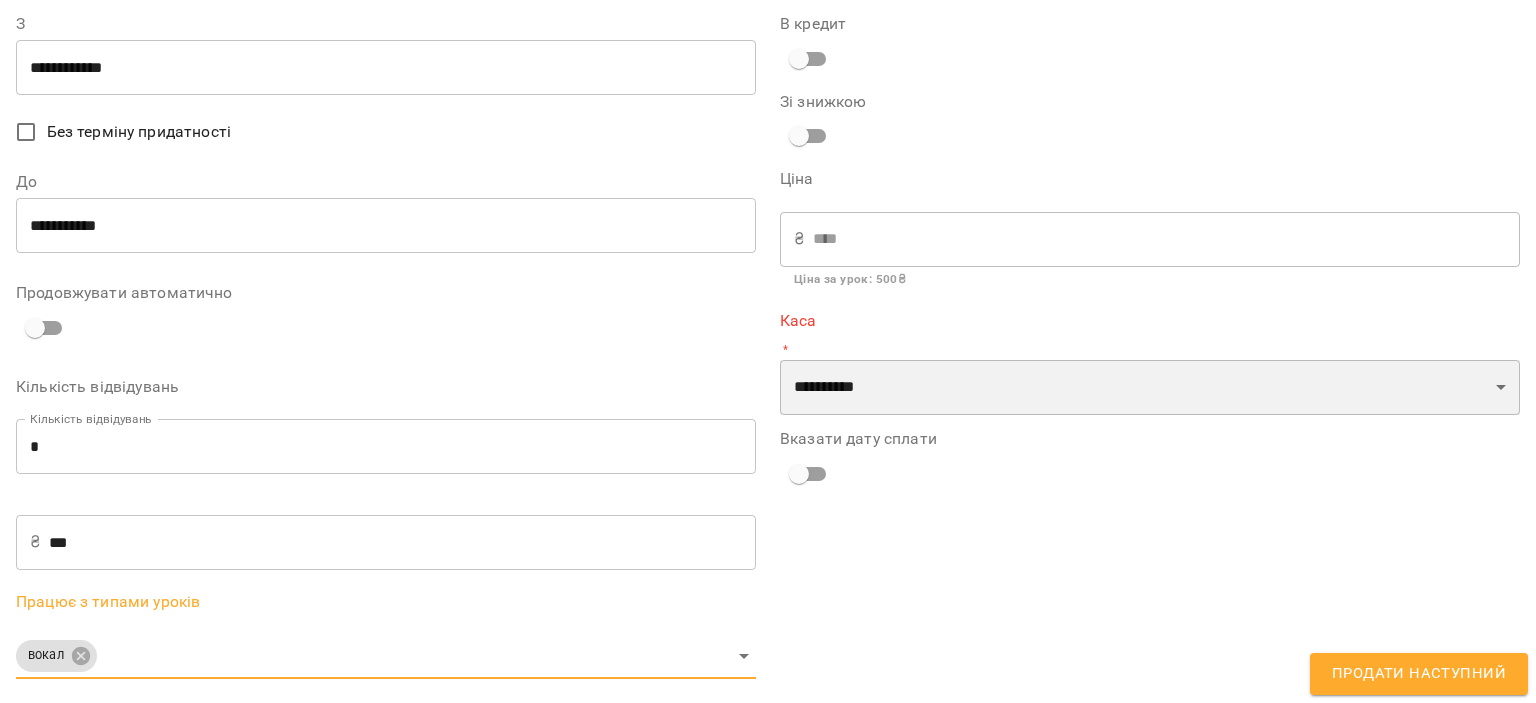 click on "**********" at bounding box center (1150, 388) 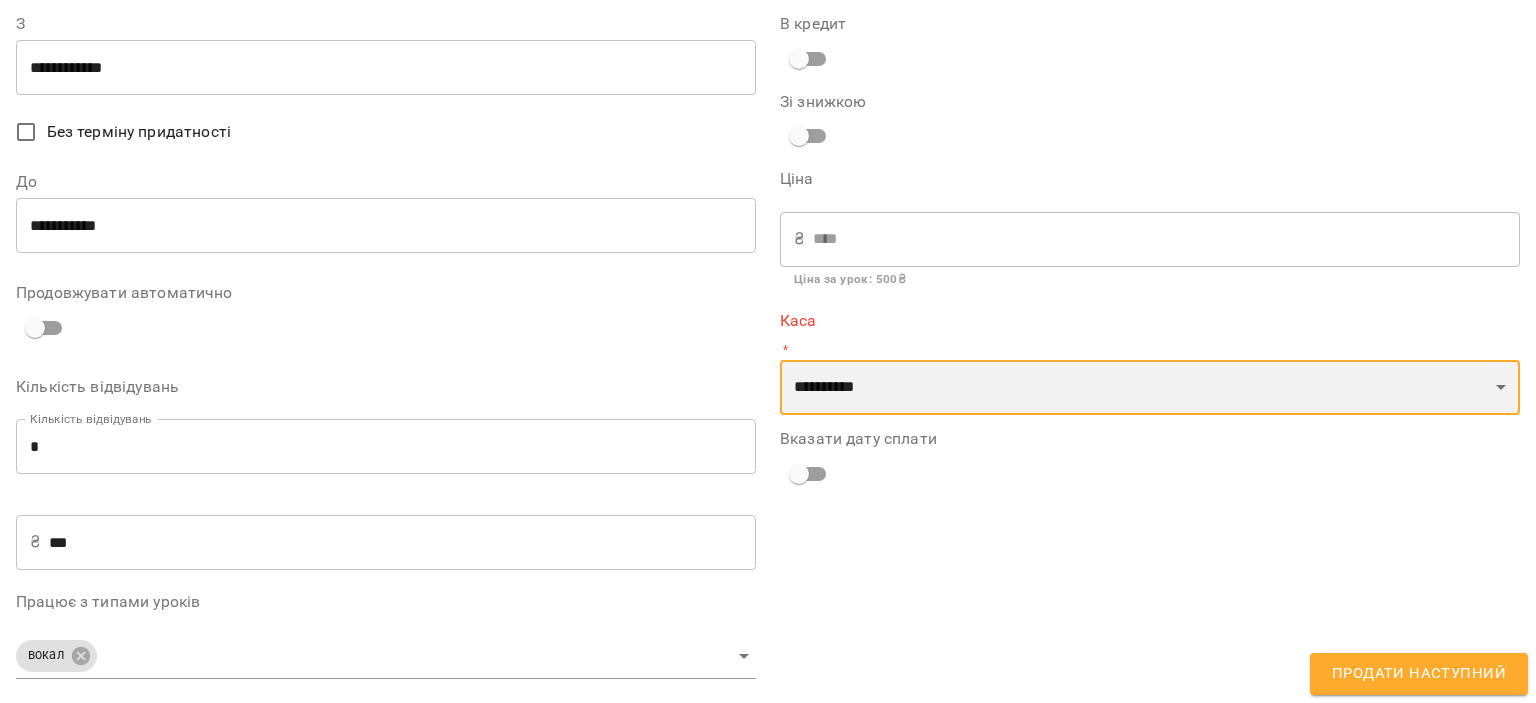 select on "****" 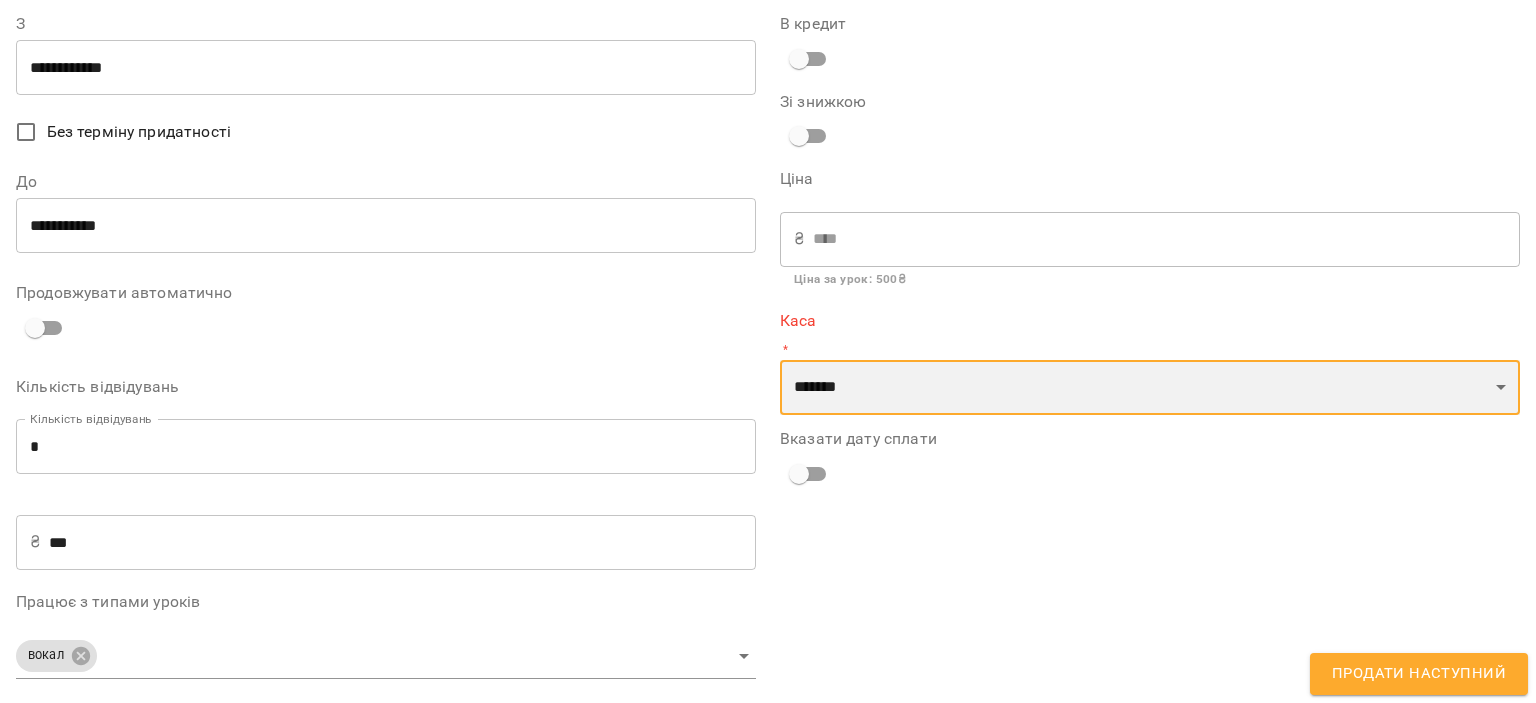 click on "**********" at bounding box center (1150, 388) 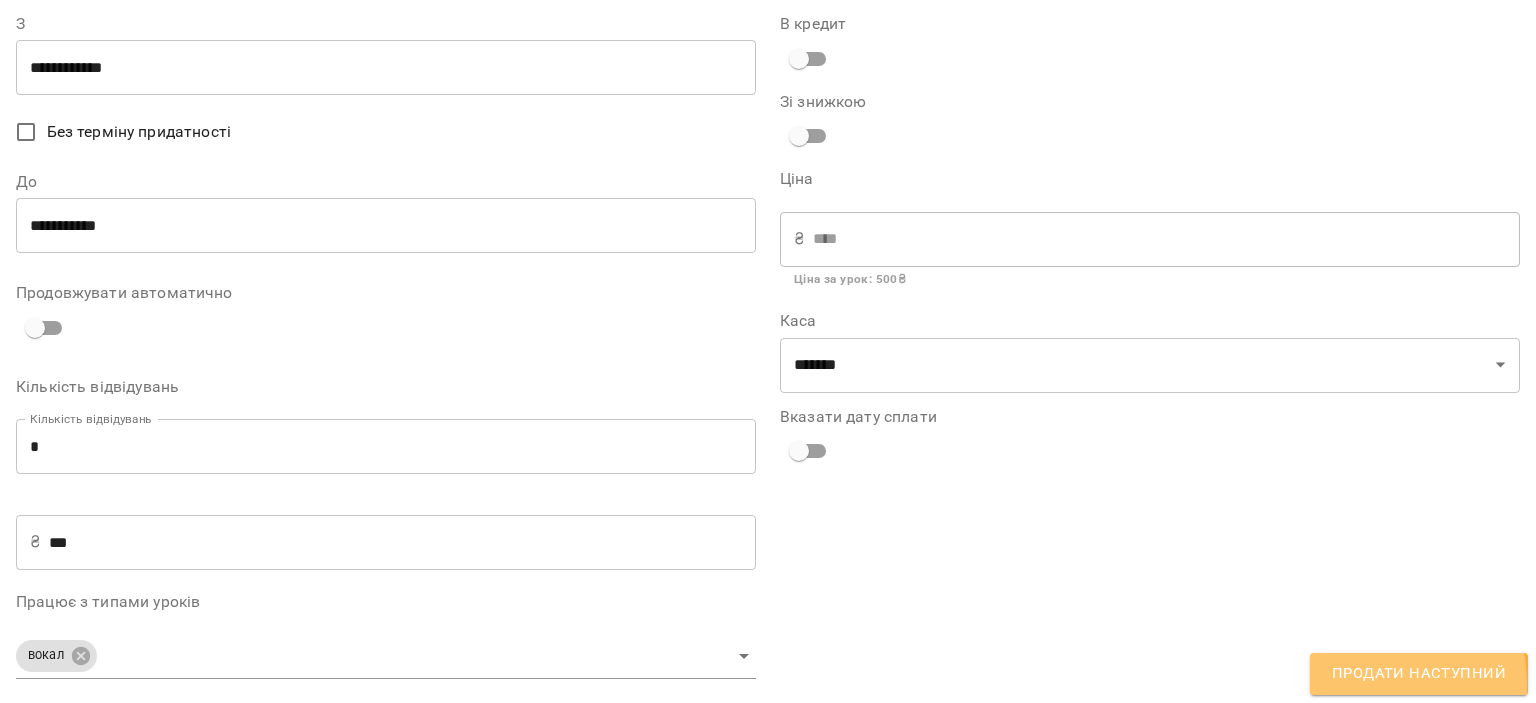 click on "Продати наступний" at bounding box center (1419, 674) 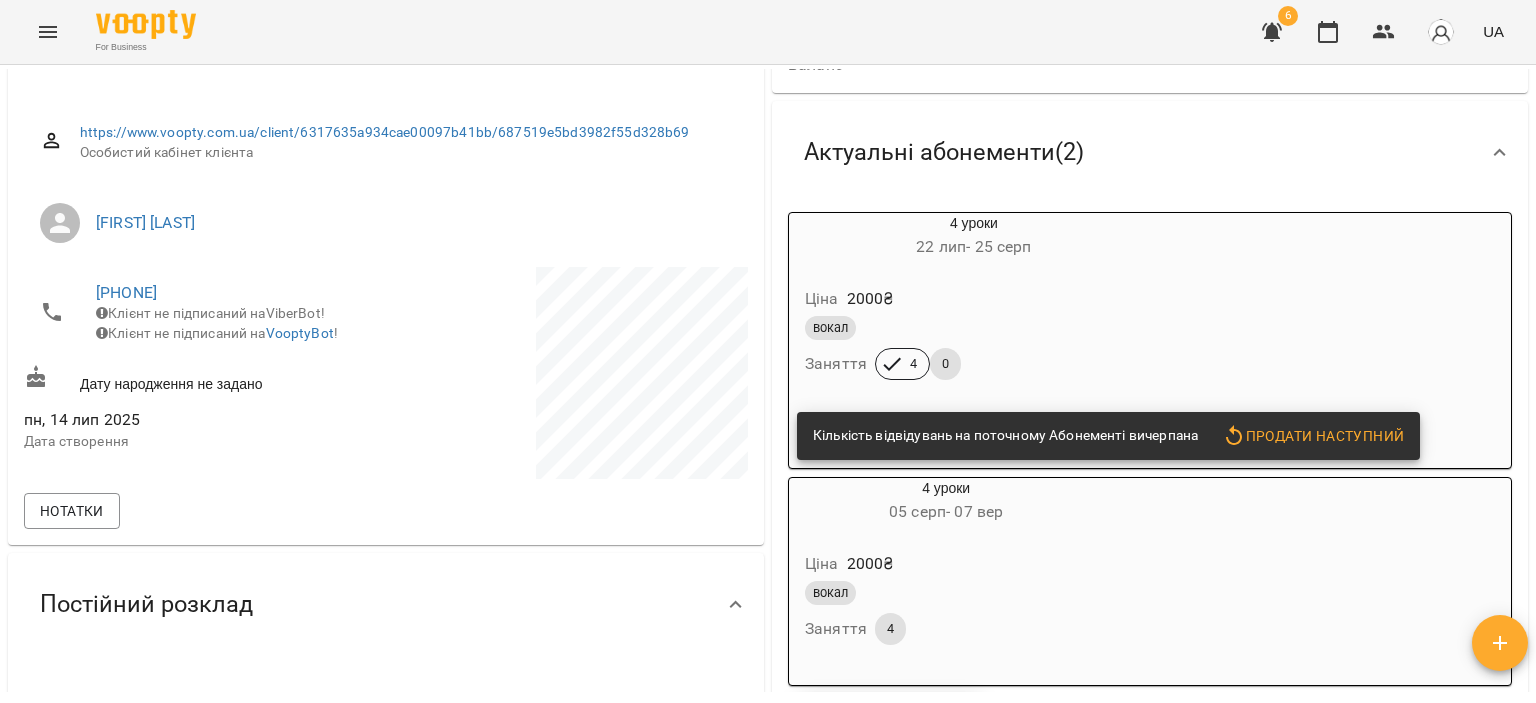scroll, scrollTop: 0, scrollLeft: 0, axis: both 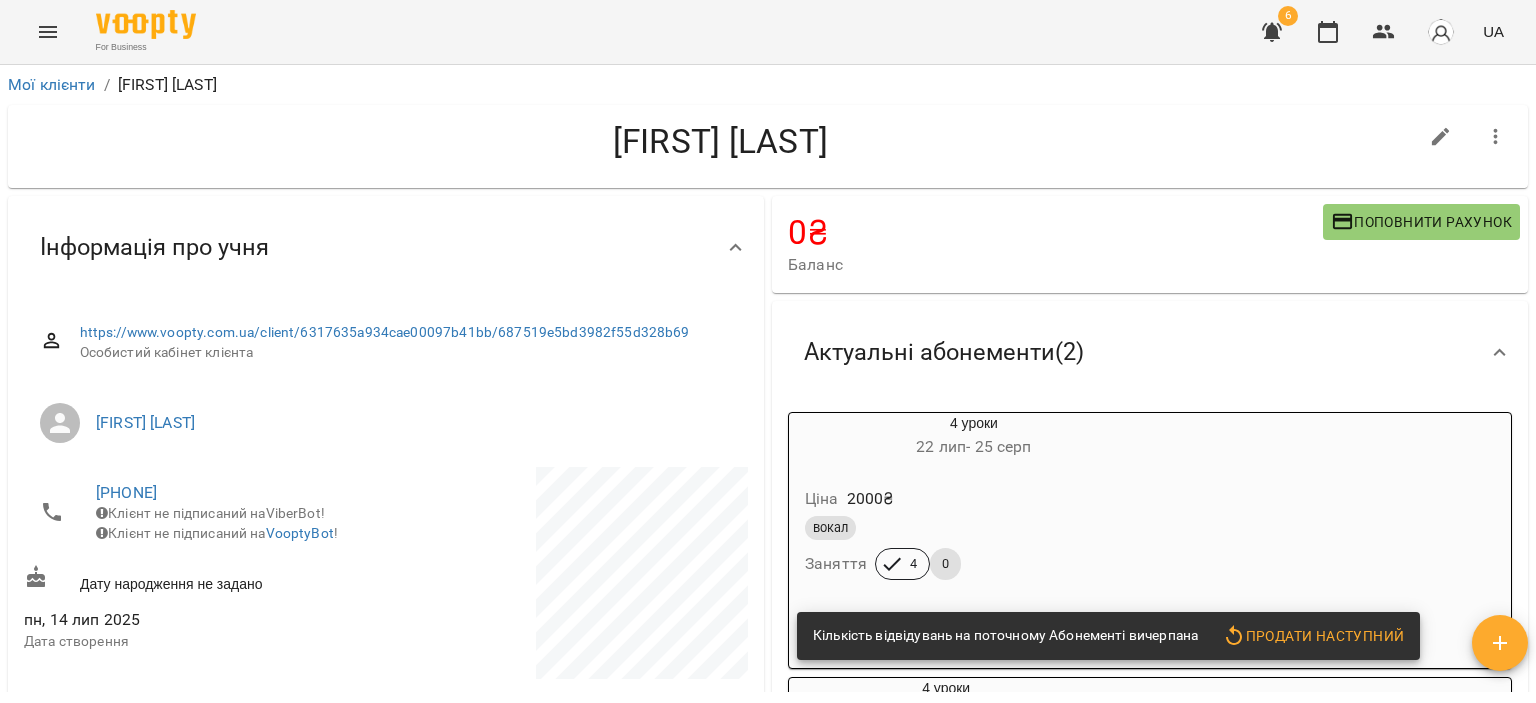 click on "Поповнити рахунок" at bounding box center [1421, 222] 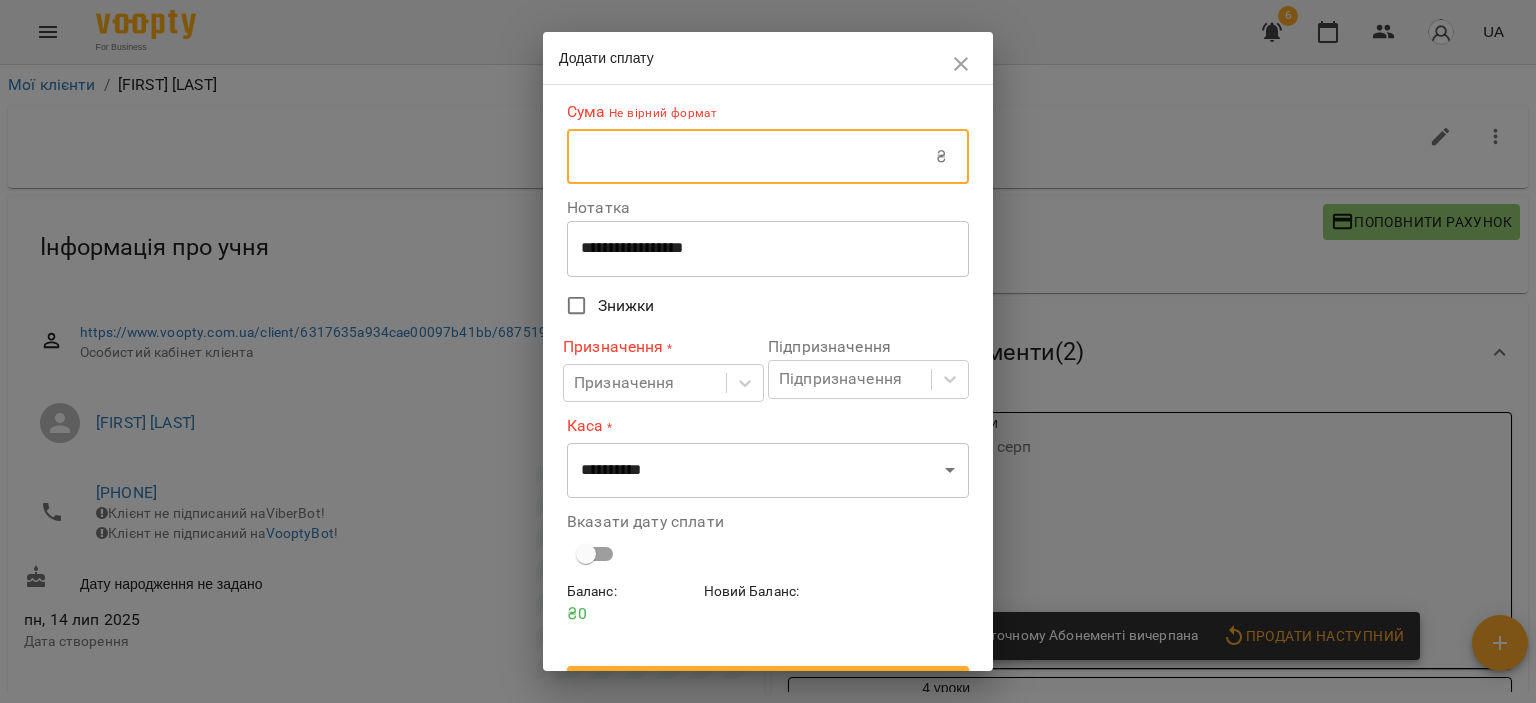 click at bounding box center (751, 157) 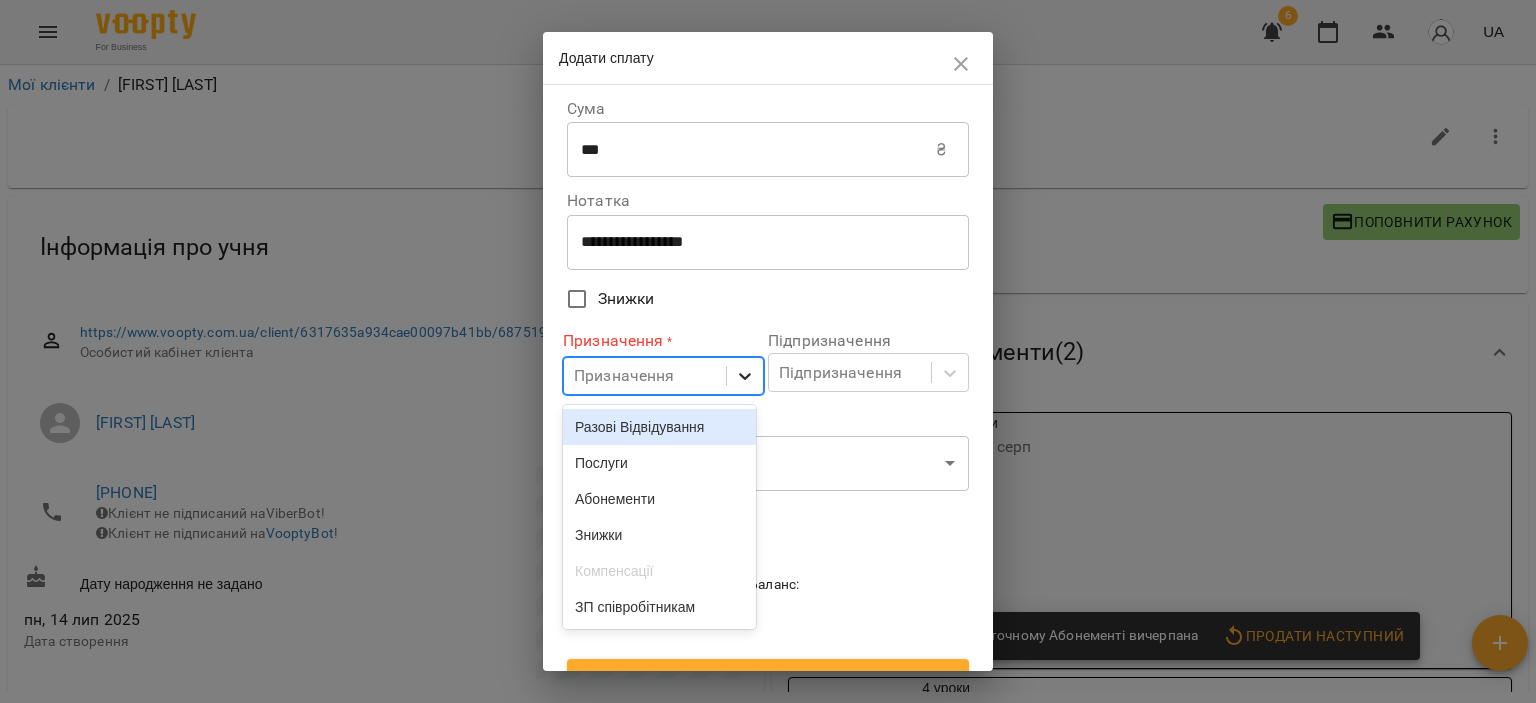 click 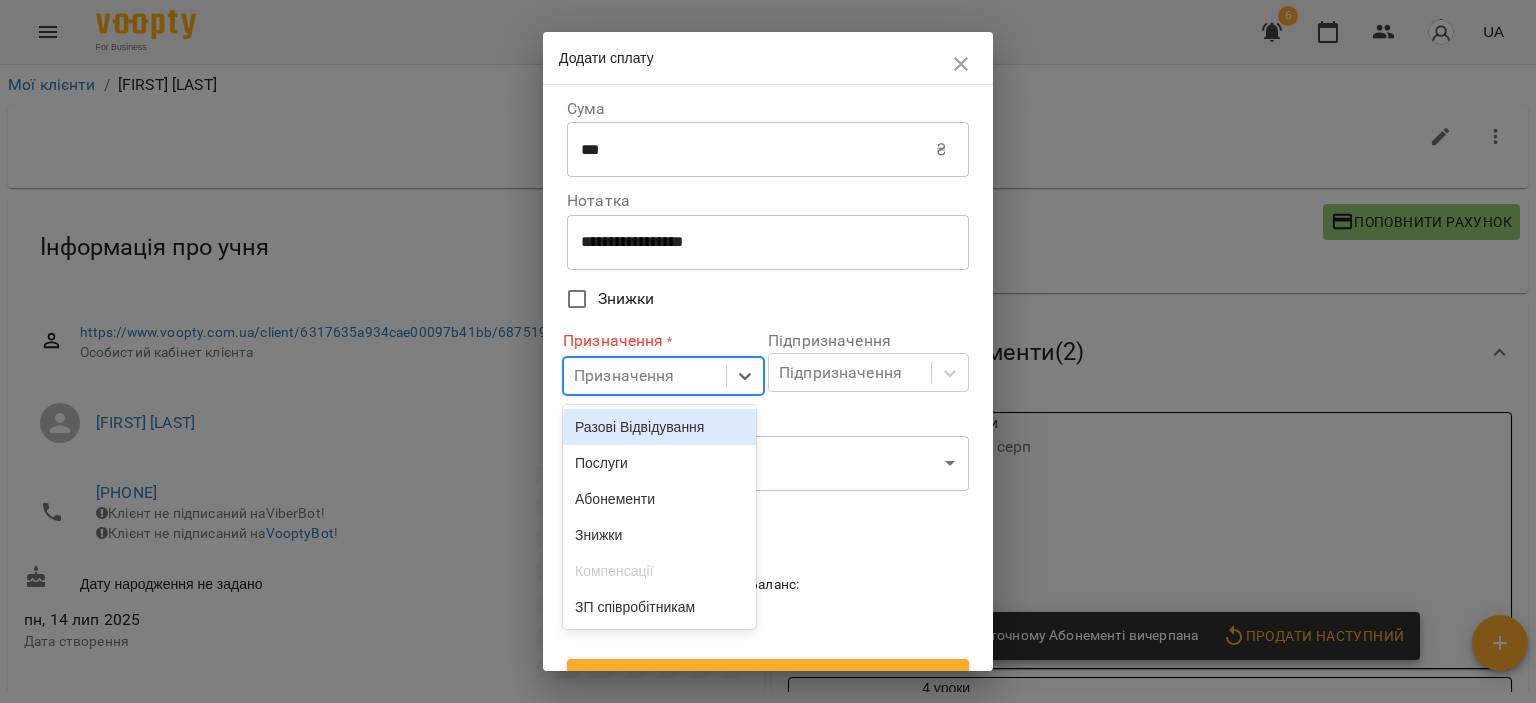 click on "Разові Відвідування" at bounding box center [659, 427] 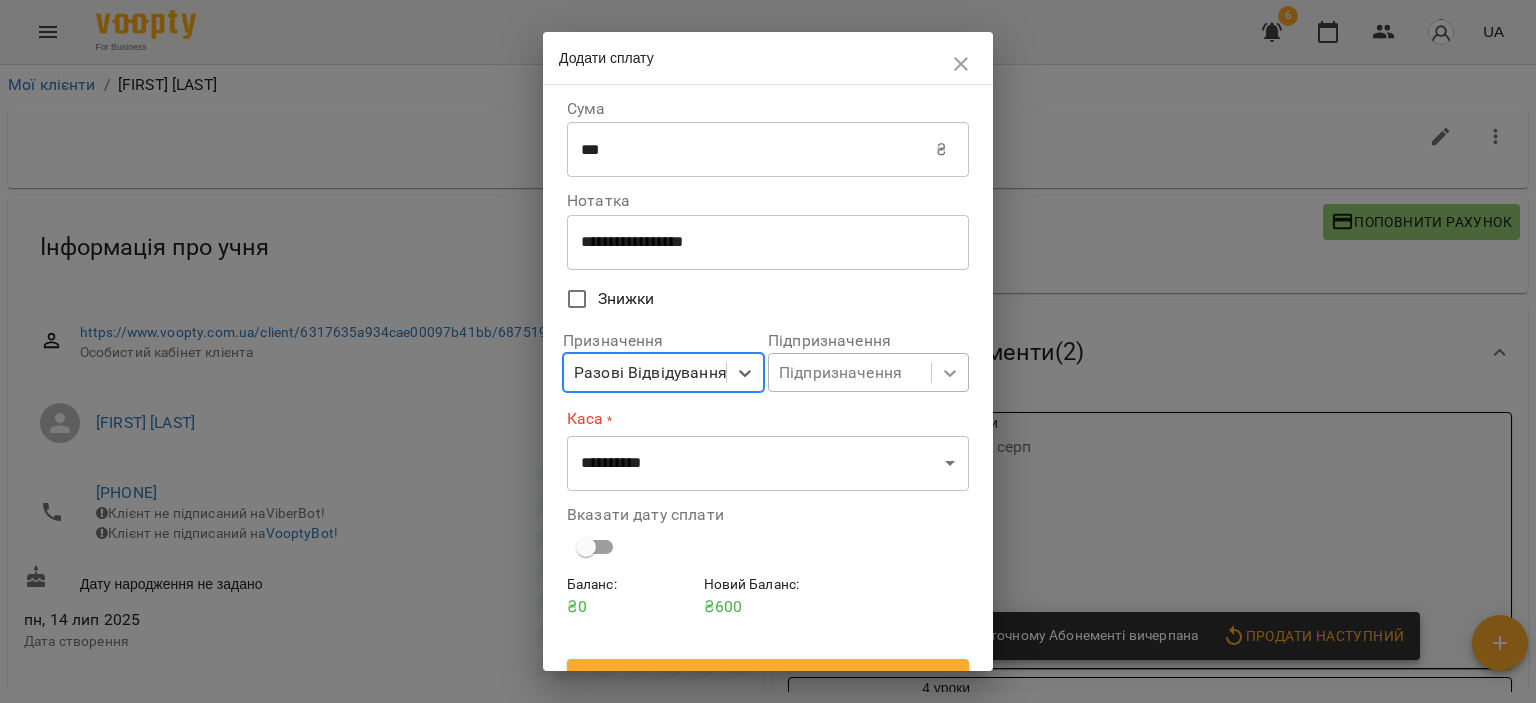 click 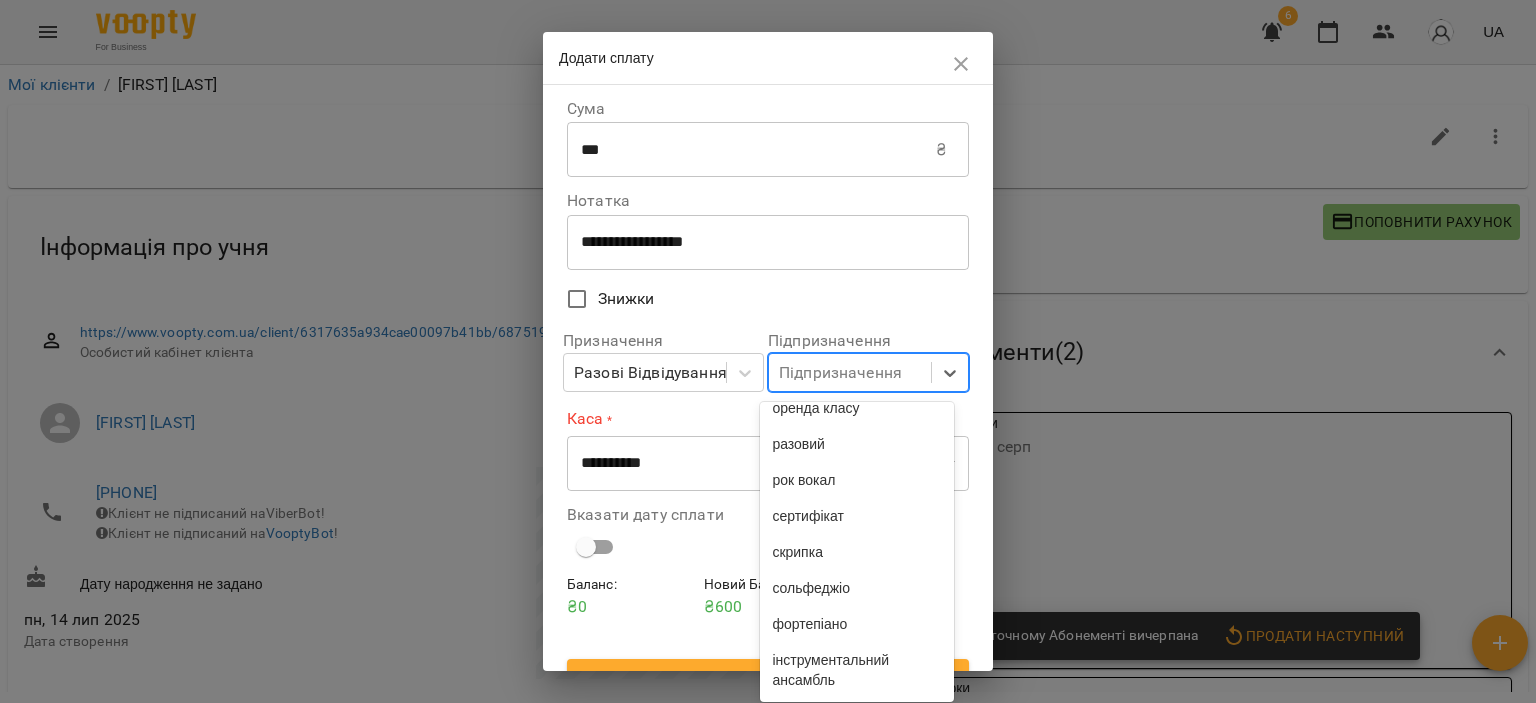scroll, scrollTop: 987, scrollLeft: 0, axis: vertical 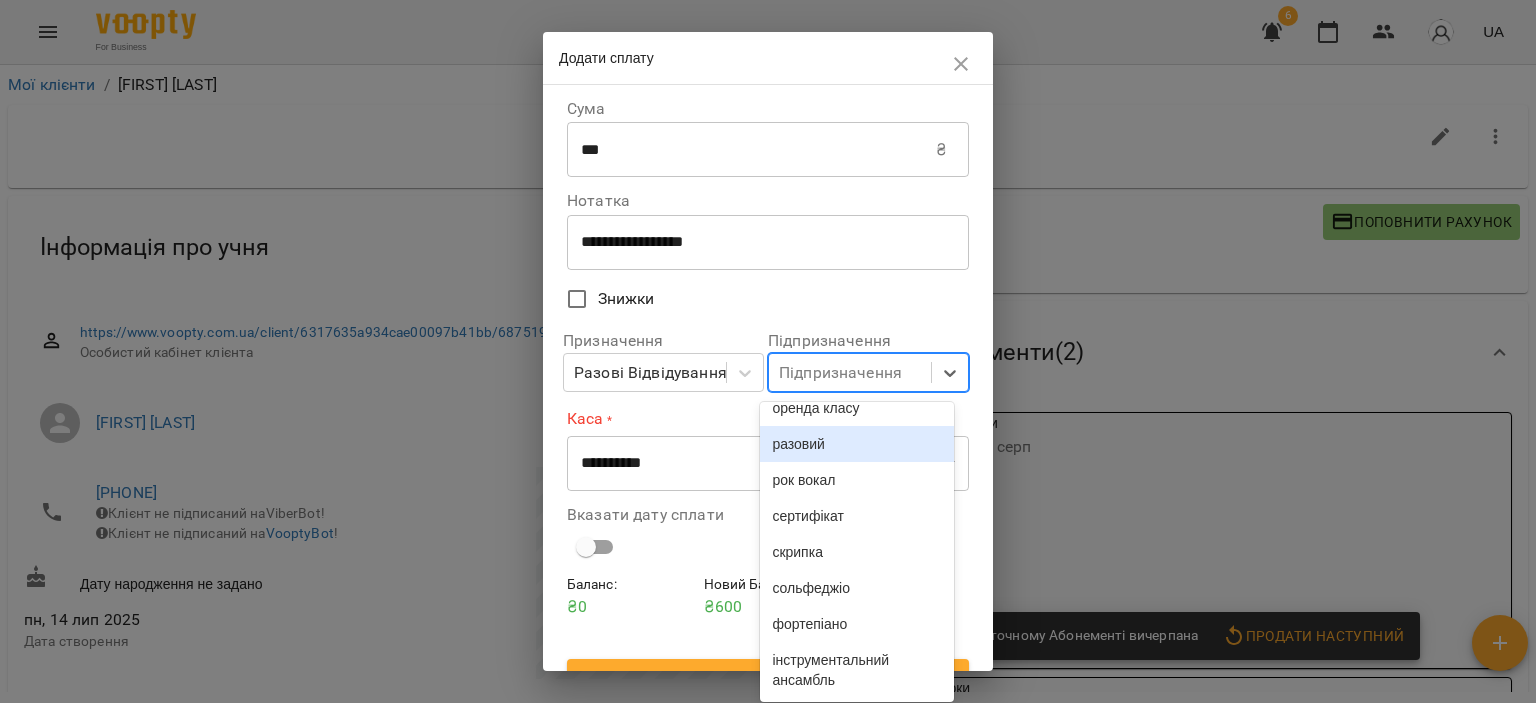 click on "разовий" at bounding box center [856, 444] 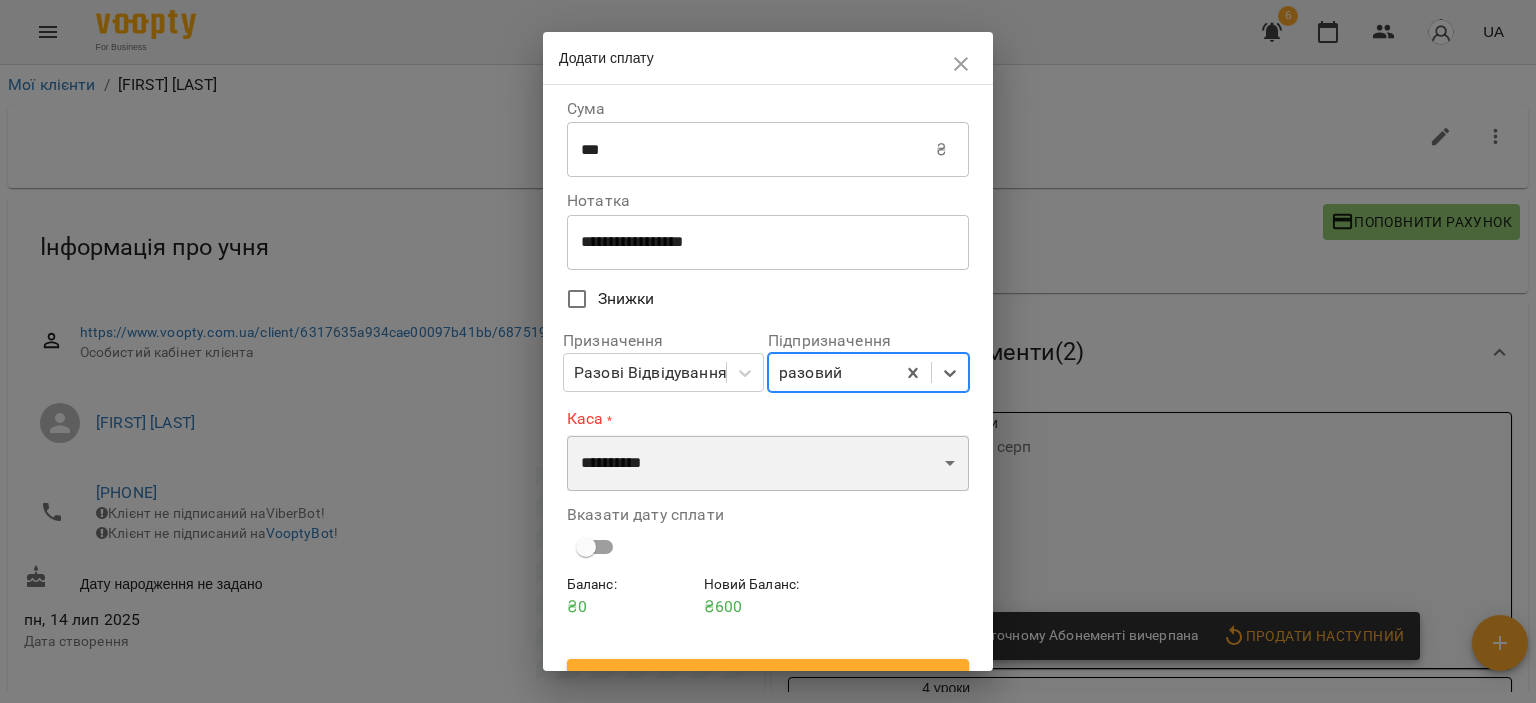 click on "**********" at bounding box center (768, 463) 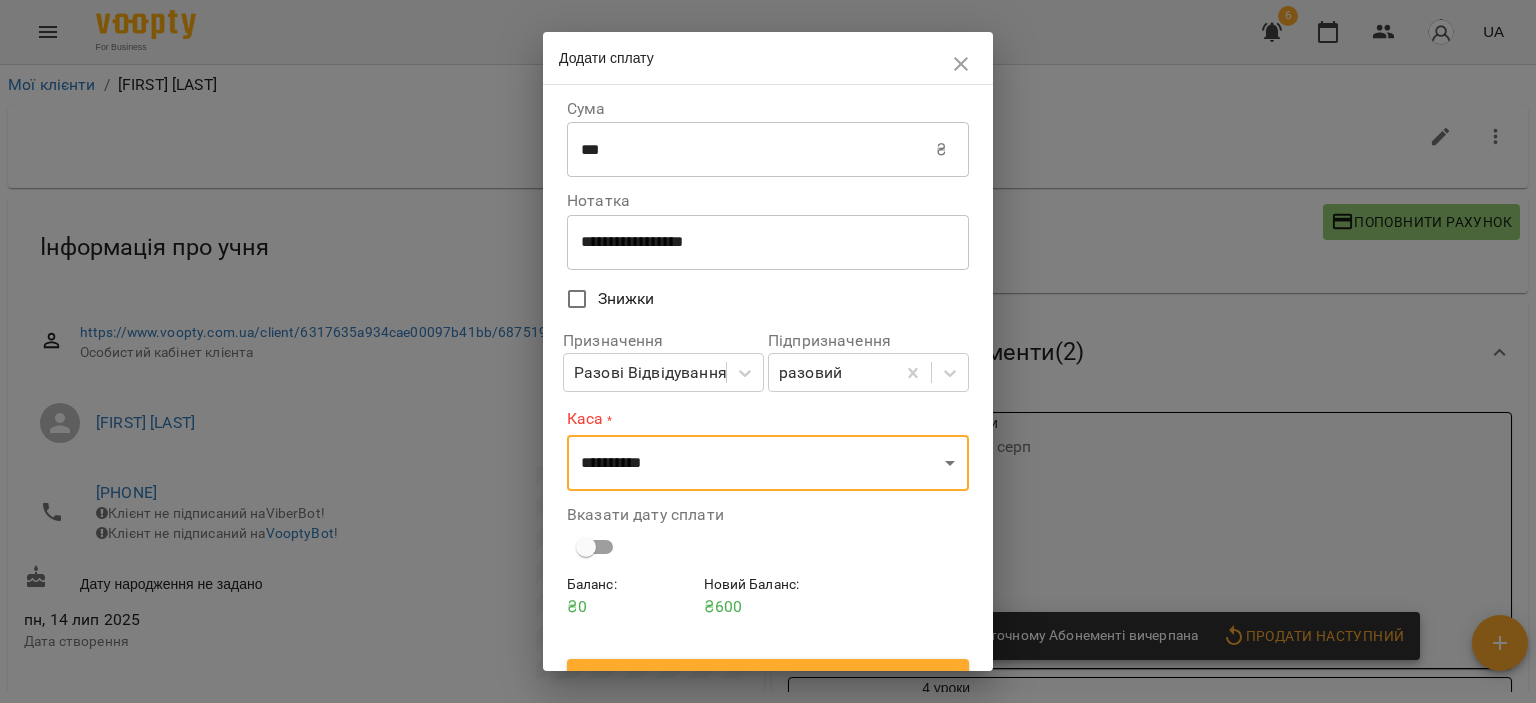 click on "Новий Баланс :" at bounding box center [768, 585] 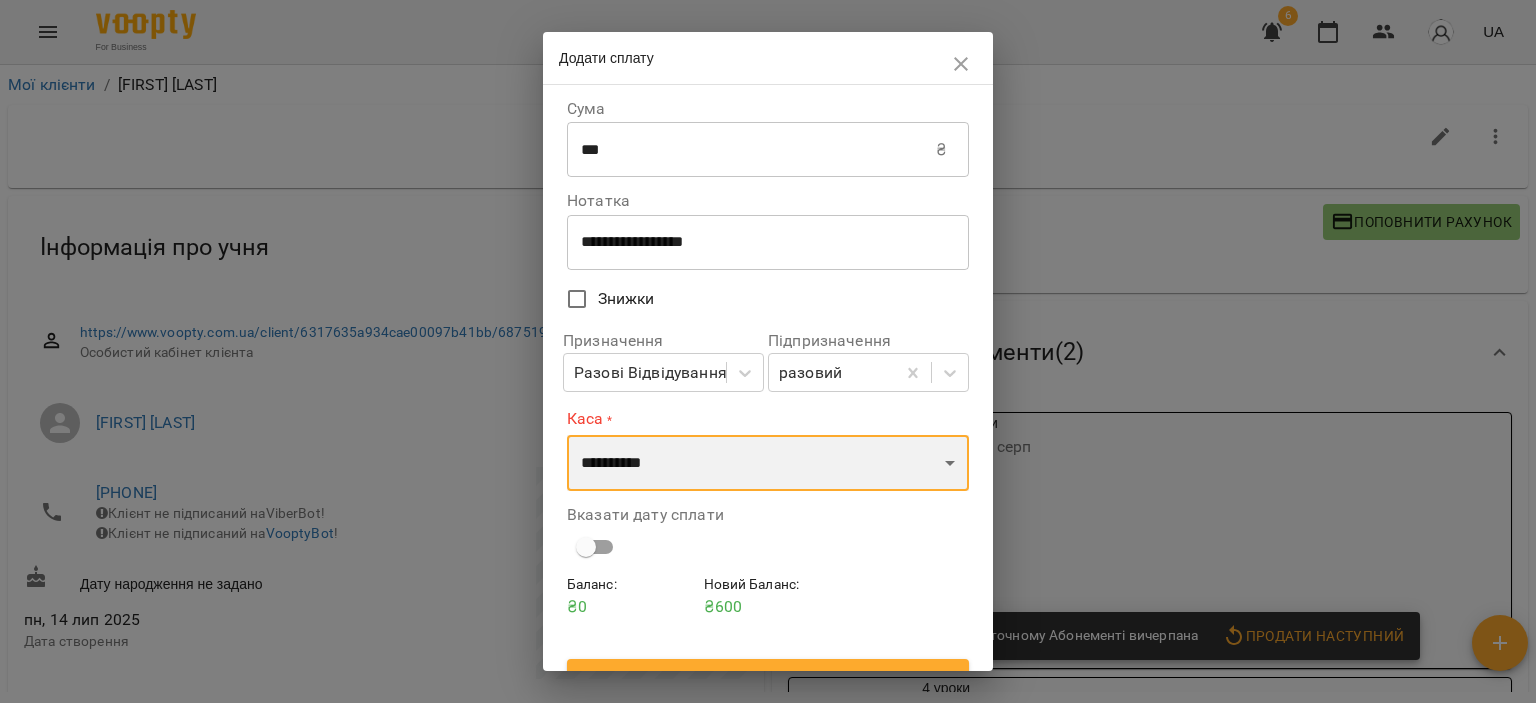 click on "**********" at bounding box center (768, 463) 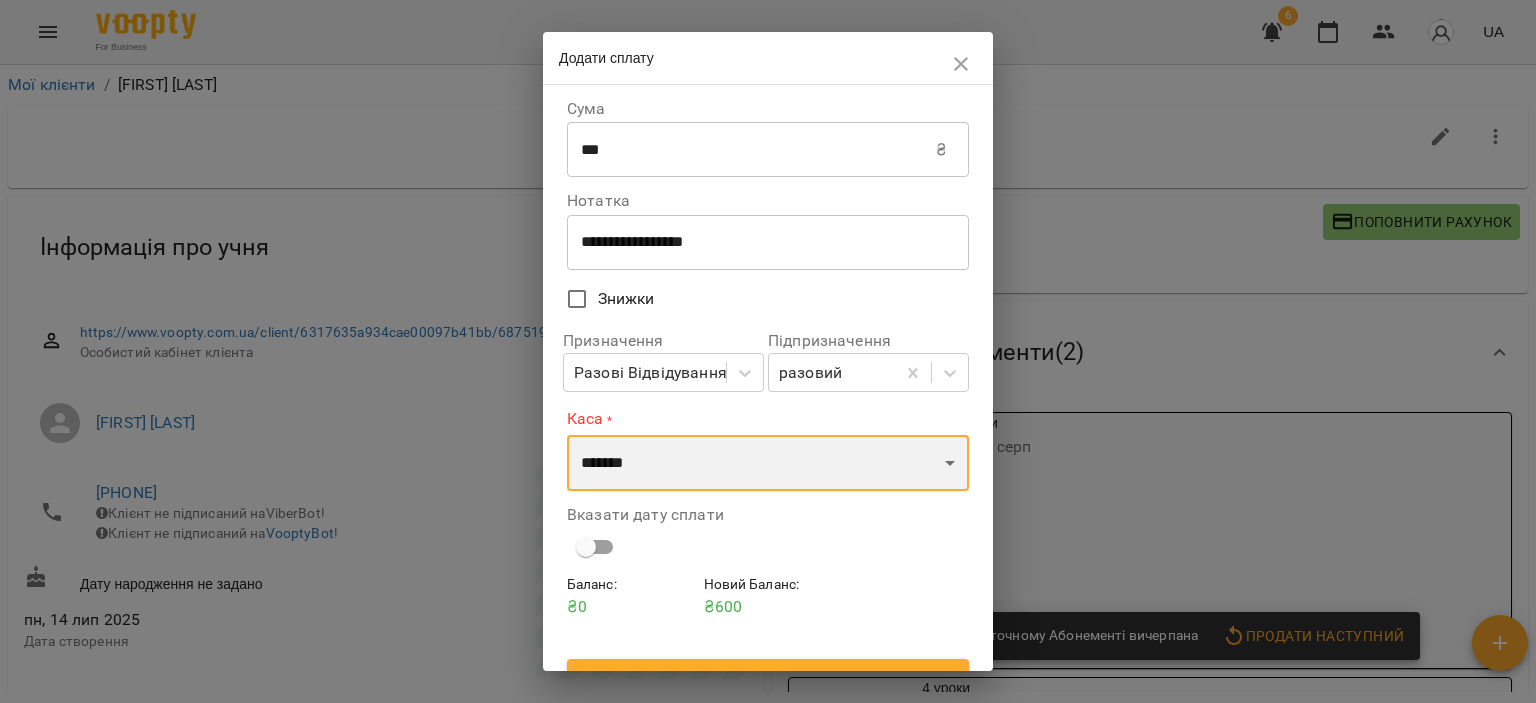 click on "**********" at bounding box center [768, 463] 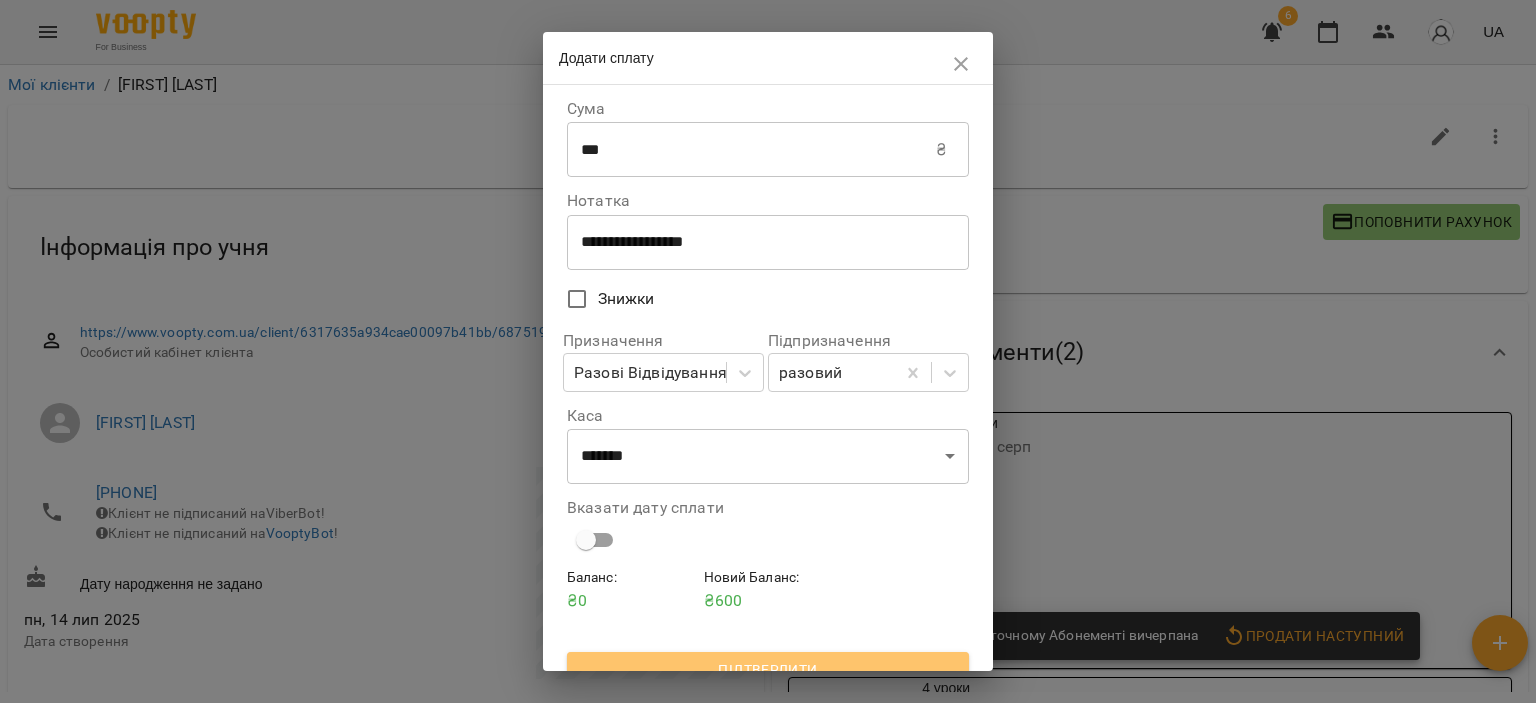 click on "Підтвердити" at bounding box center [768, 670] 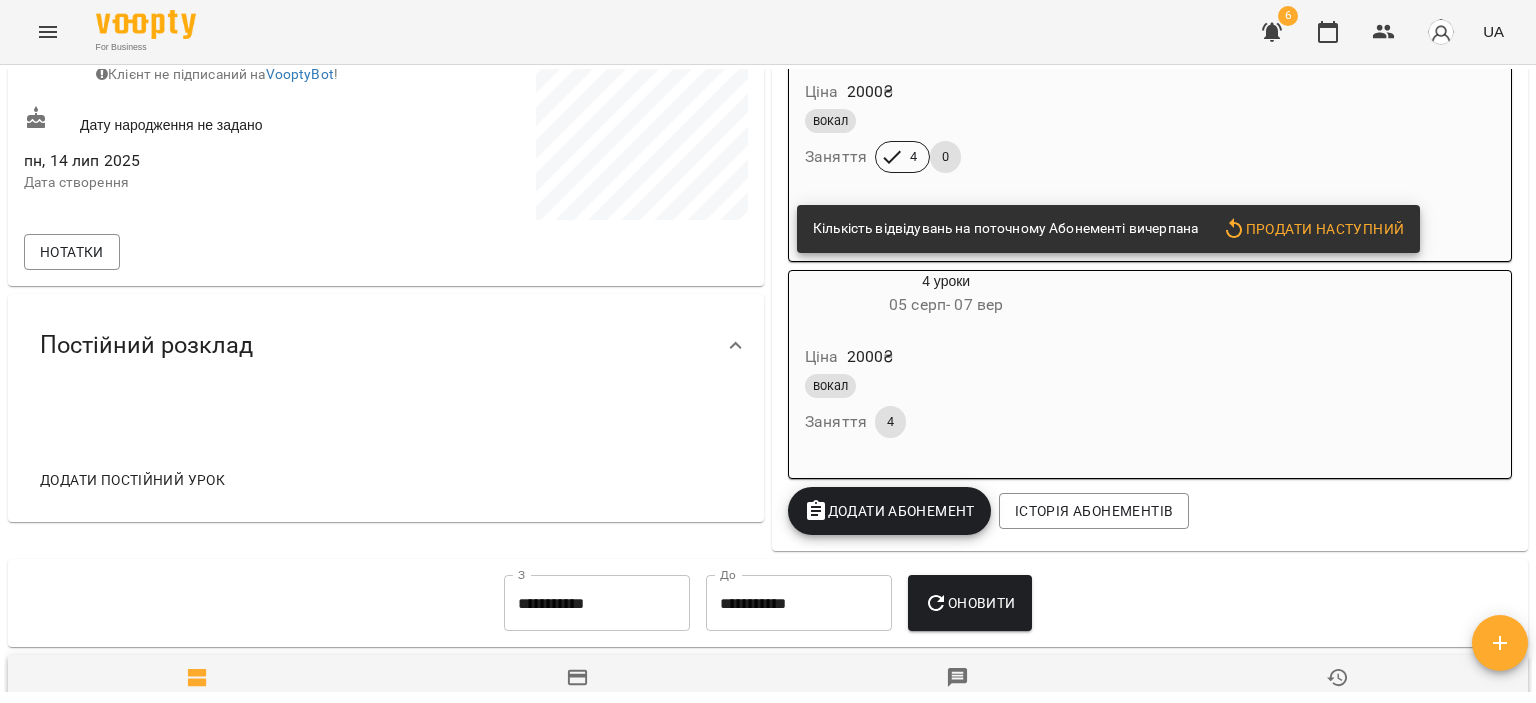 scroll, scrollTop: 259, scrollLeft: 0, axis: vertical 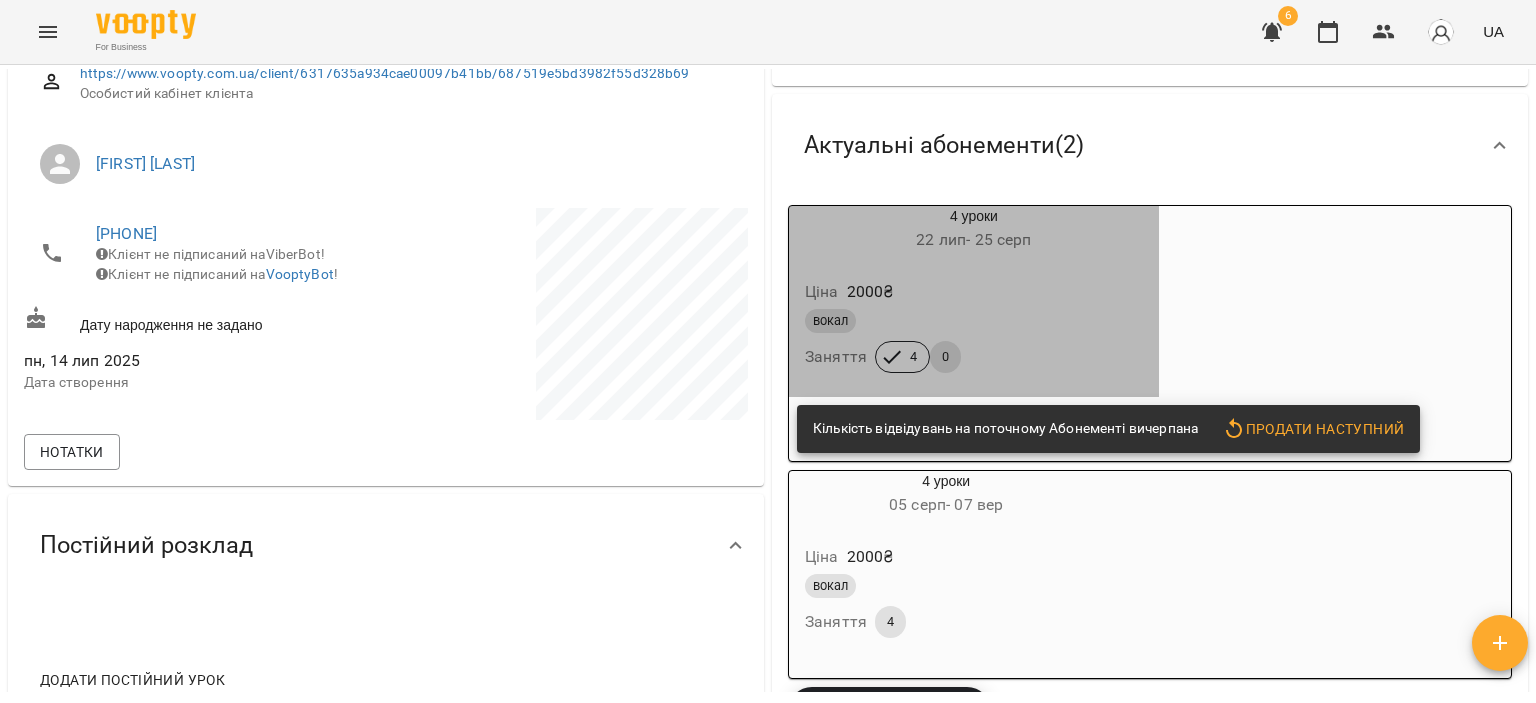 click on "Ціна 2000 ₴" at bounding box center (974, 292) 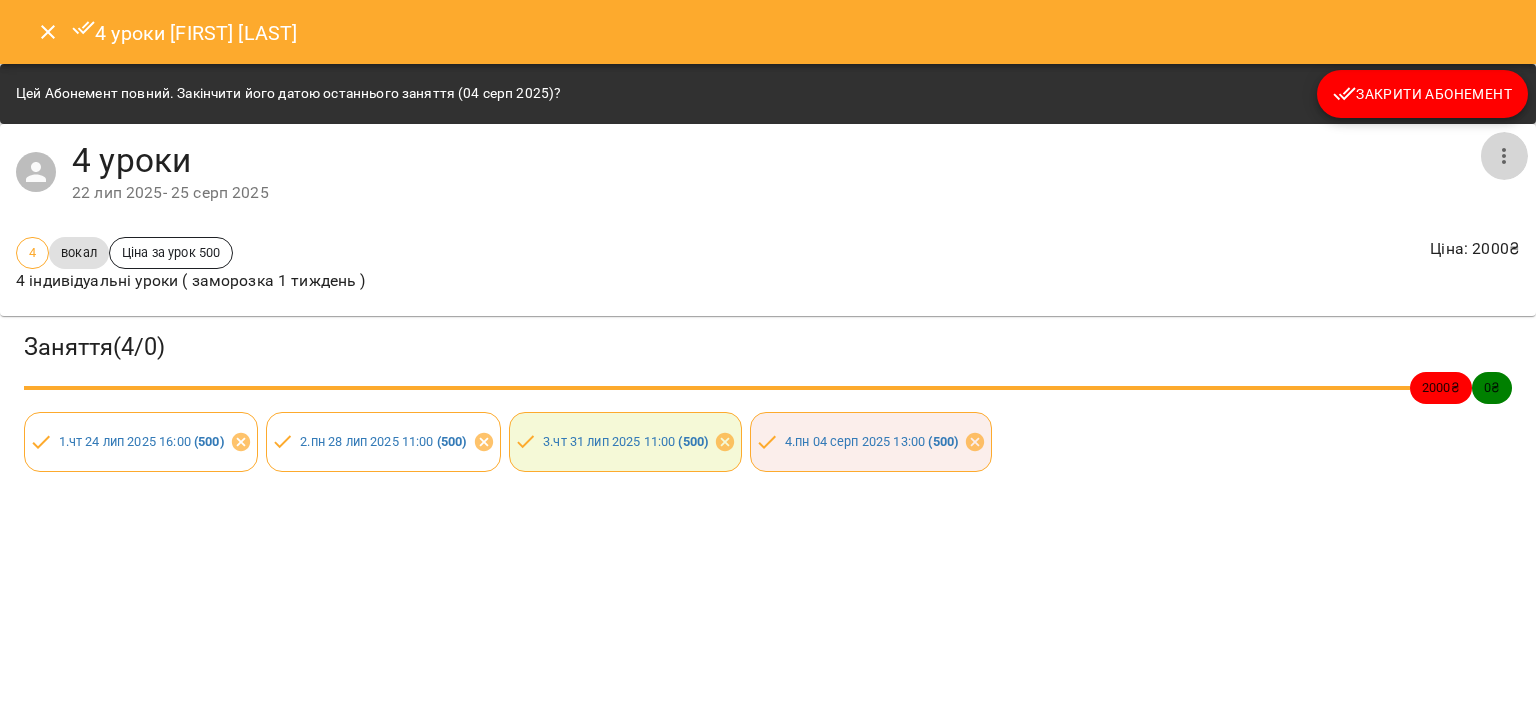 click 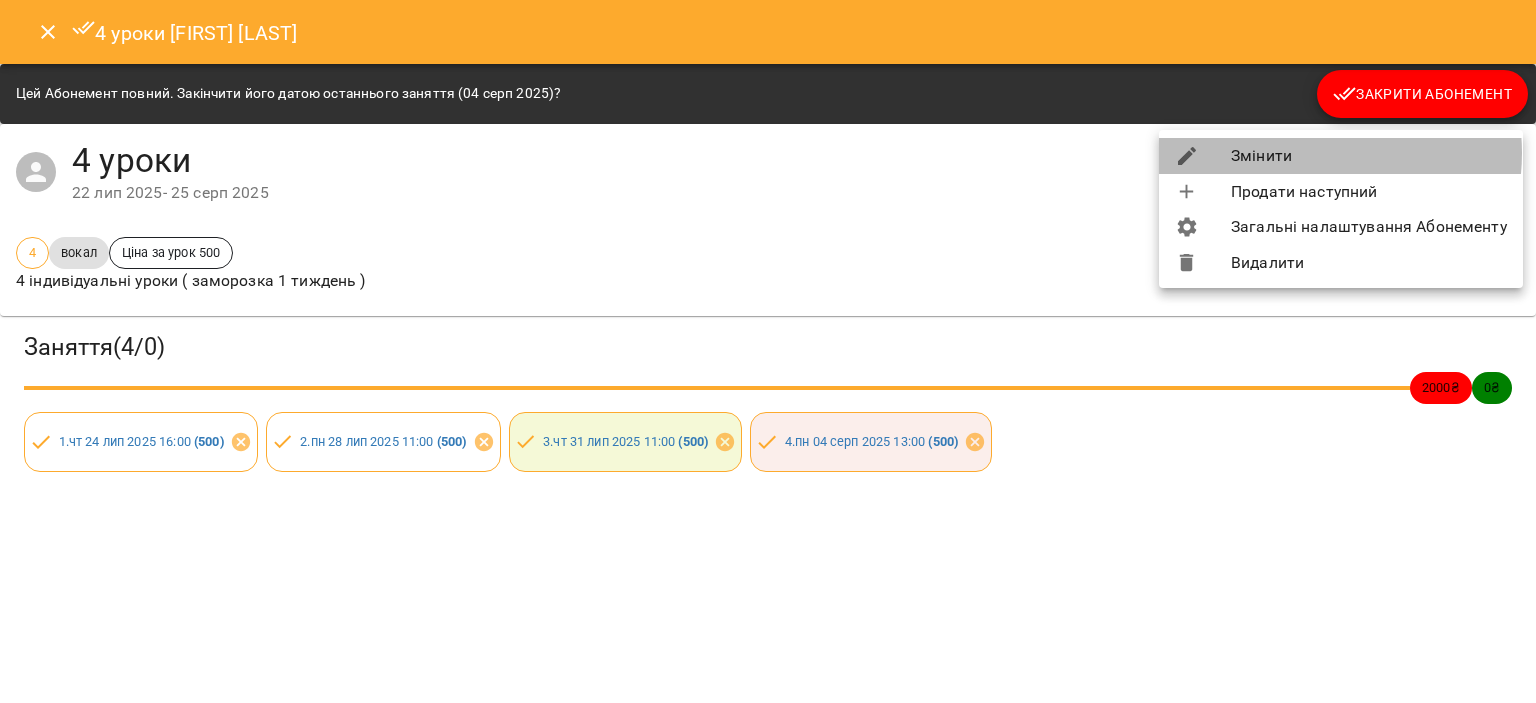 click on "Змінити" at bounding box center [1341, 156] 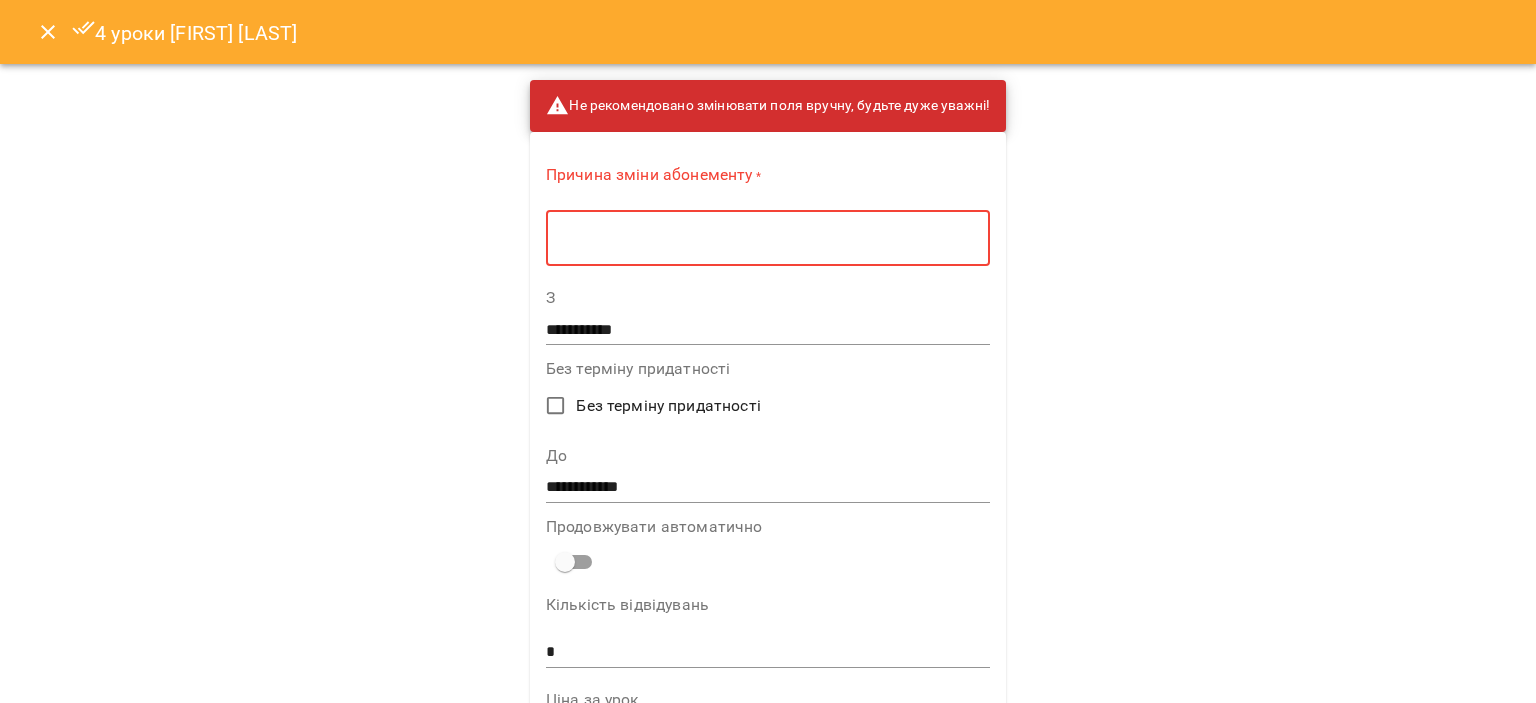 click at bounding box center (768, 238) 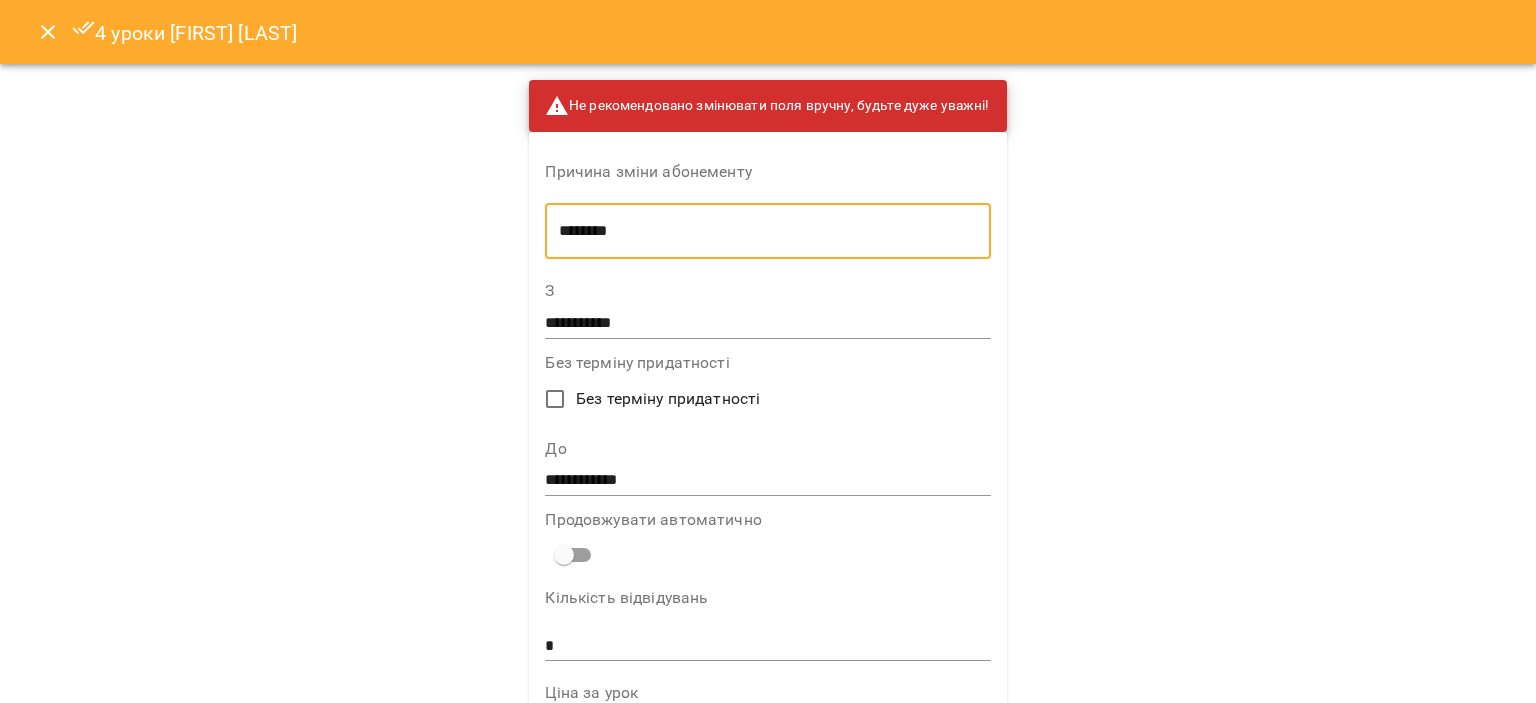 type on "********" 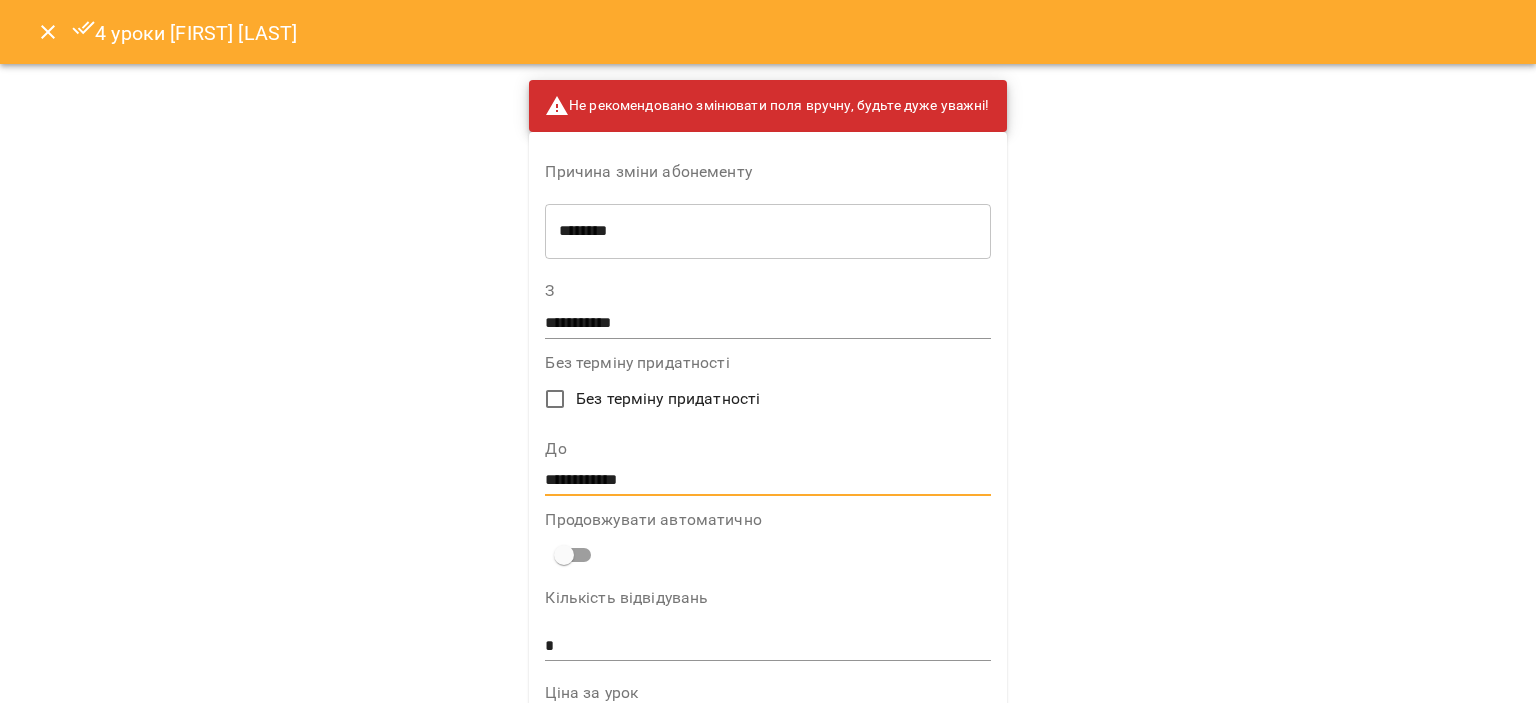 click on "**********" at bounding box center (767, 481) 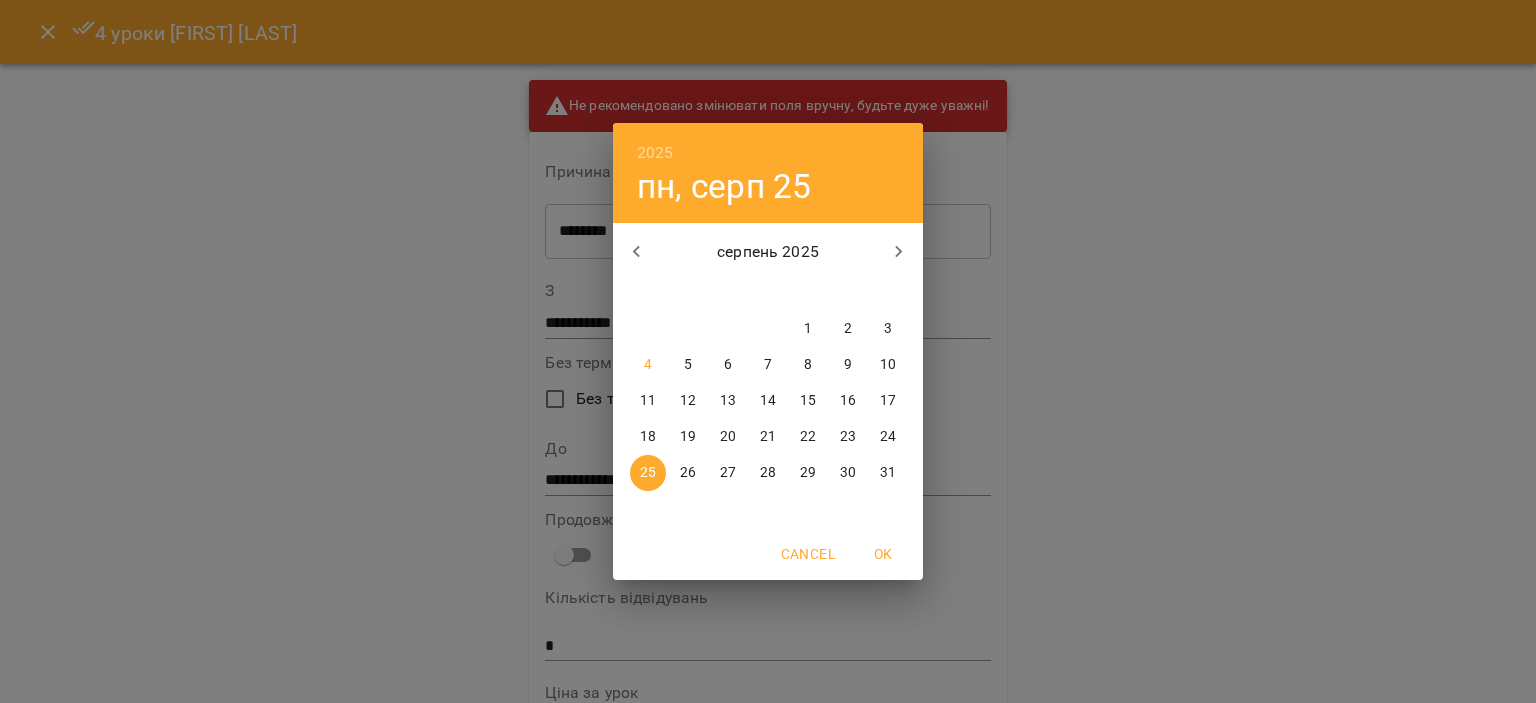 click on "4" at bounding box center [648, 365] 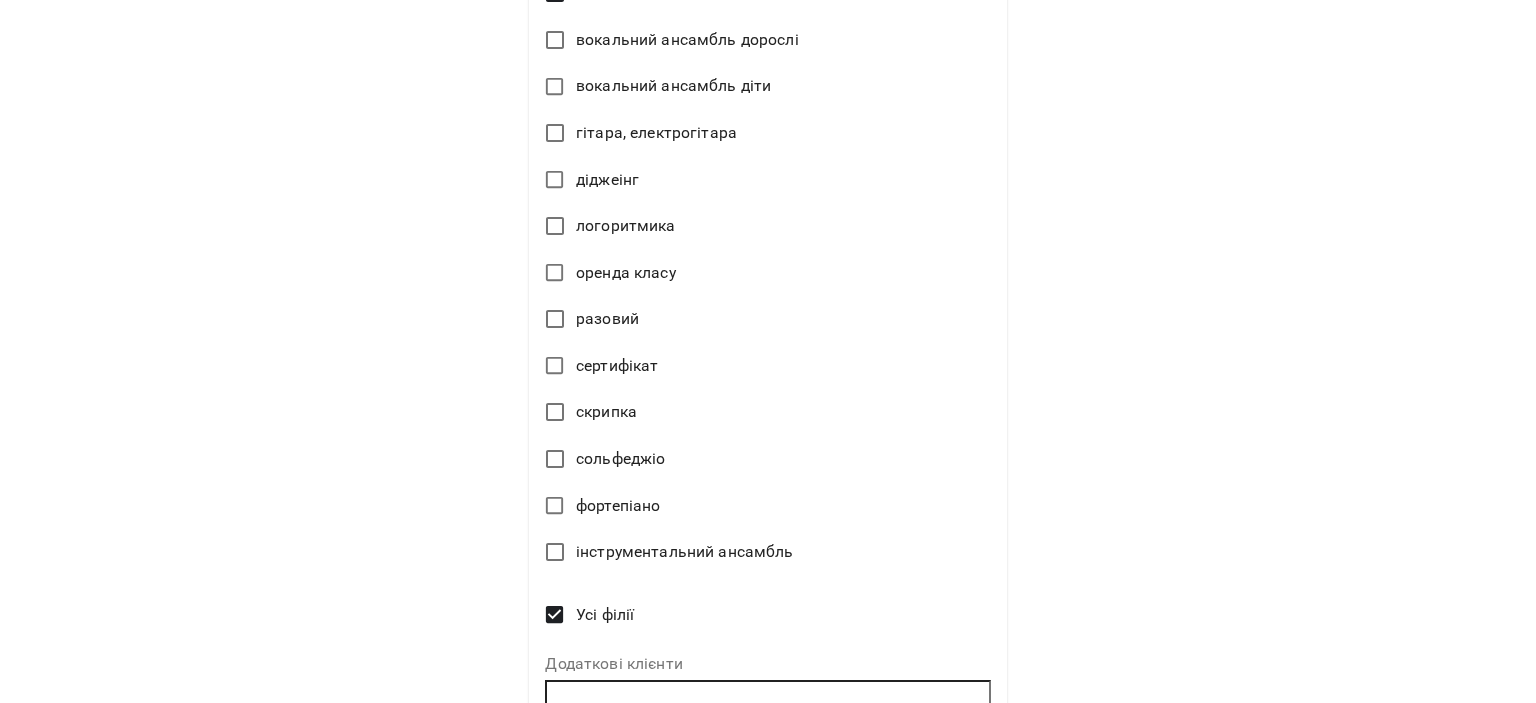 scroll, scrollTop: 1406, scrollLeft: 0, axis: vertical 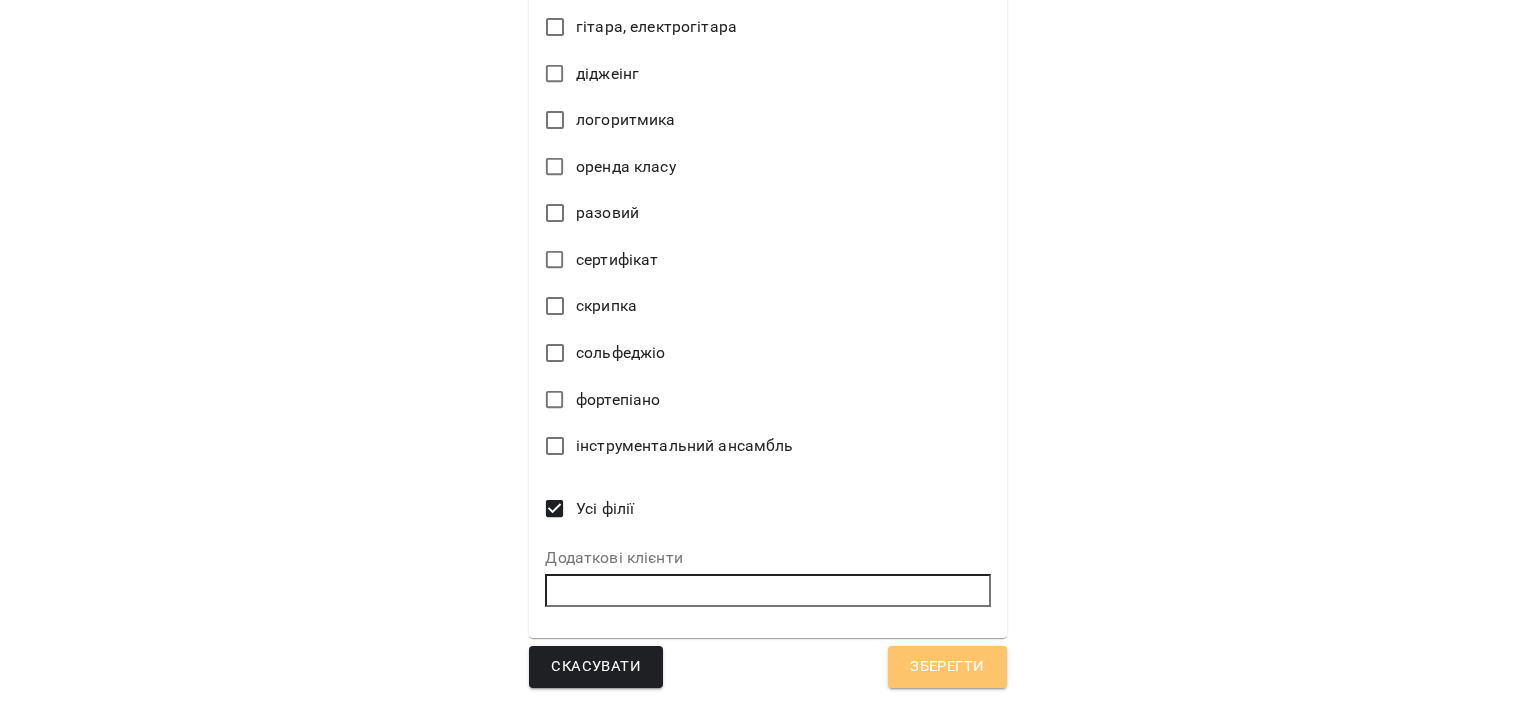 click on "Зберегти" at bounding box center (947, 667) 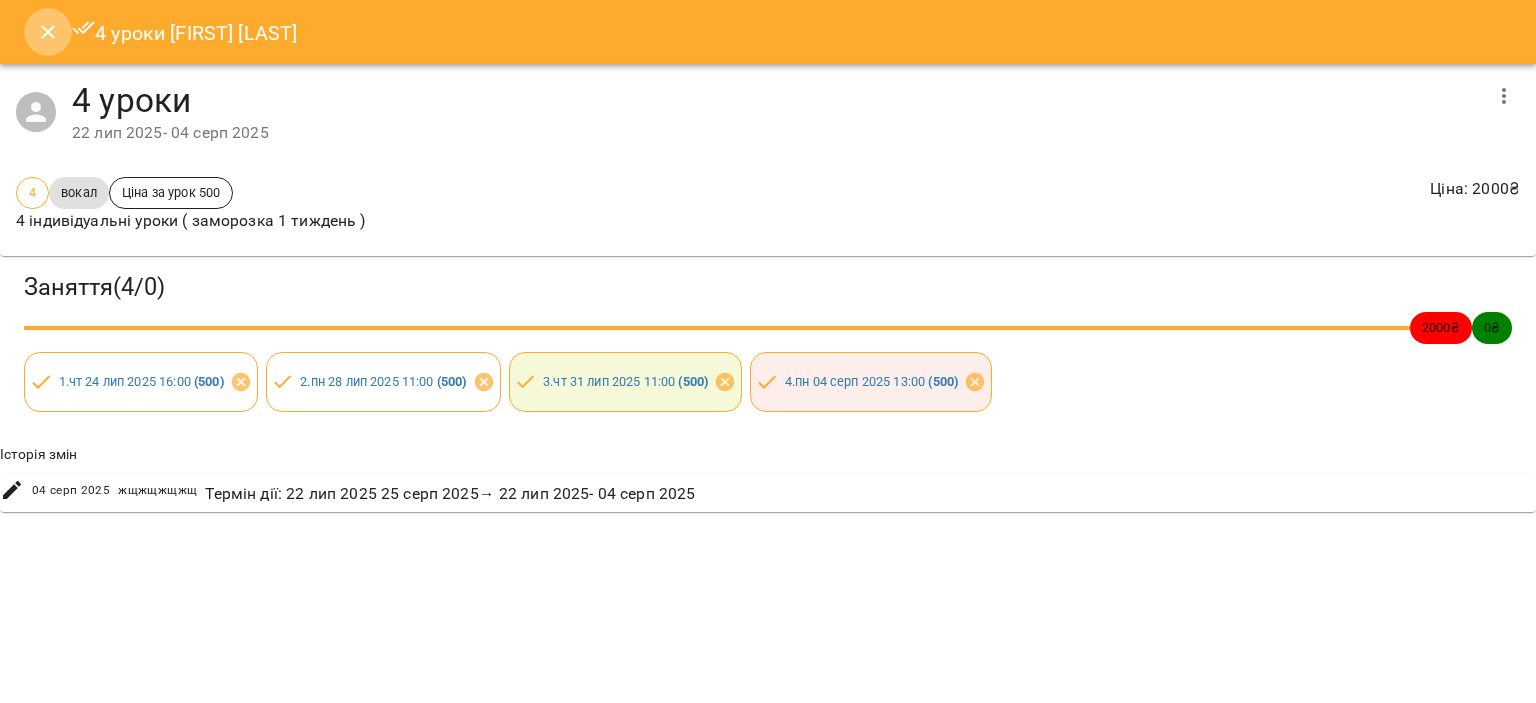 click 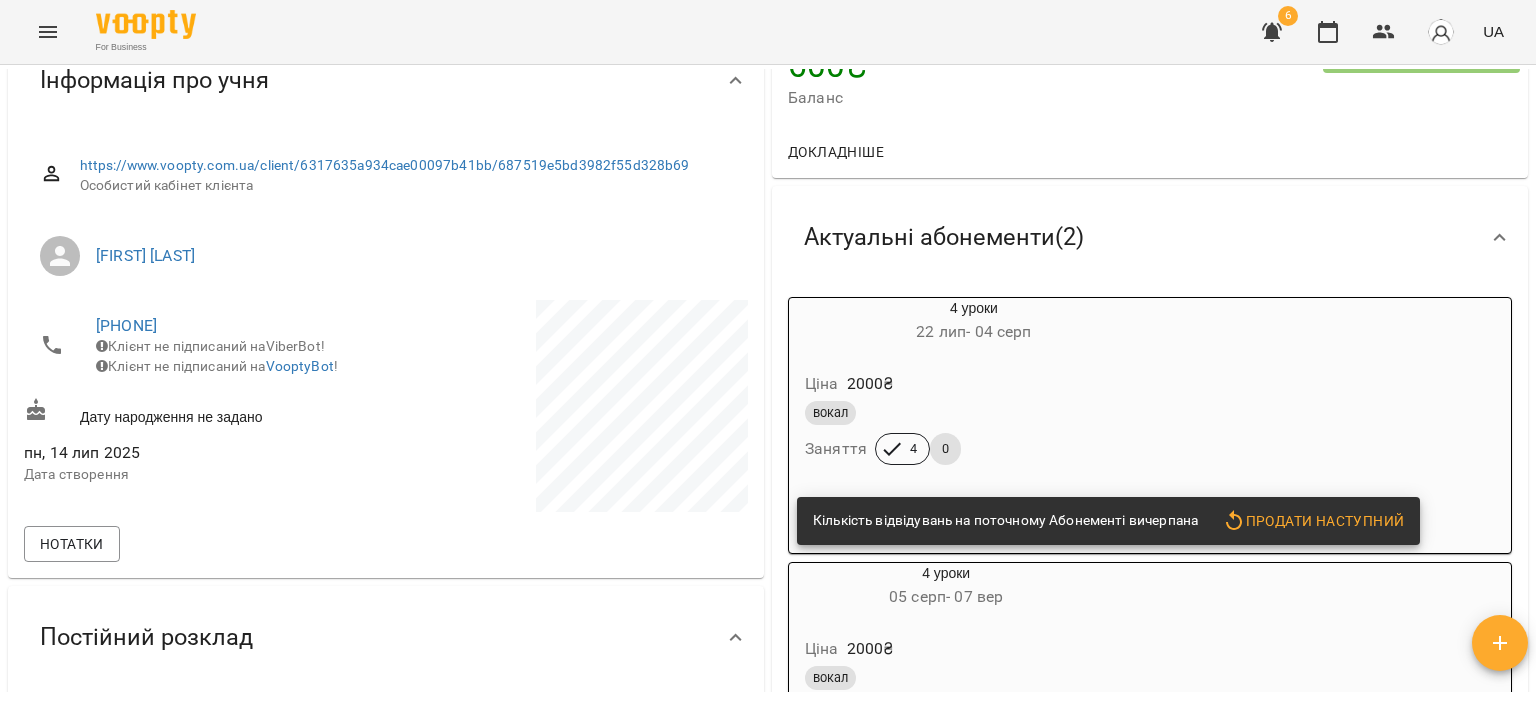 scroll, scrollTop: 0, scrollLeft: 0, axis: both 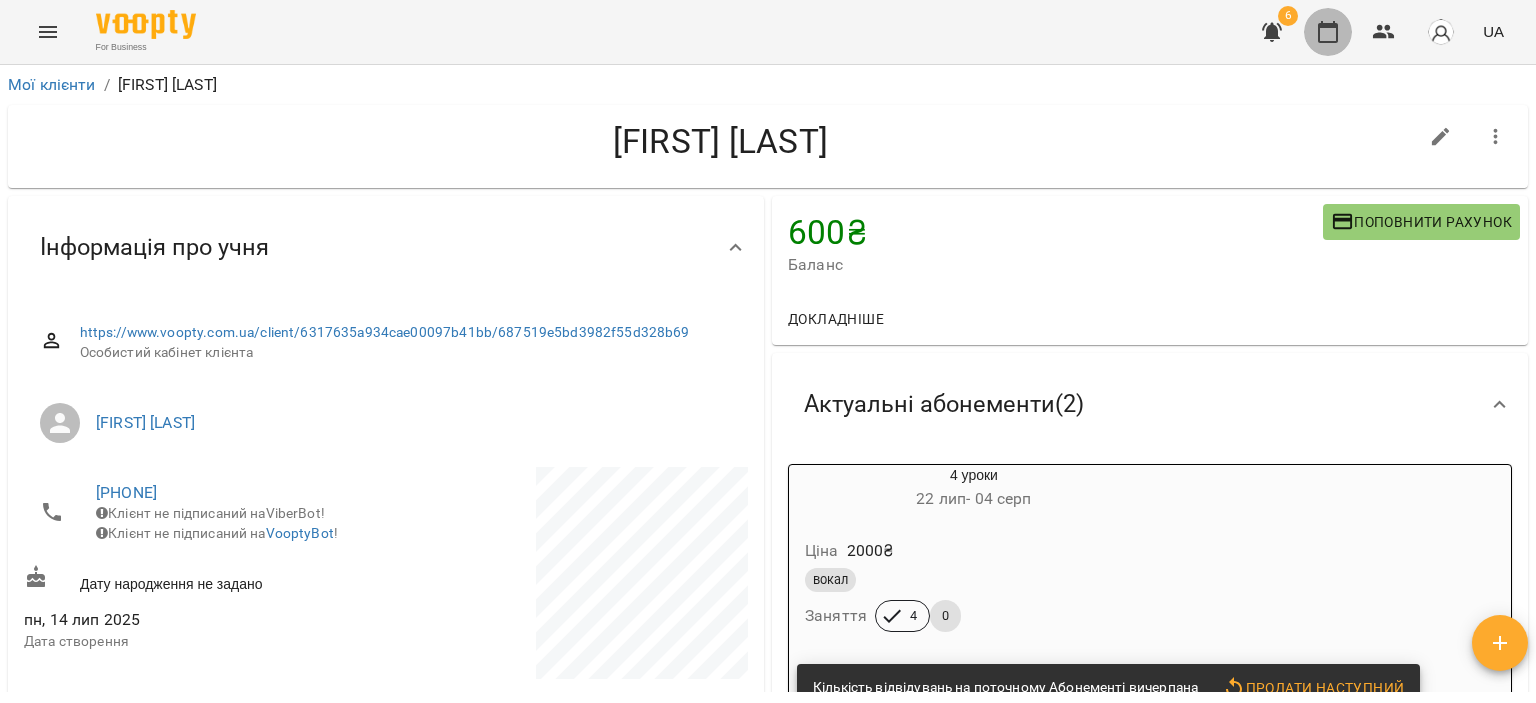 click 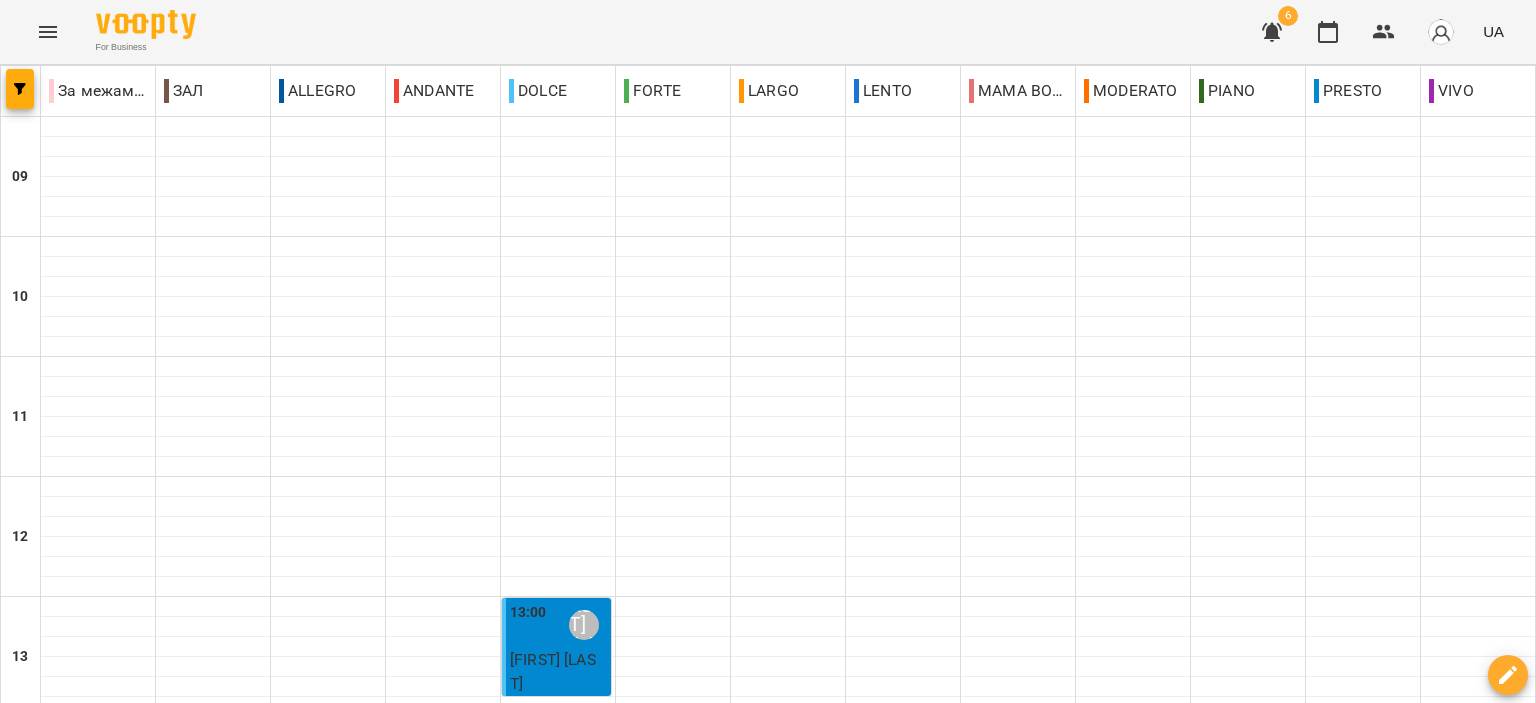 scroll, scrollTop: 300, scrollLeft: 0, axis: vertical 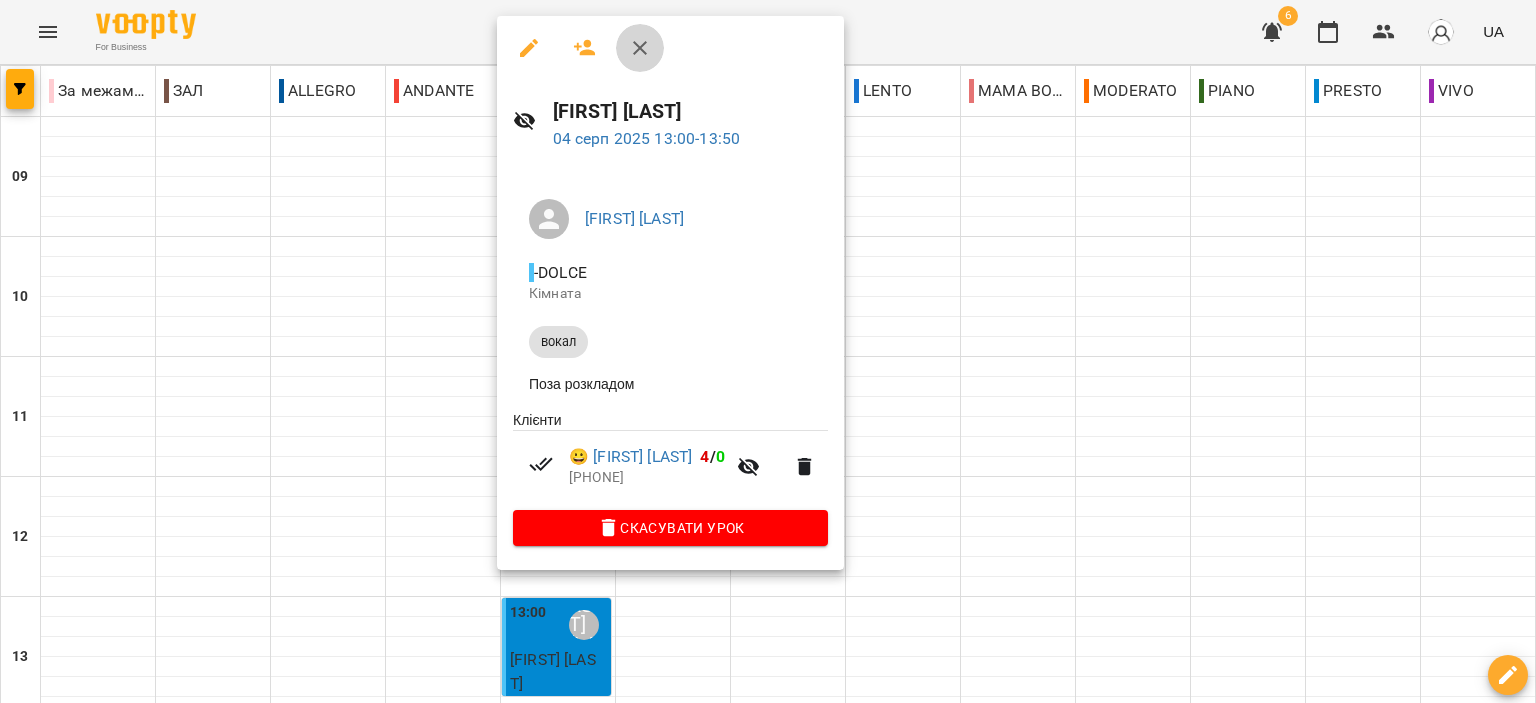 click 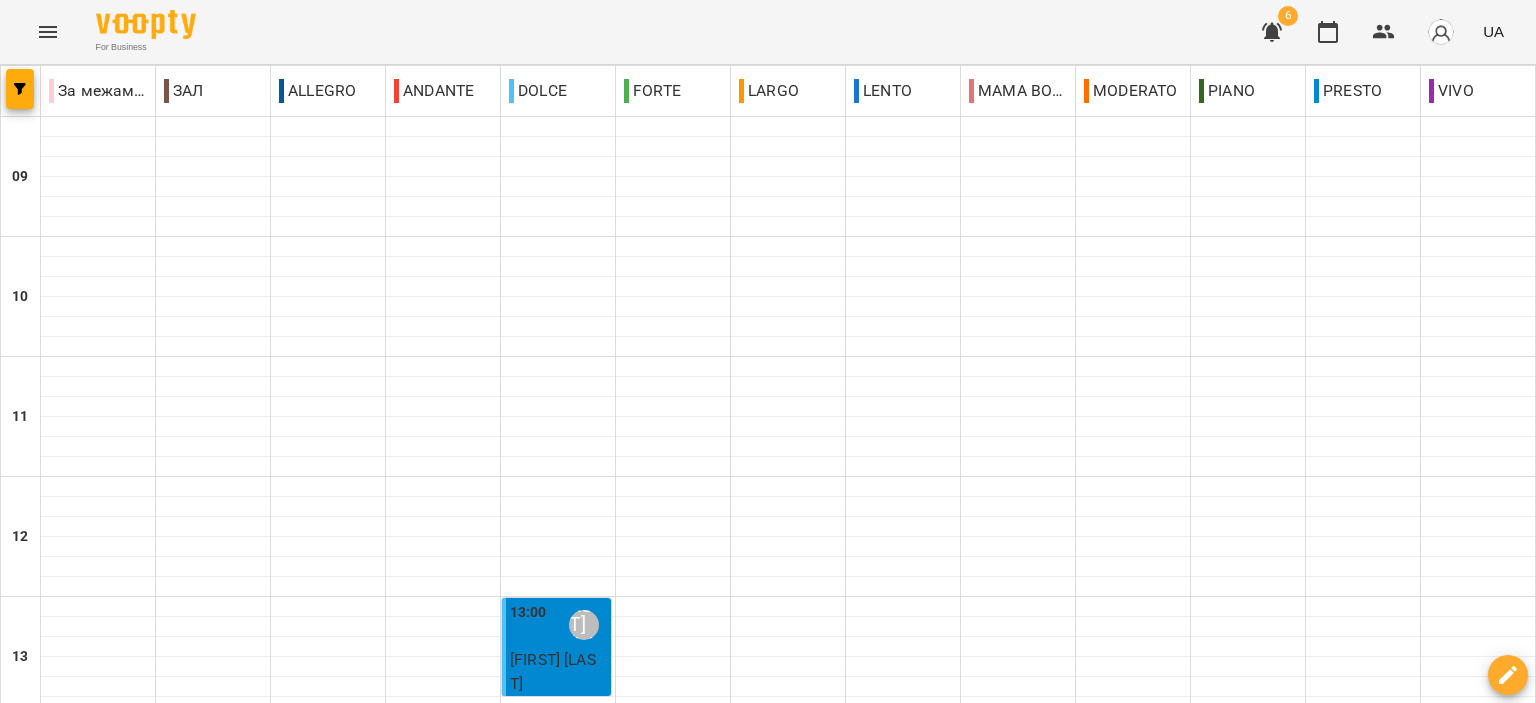 scroll, scrollTop: 900, scrollLeft: 0, axis: vertical 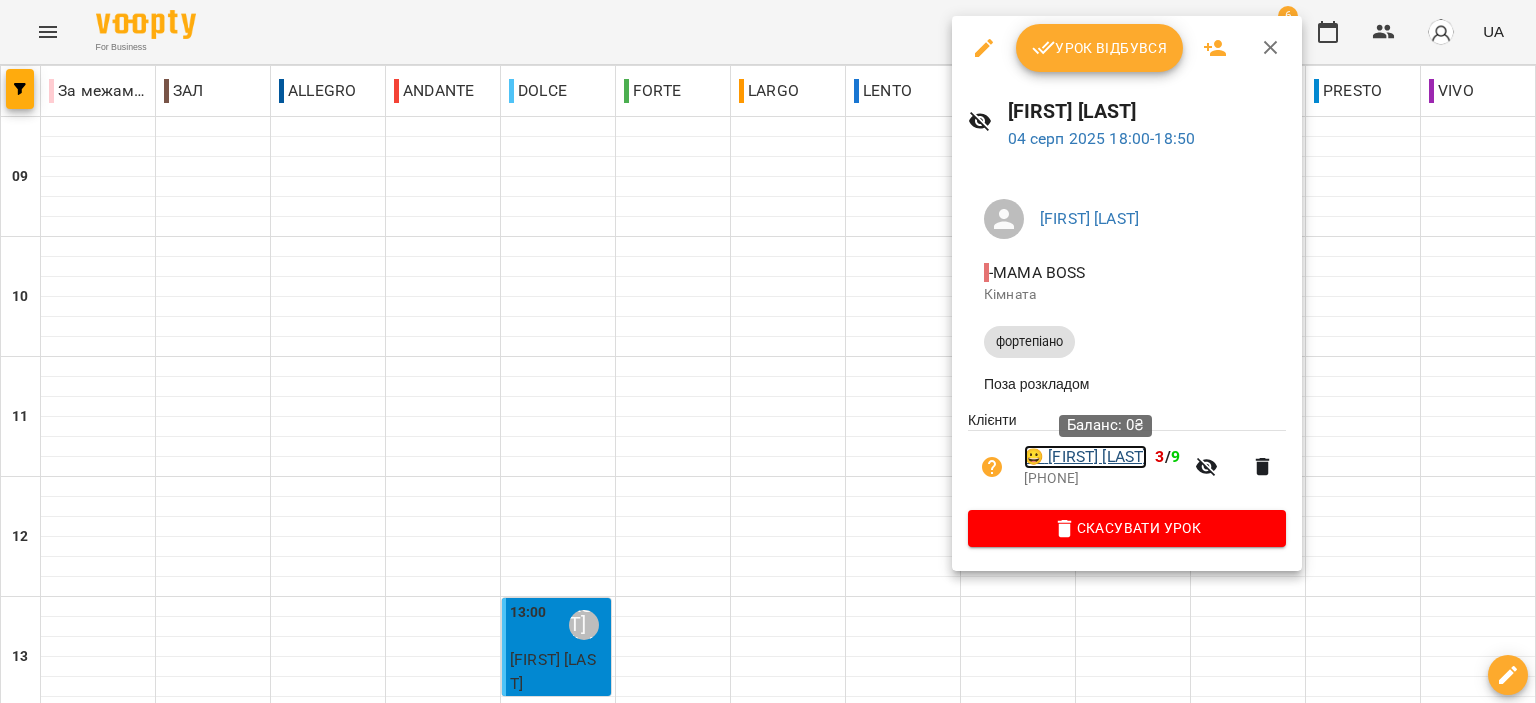 click on "😀   [FIRST] [LAST]" at bounding box center (1085, 457) 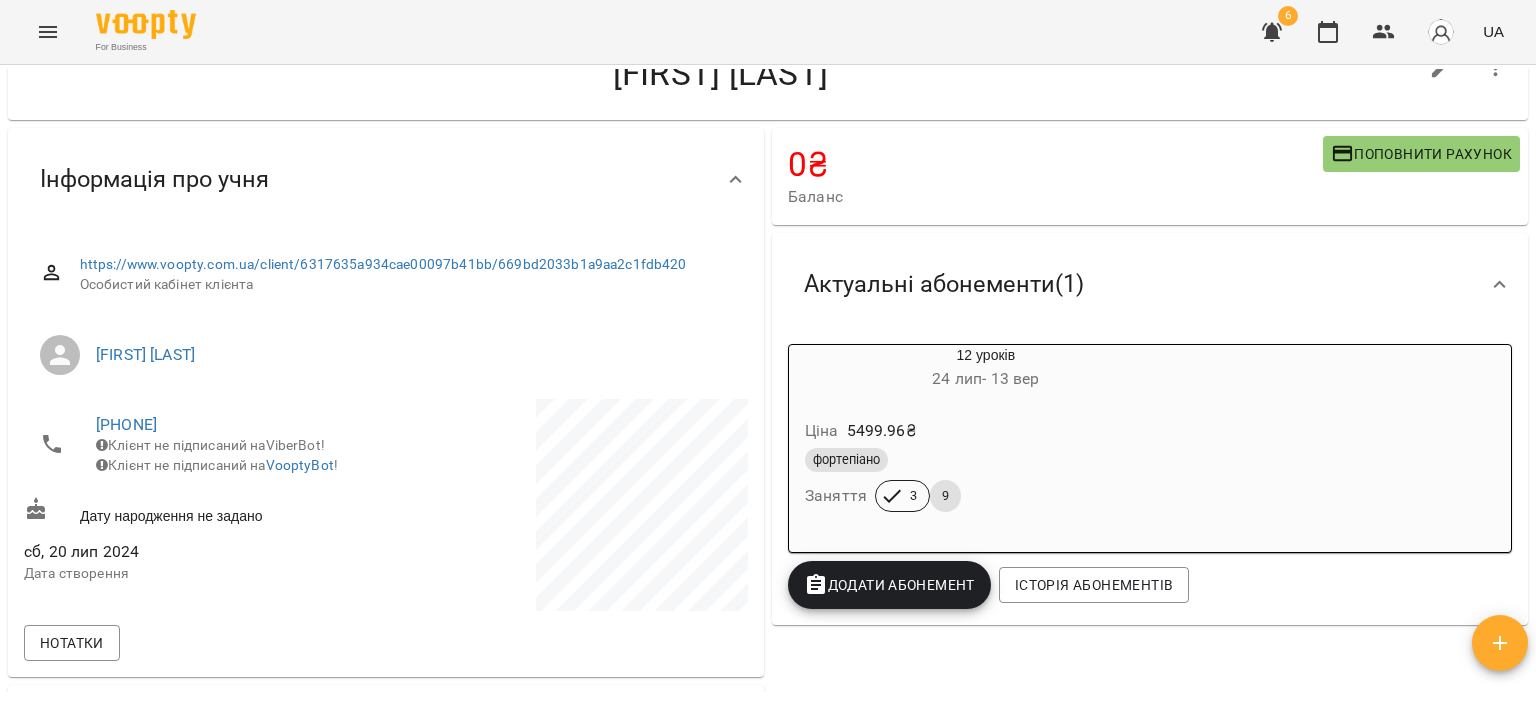 scroll, scrollTop: 100, scrollLeft: 0, axis: vertical 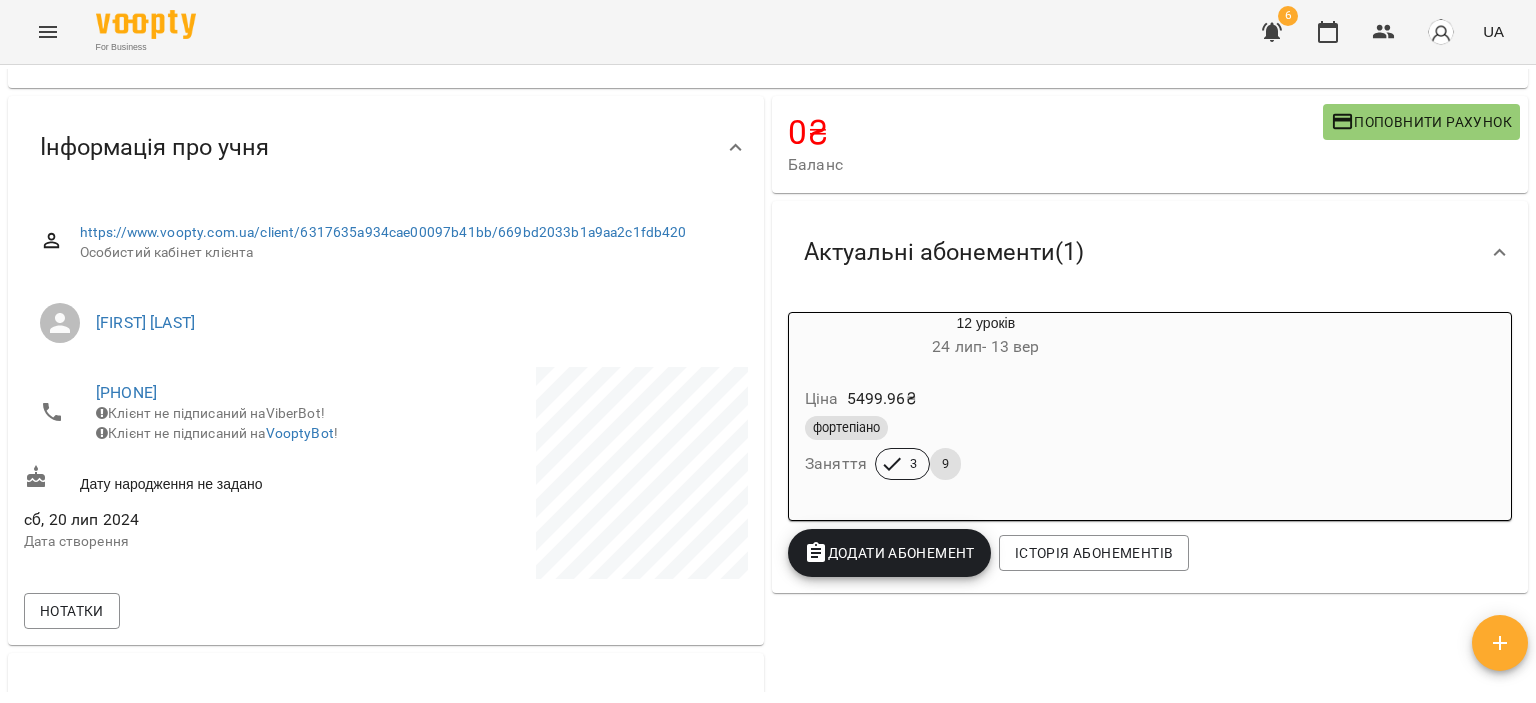 click on "Додати Абонемент" at bounding box center (889, 553) 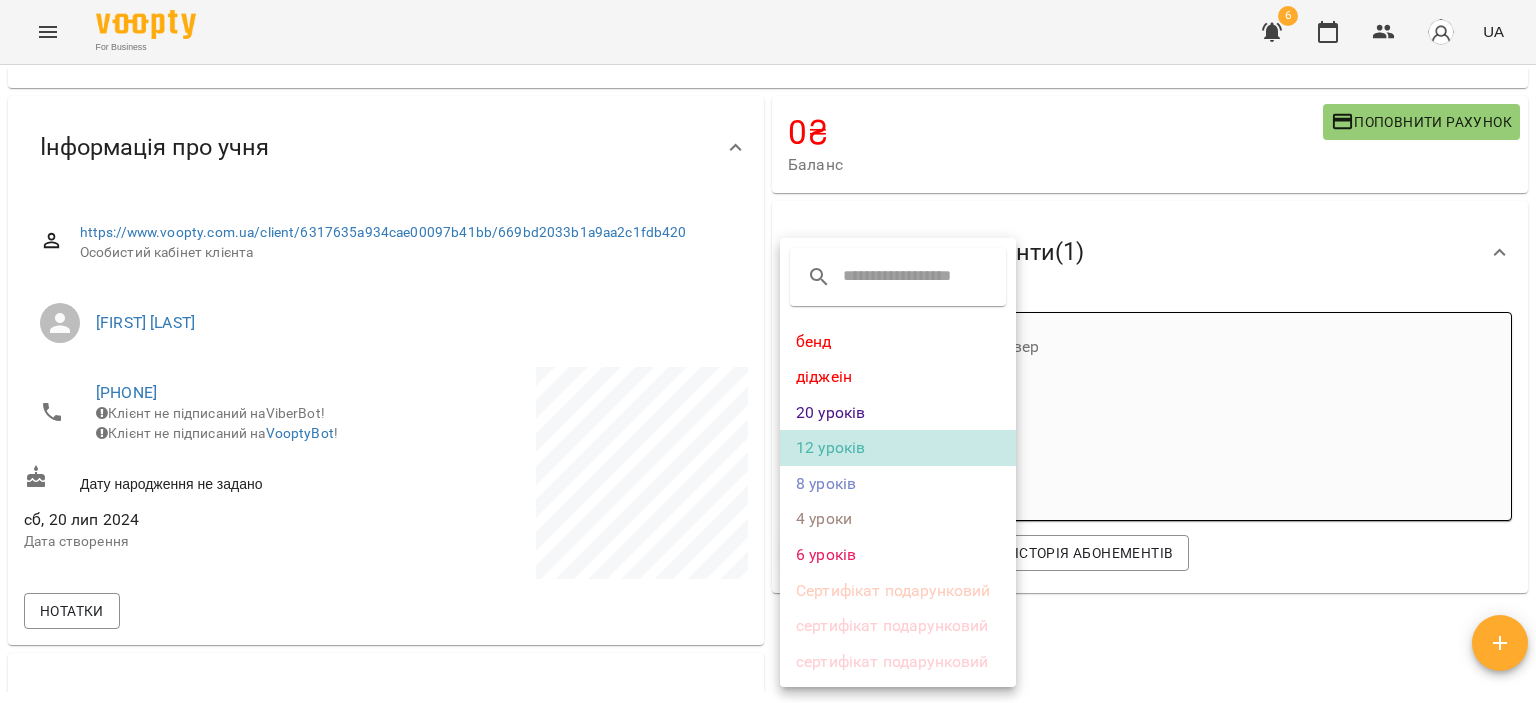 click on "12 уроків" at bounding box center (898, 448) 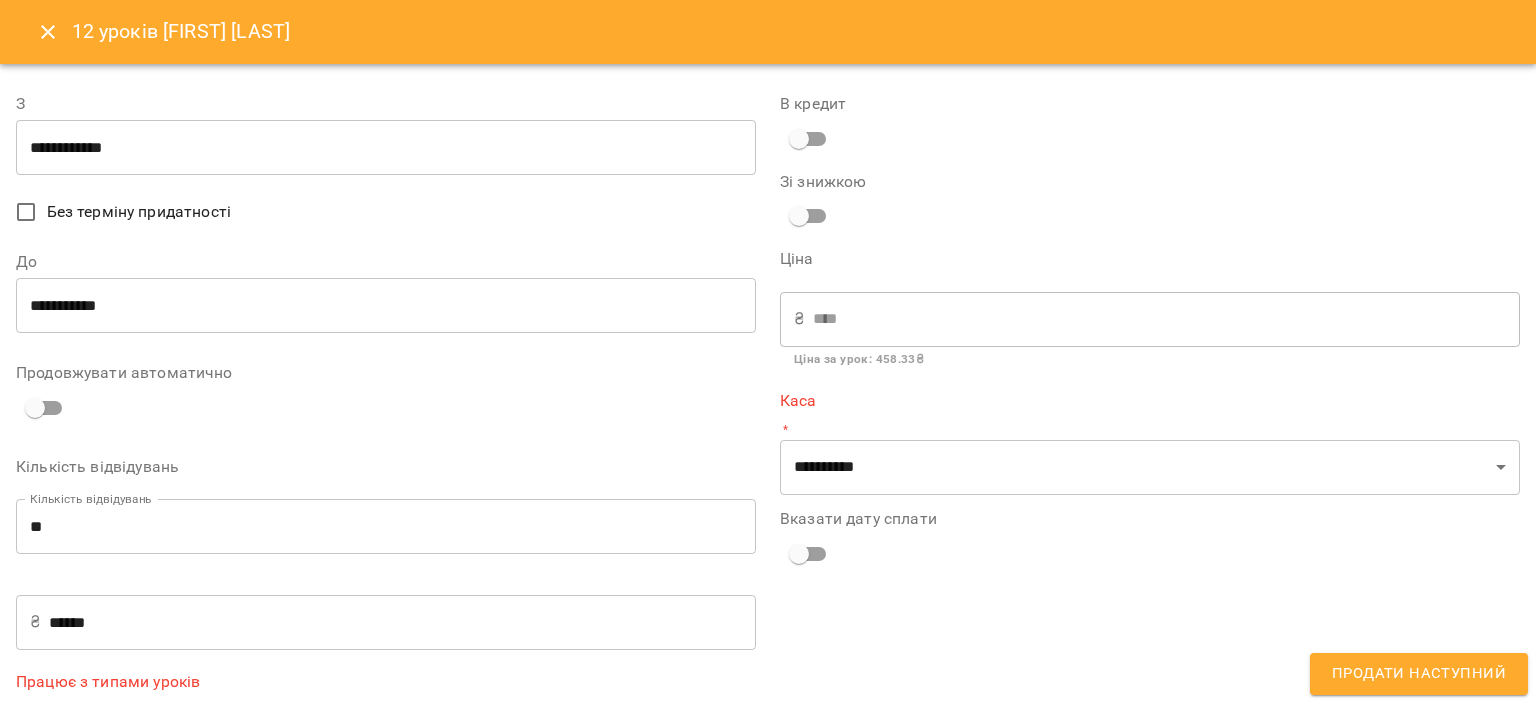 click on "**********" at bounding box center (386, 148) 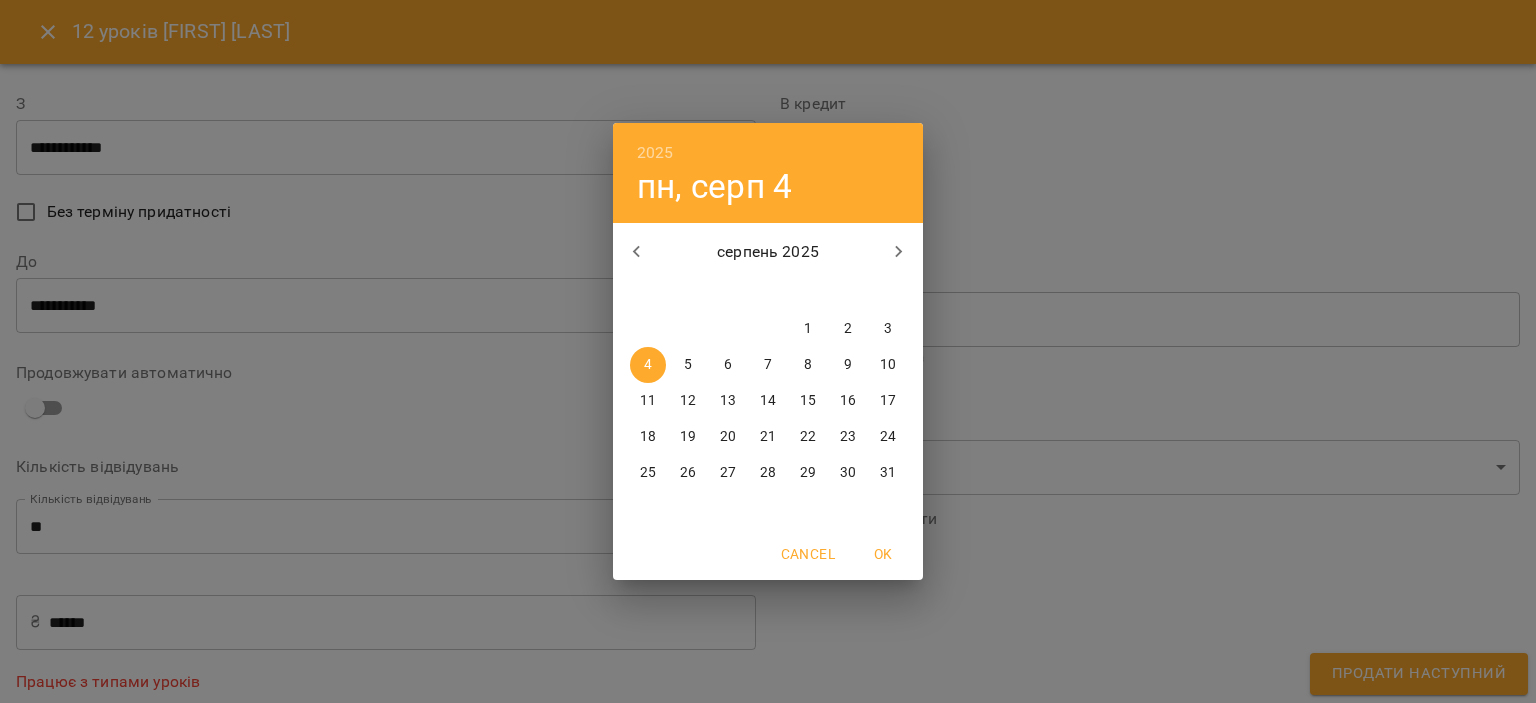click on "Cancel" at bounding box center (808, 554) 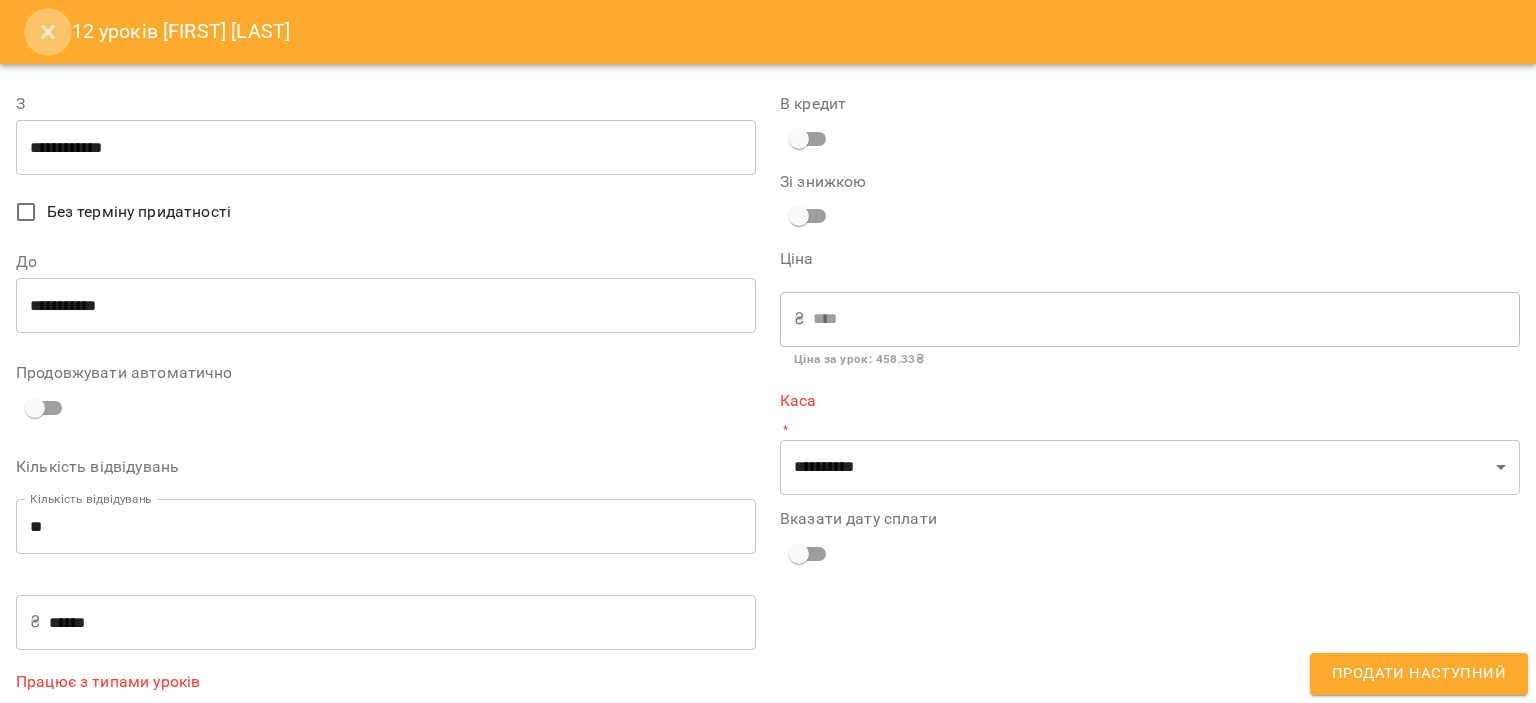 click 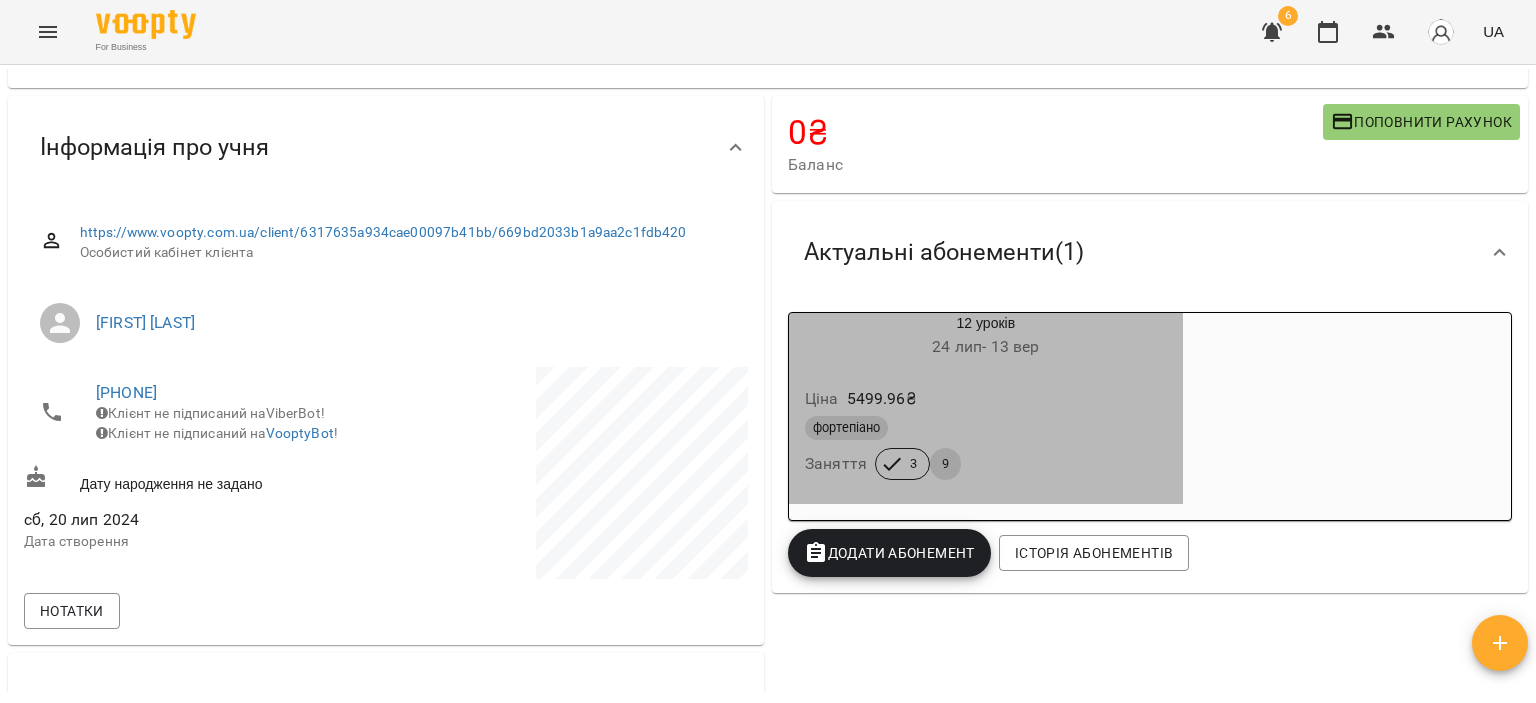 click on "фортепіано" at bounding box center (986, 428) 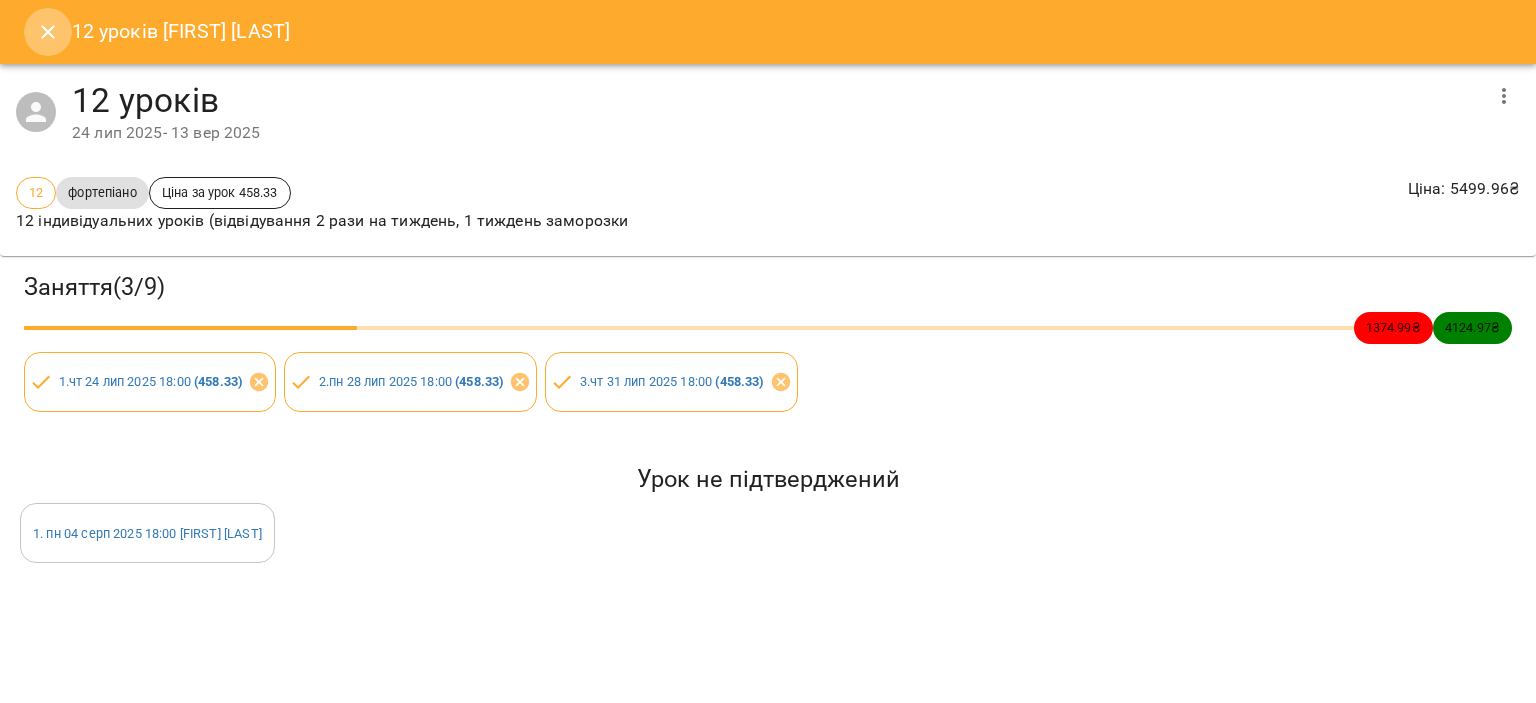 click 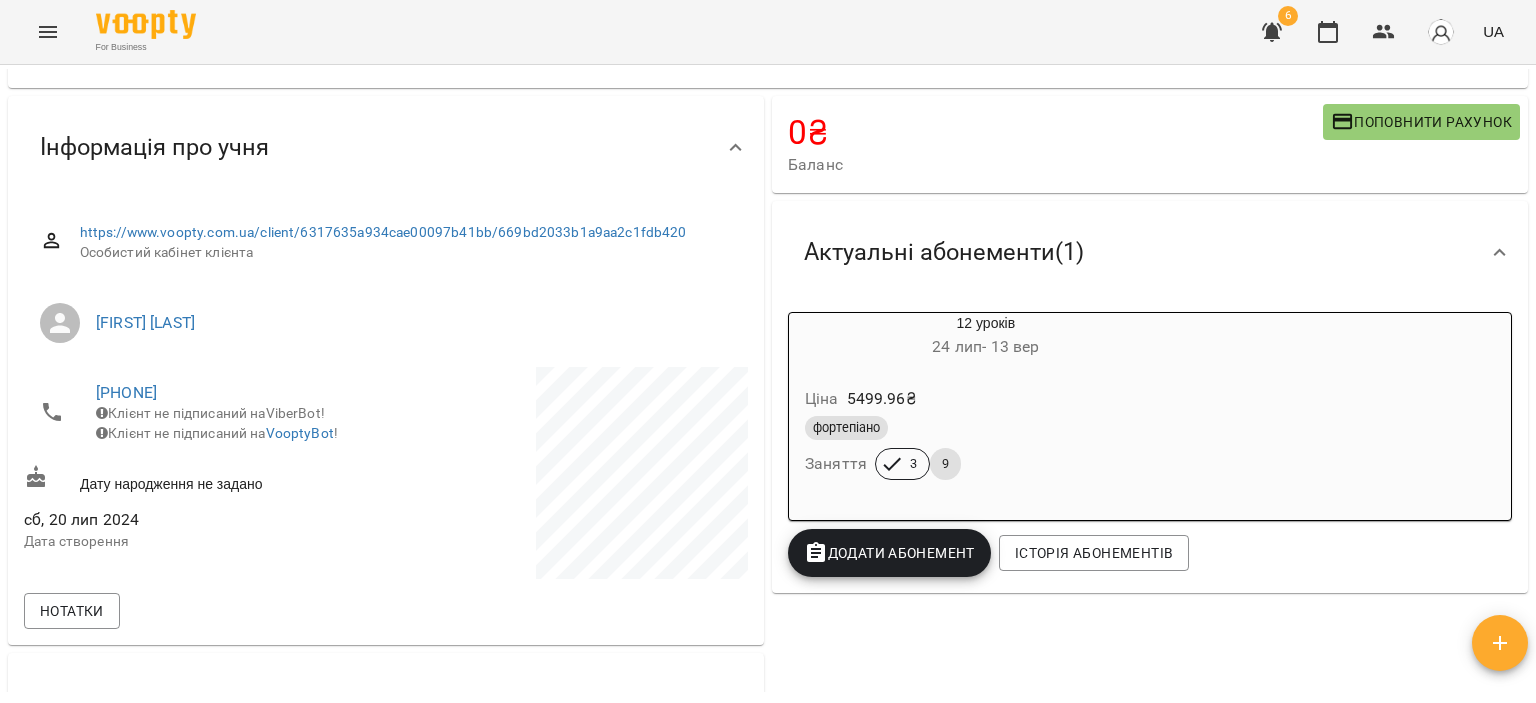 click on "Додати Абонемент" at bounding box center (889, 553) 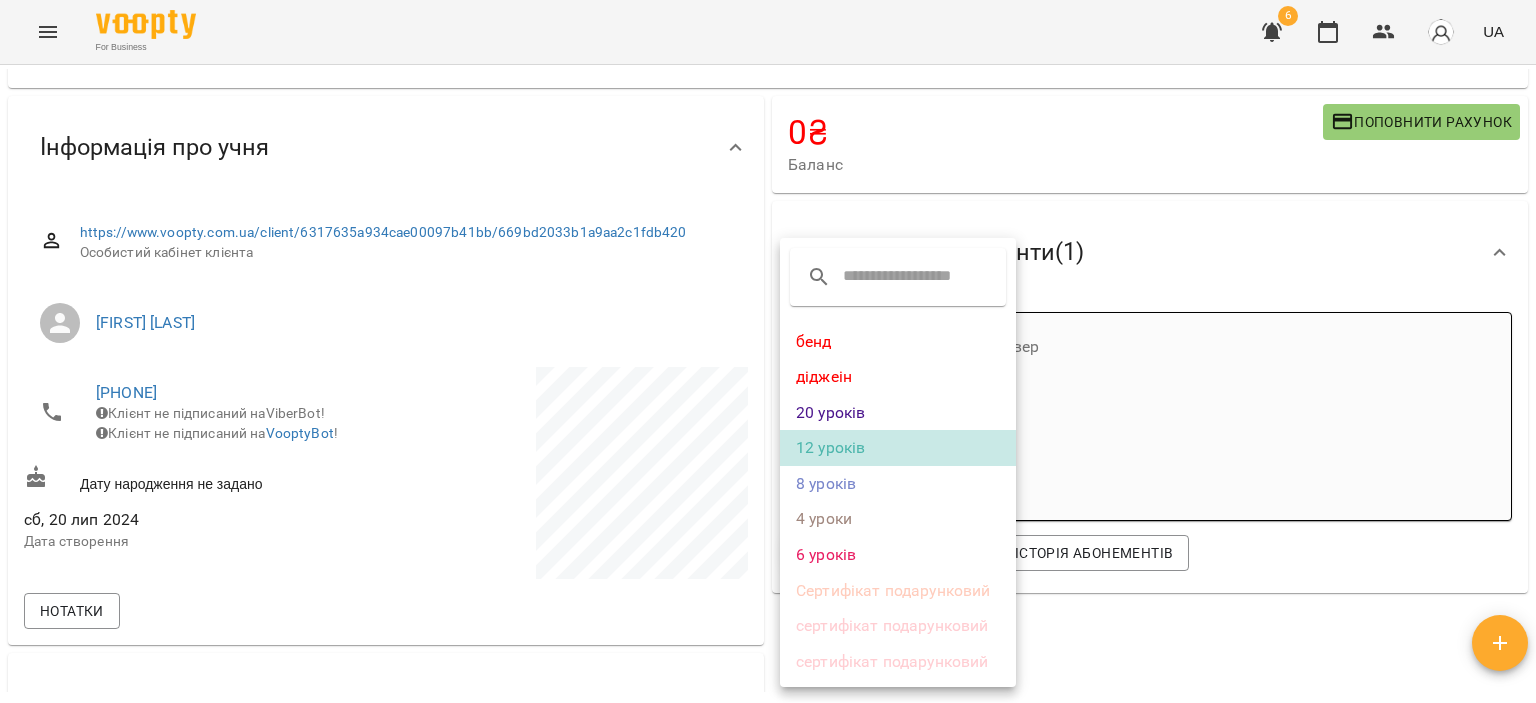 click on "12 уроків" at bounding box center [898, 448] 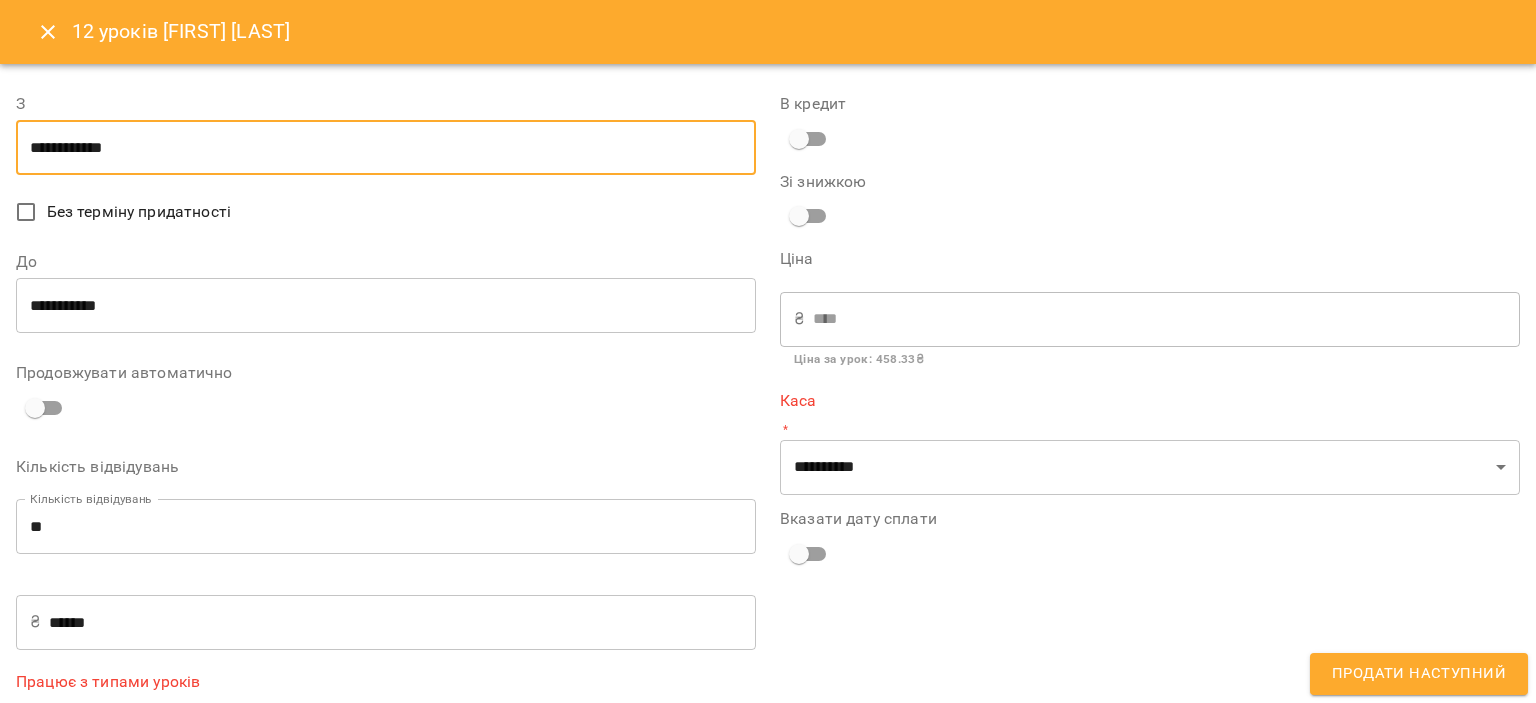 click on "**********" at bounding box center [386, 148] 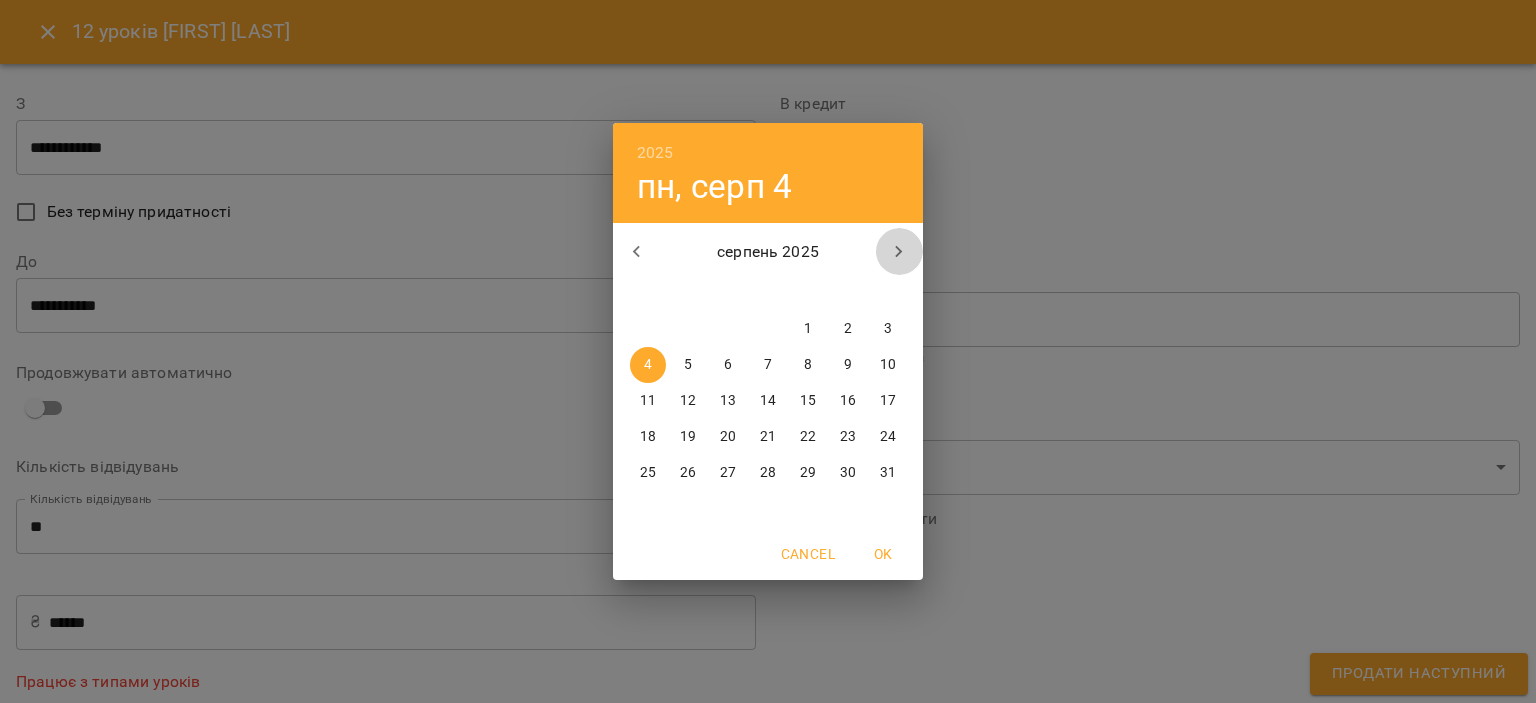 click 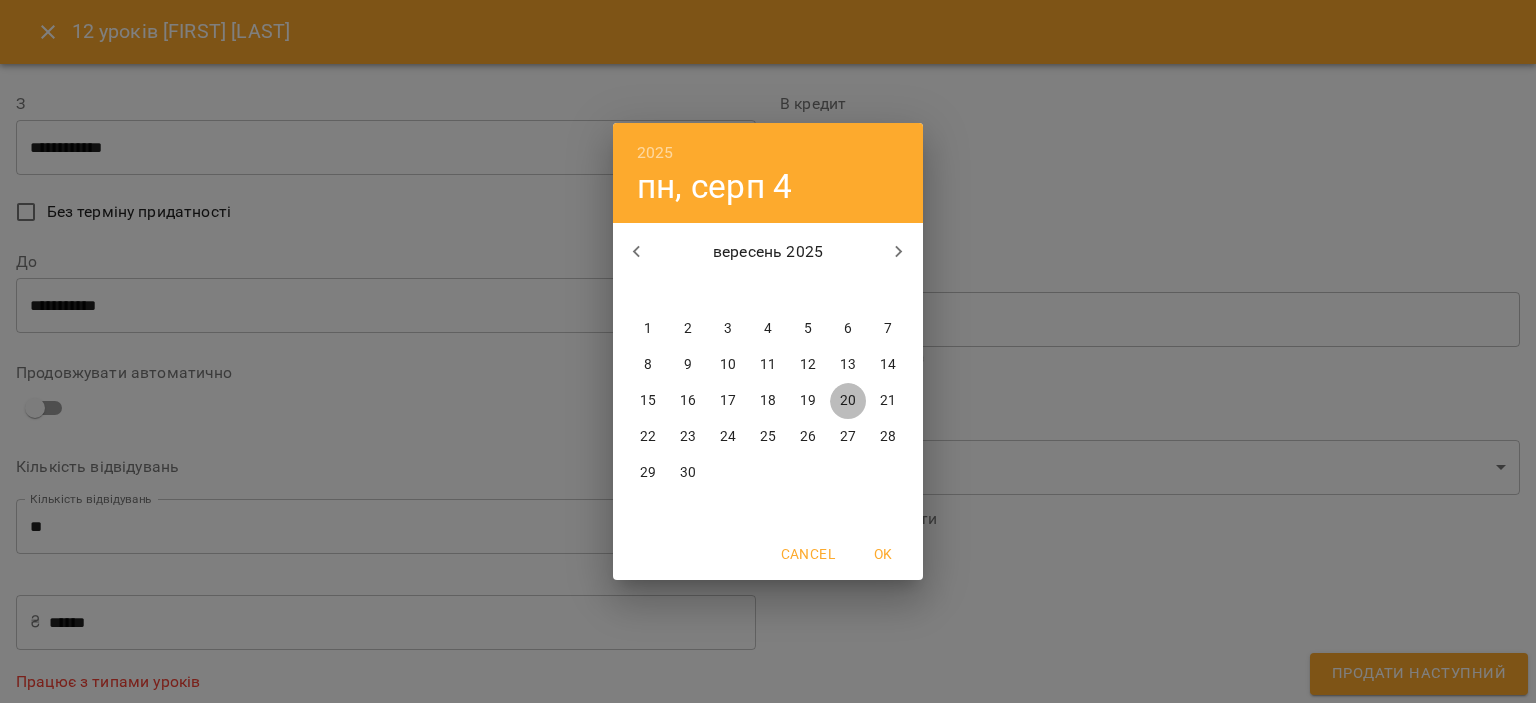 click on "20" at bounding box center (848, 401) 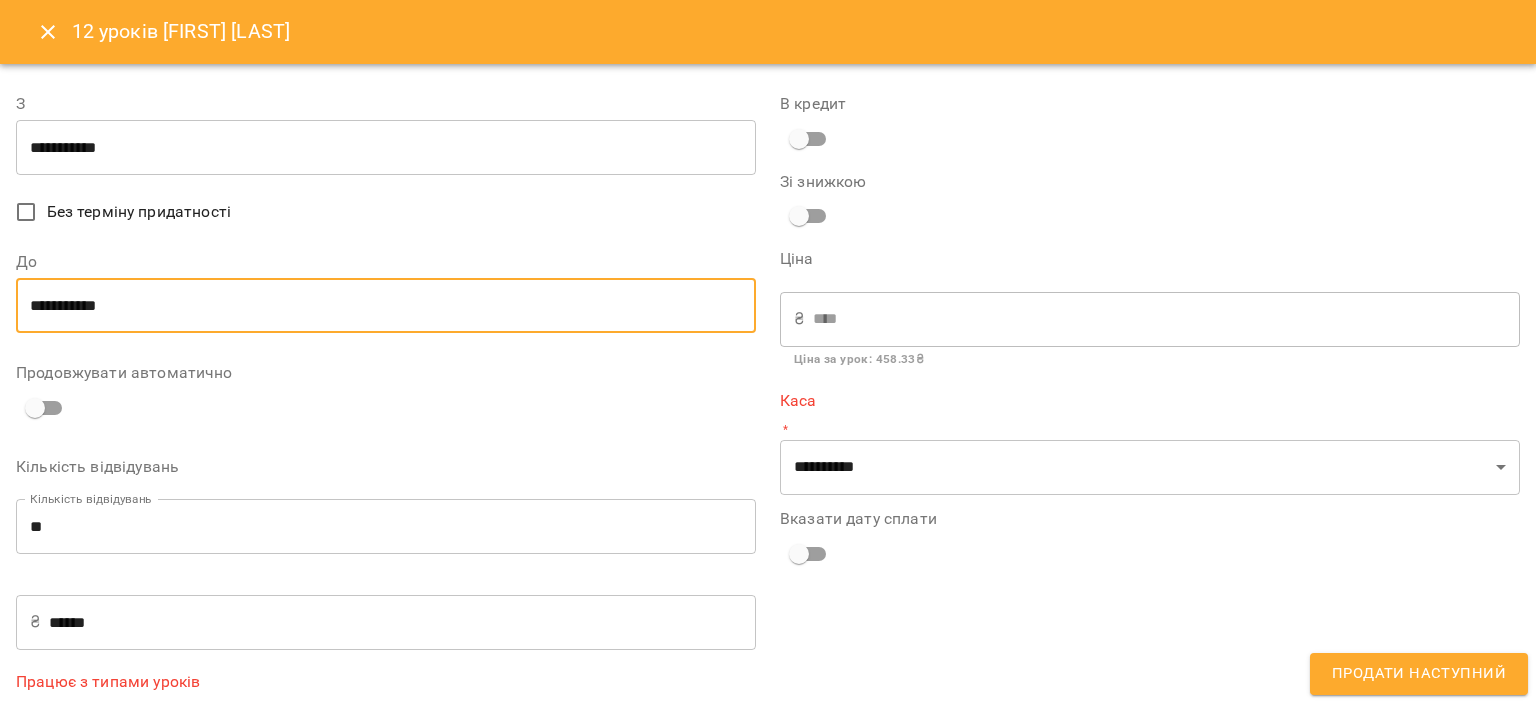 click on "**********" at bounding box center [386, 306] 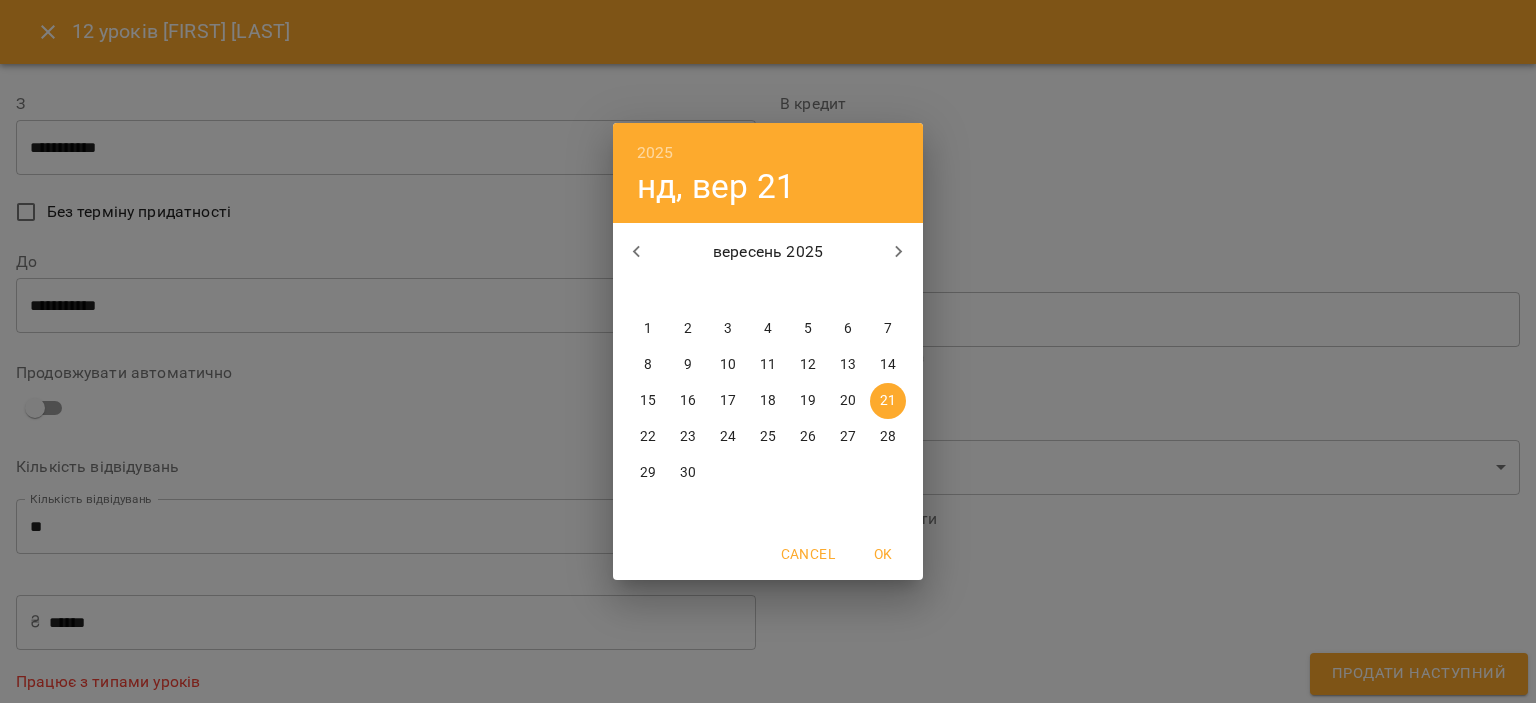 click 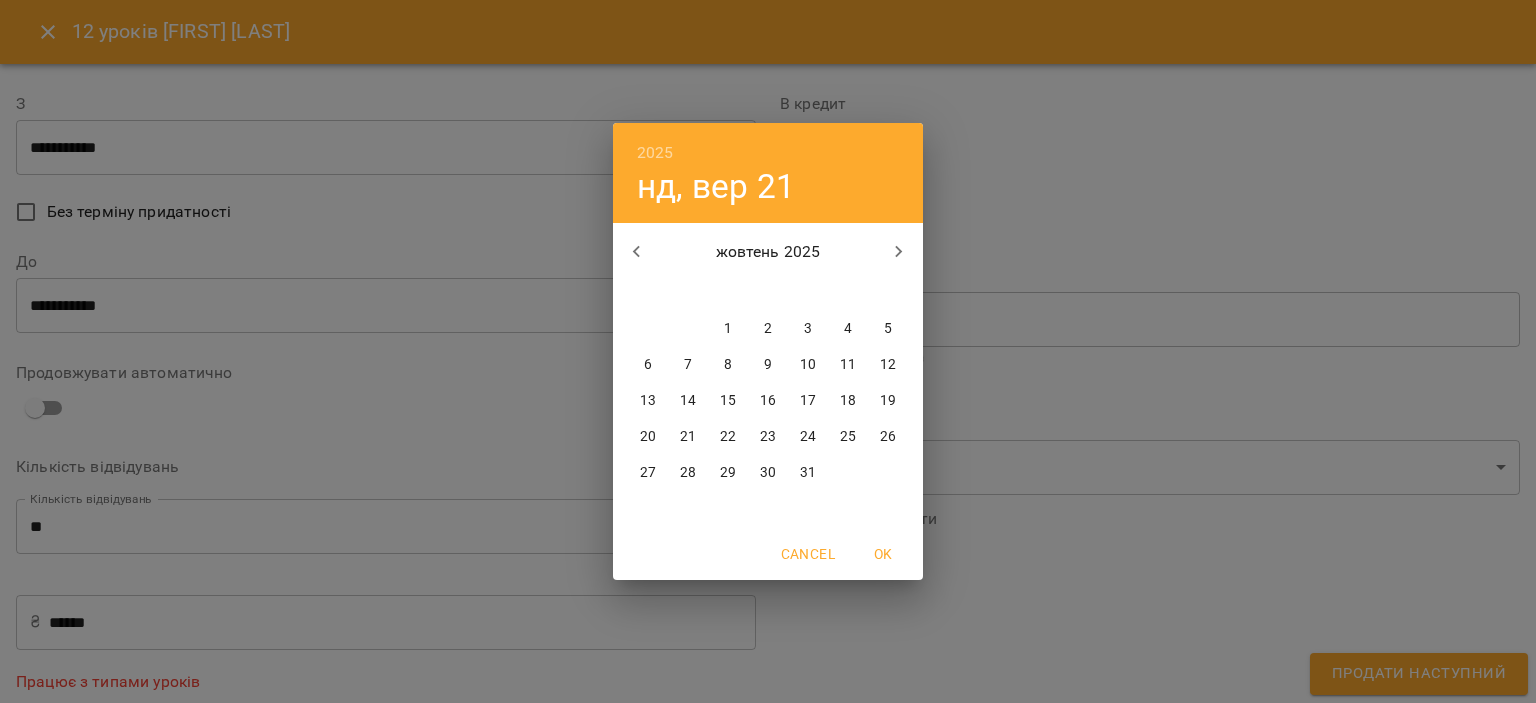 click on "15" at bounding box center (728, 401) 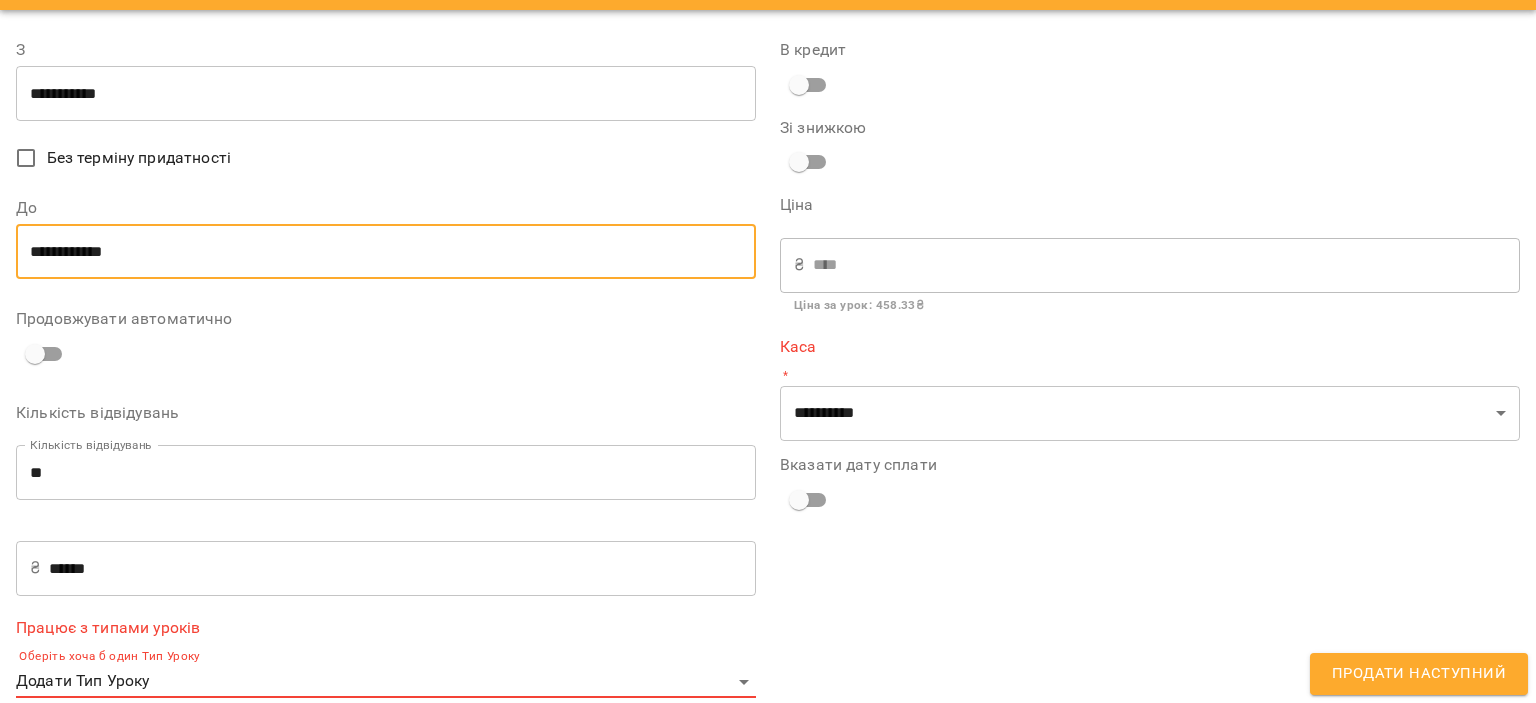 scroll, scrollTop: 80, scrollLeft: 0, axis: vertical 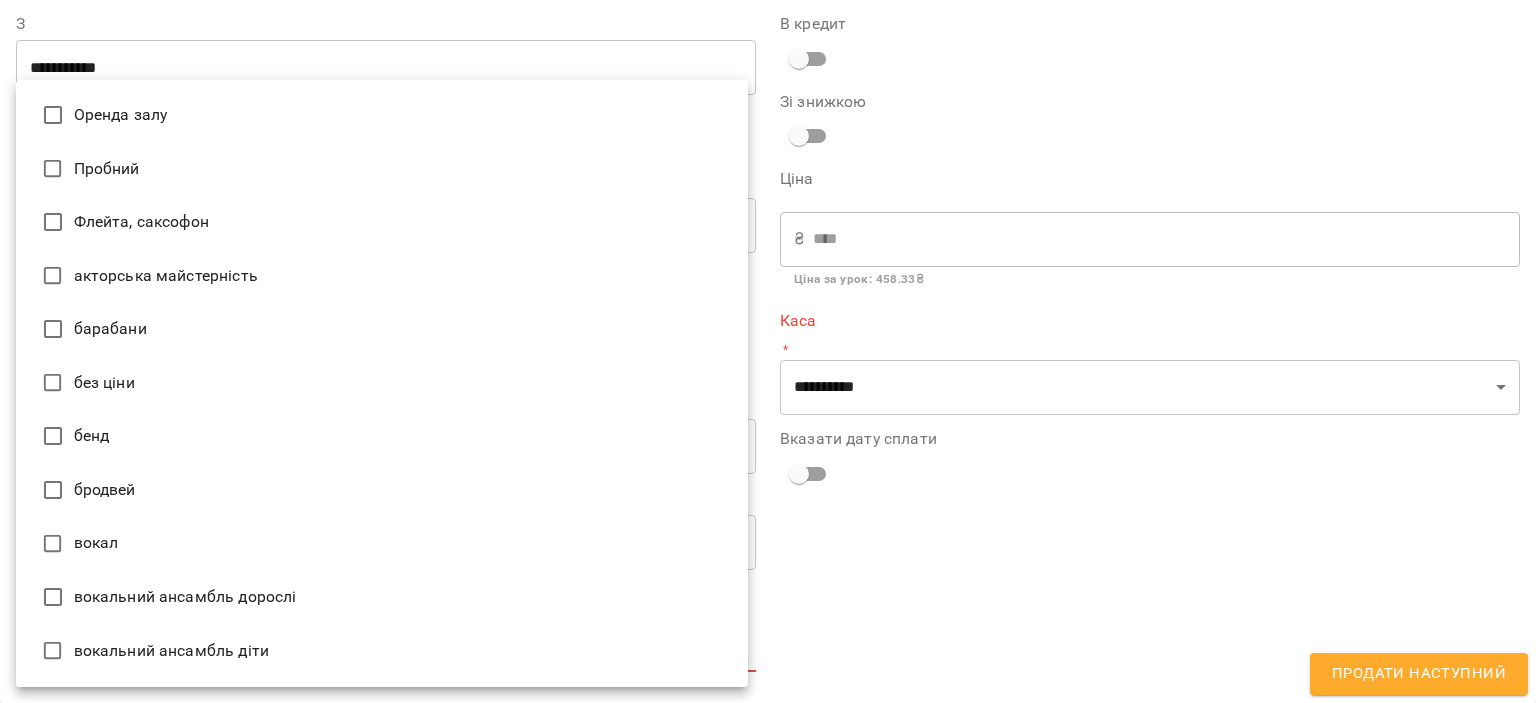 click on "**********" at bounding box center [768, 384] 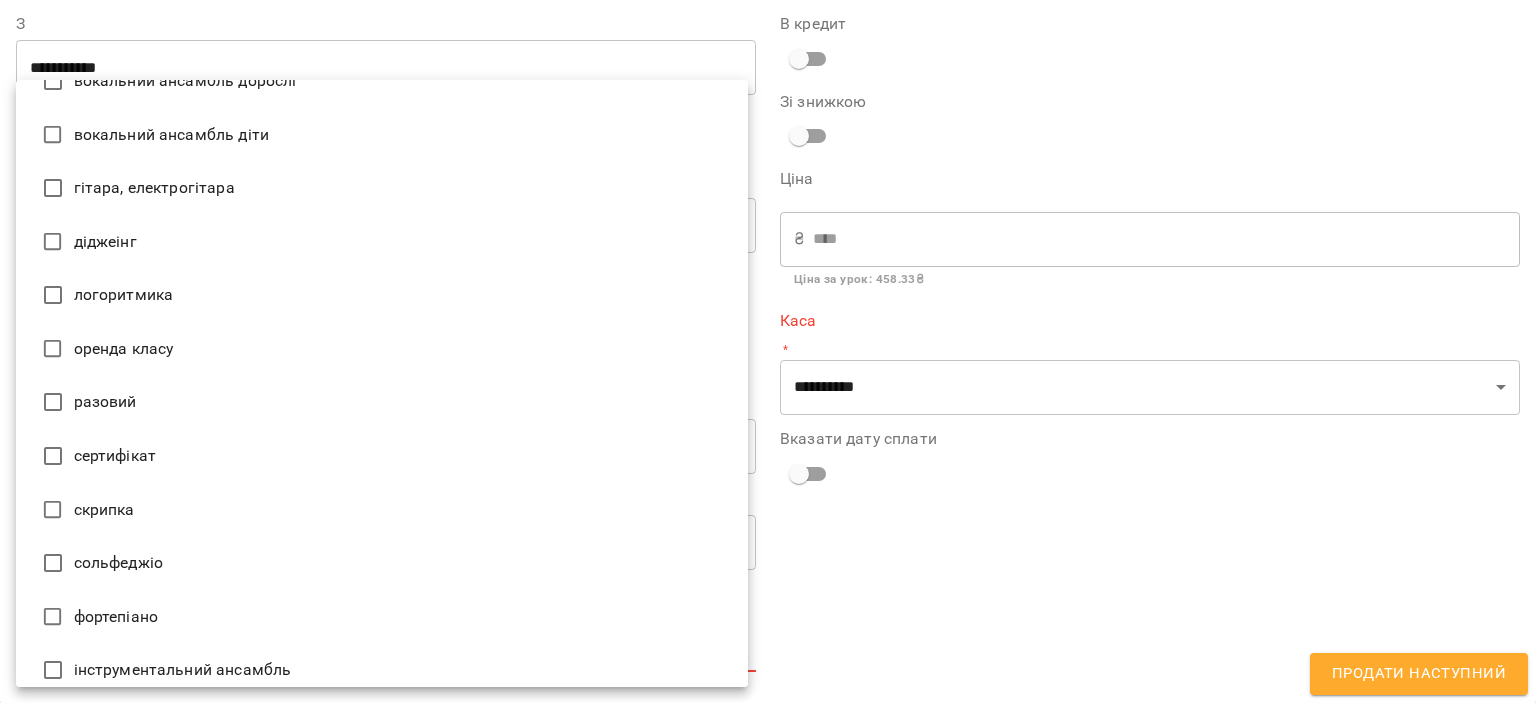 scroll, scrollTop: 533, scrollLeft: 0, axis: vertical 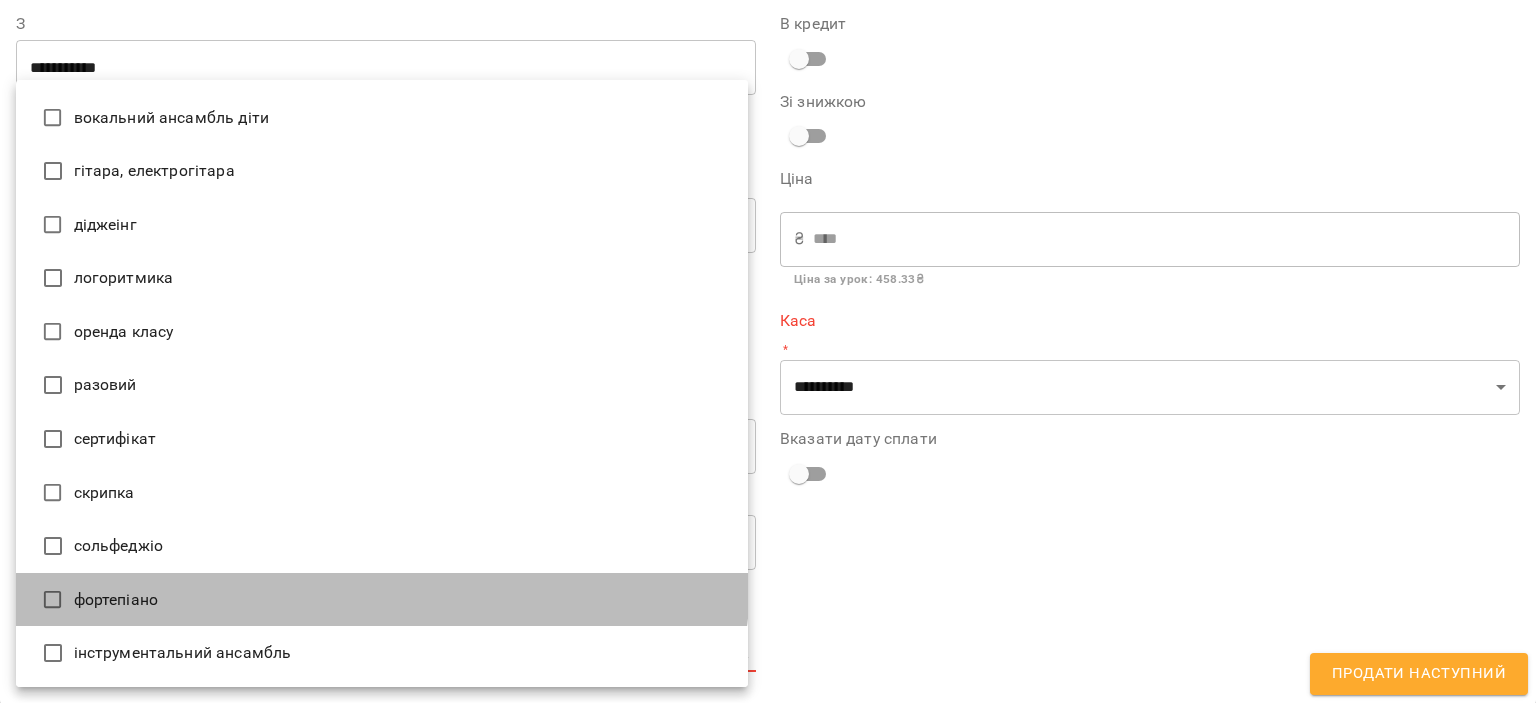 click on "фортепіано" at bounding box center [382, 600] 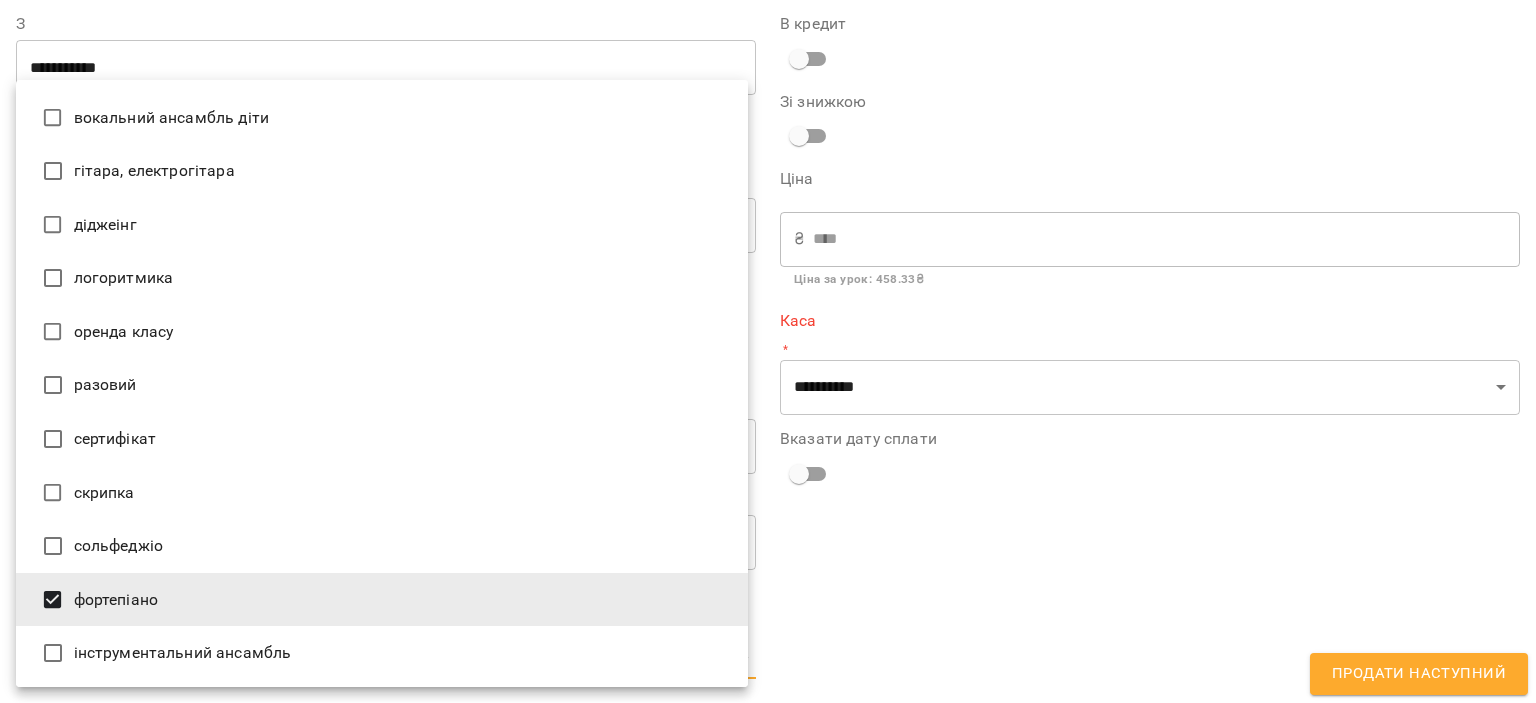 drag, startPoint x: 833, startPoint y: 587, endPoint x: 801, endPoint y: 572, distance: 35.341194 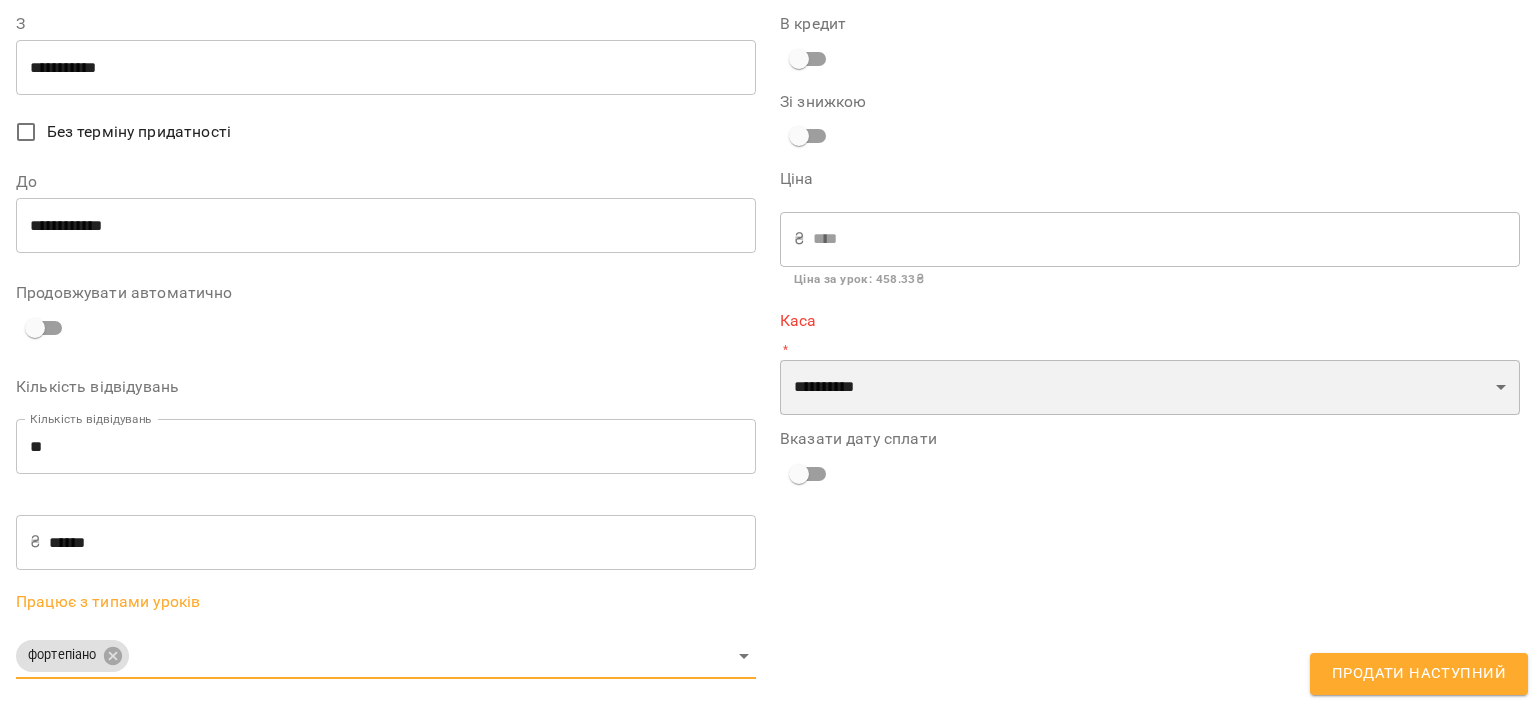 drag, startPoint x: 876, startPoint y: 388, endPoint x: 854, endPoint y: 399, distance: 24.596748 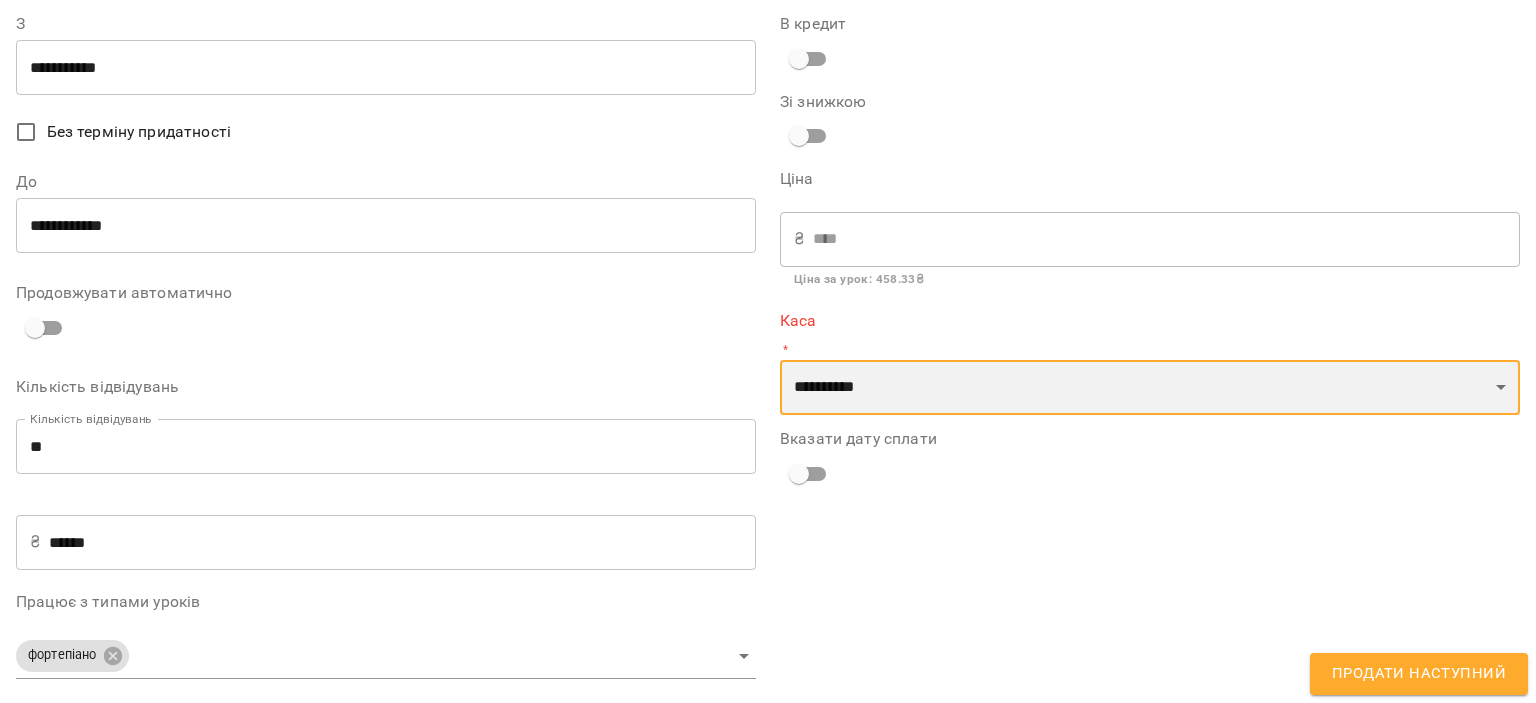 select on "****" 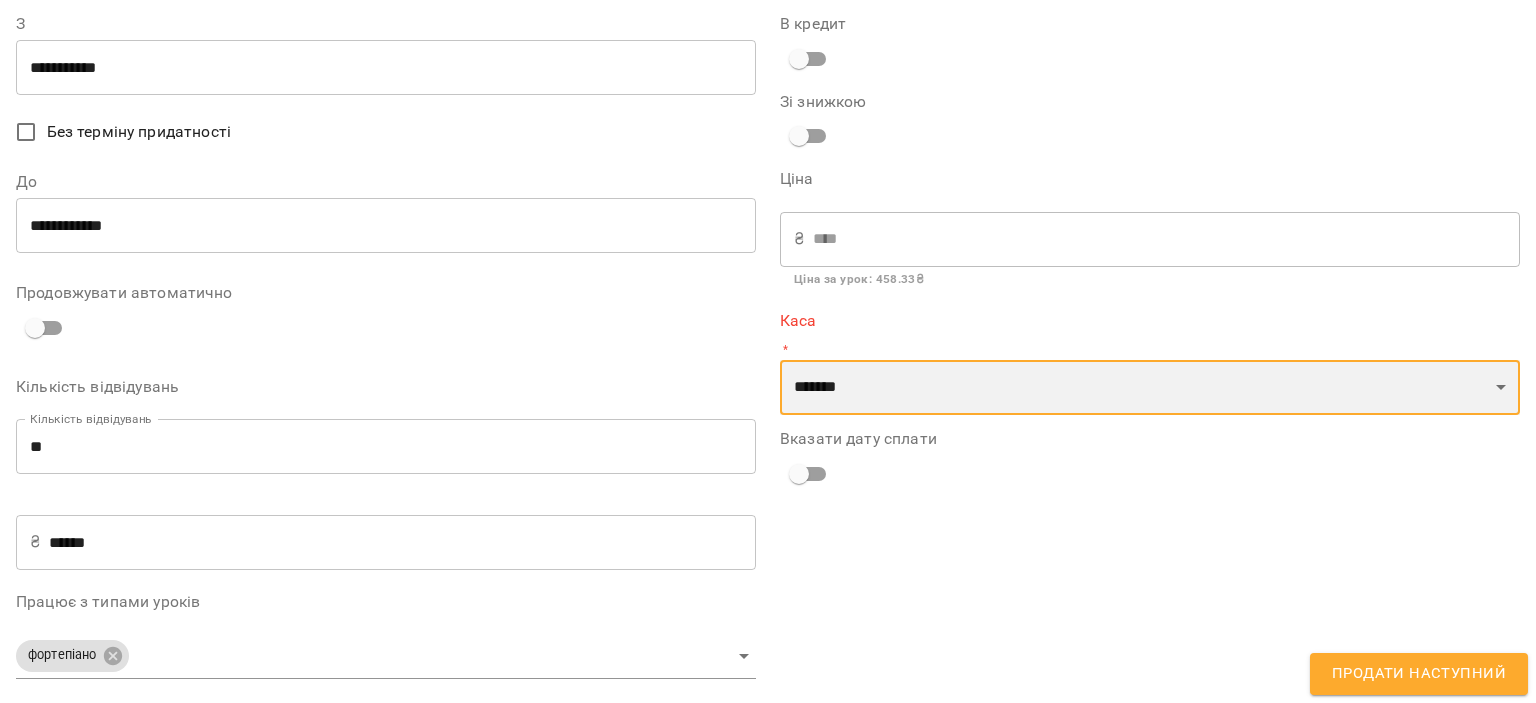 click on "**********" at bounding box center (1150, 388) 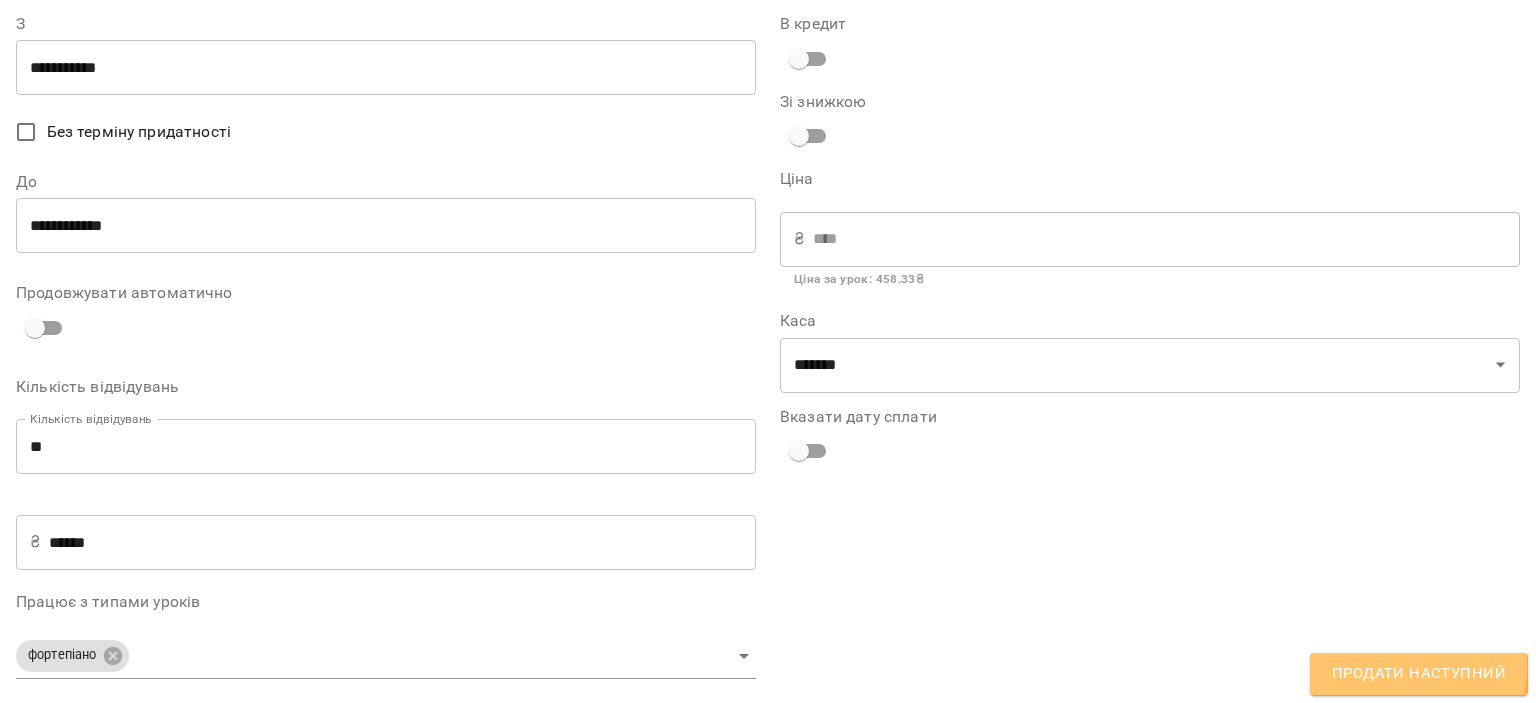 click on "Продати наступний" at bounding box center [1419, 674] 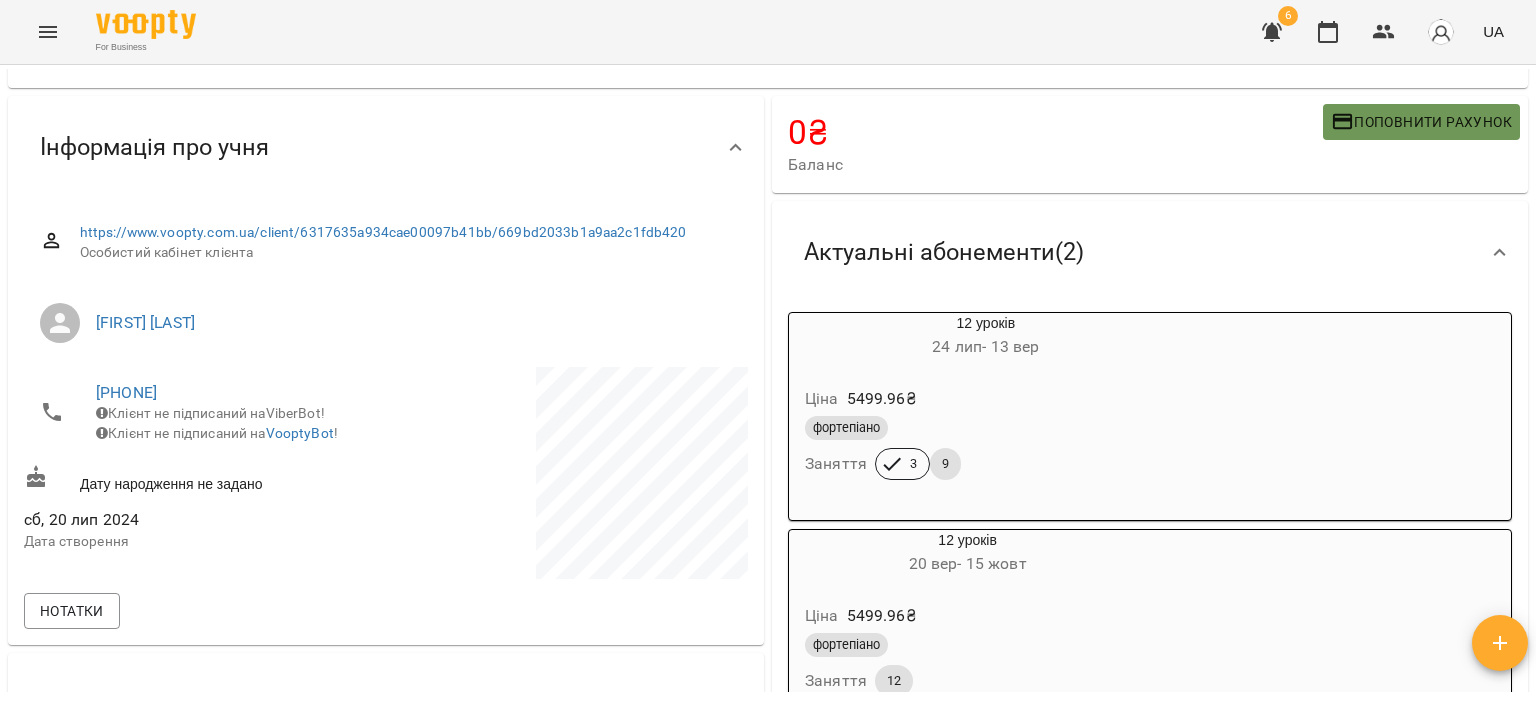click on "Поповнити рахунок" at bounding box center (1421, 122) 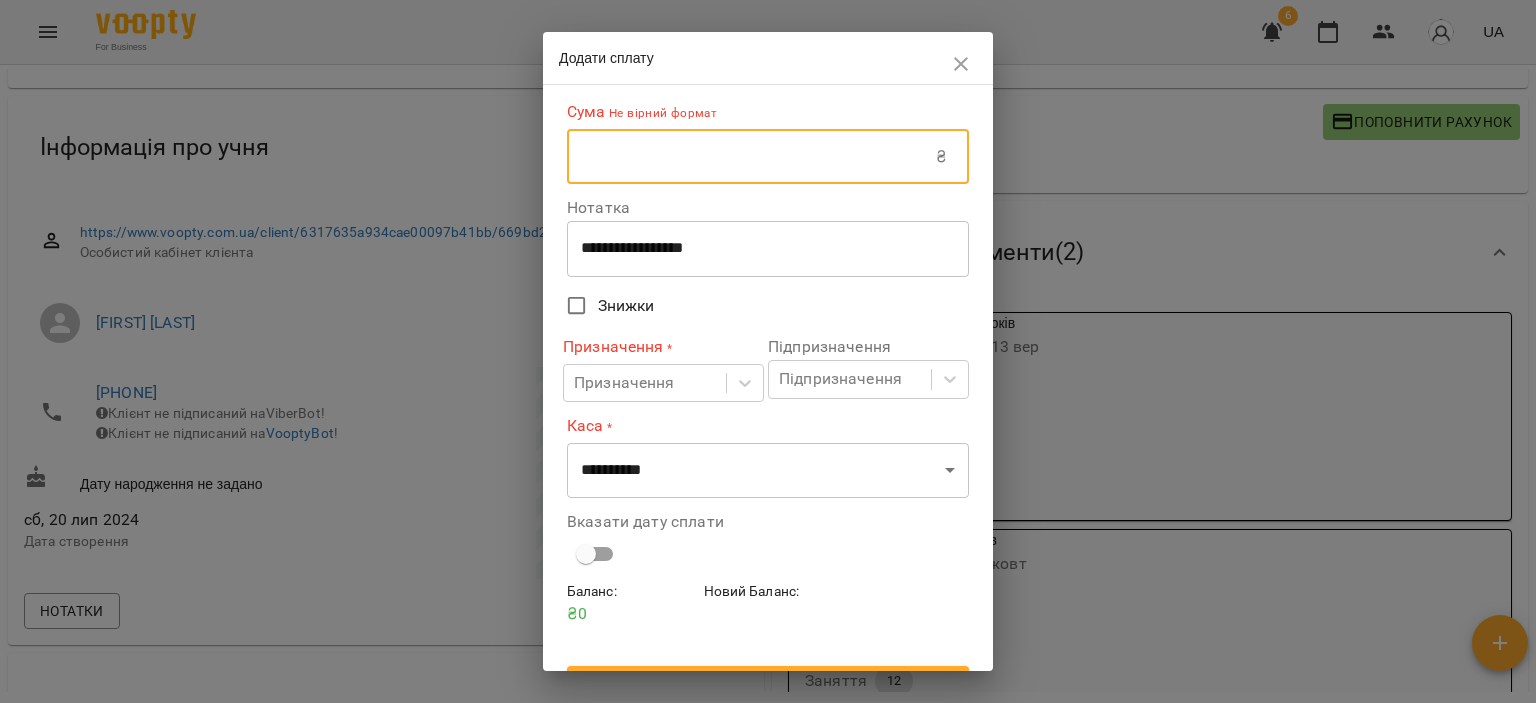 click at bounding box center [751, 157] 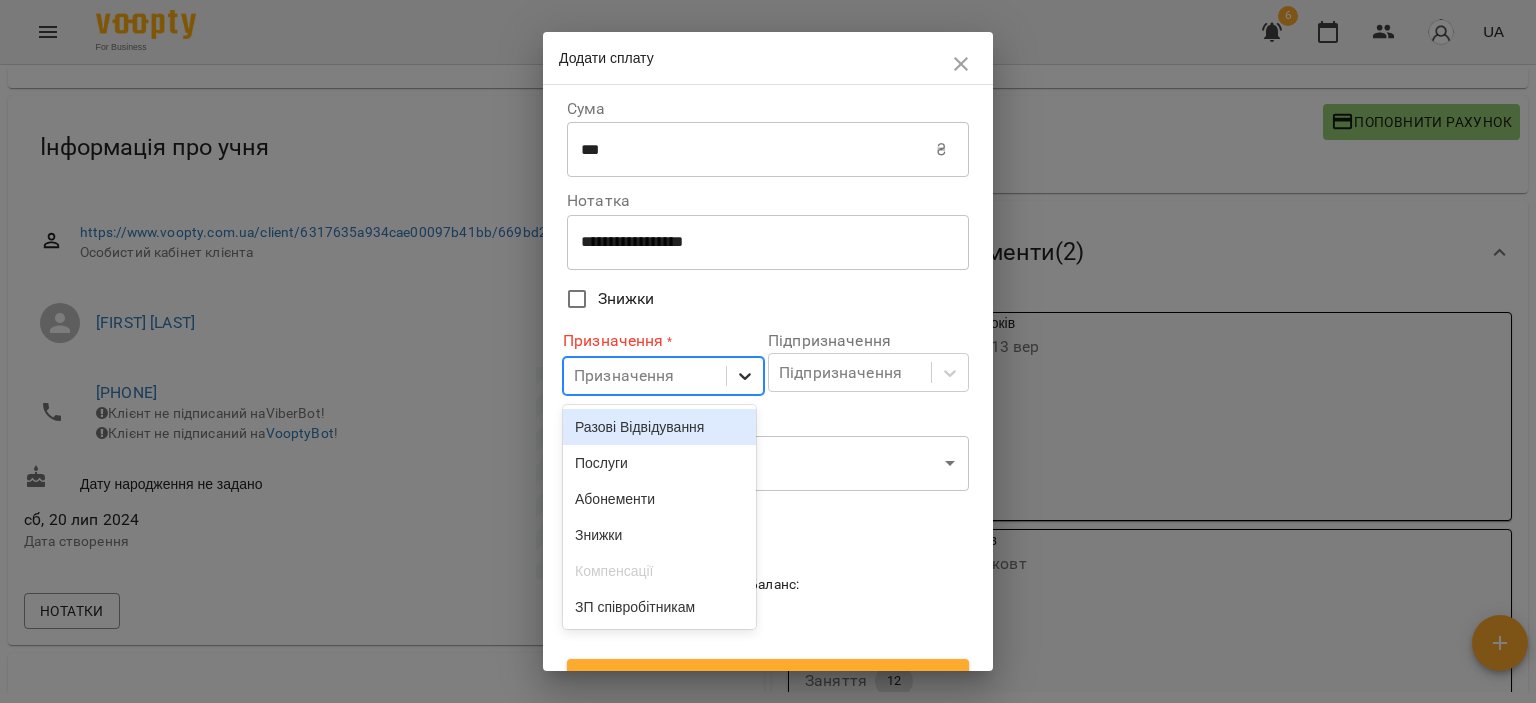 click 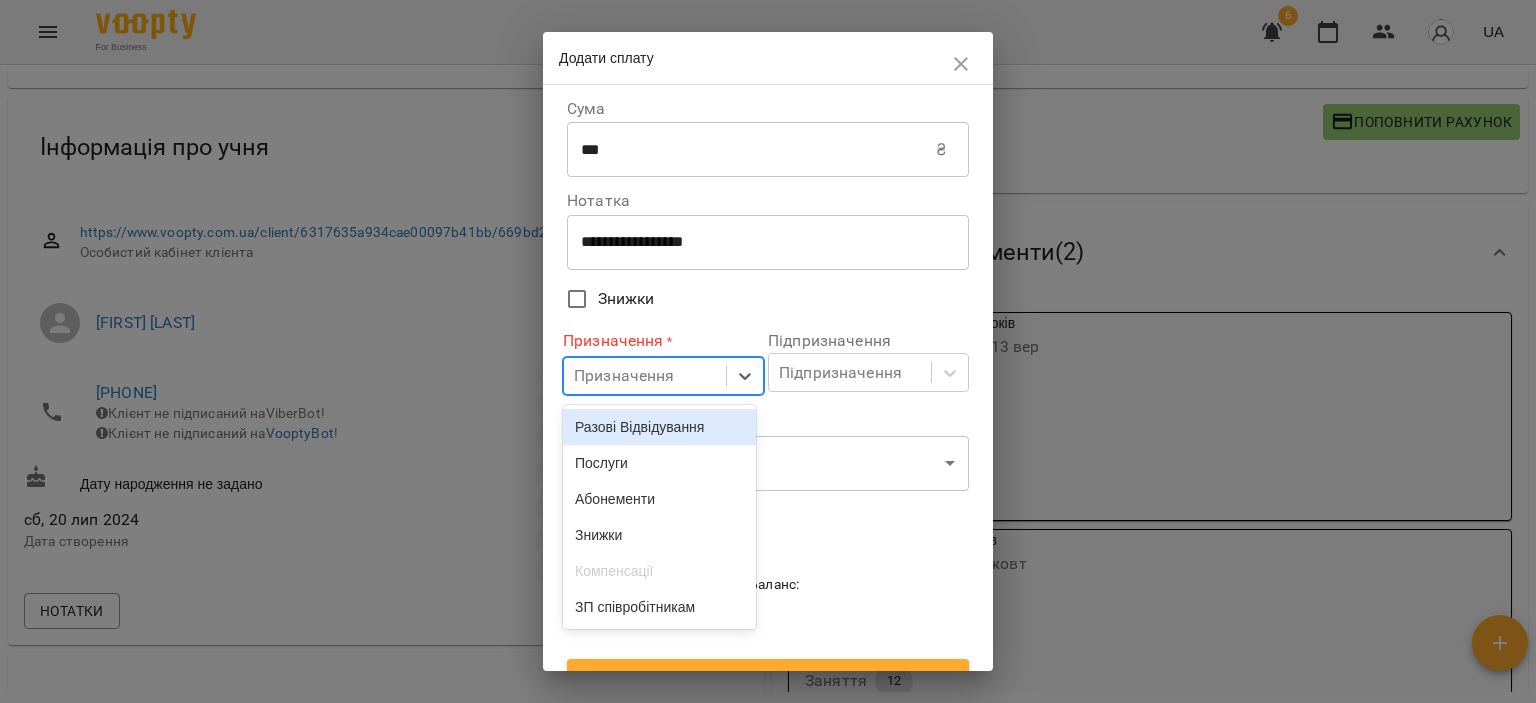 click on "Разові Відвідування" at bounding box center [659, 427] 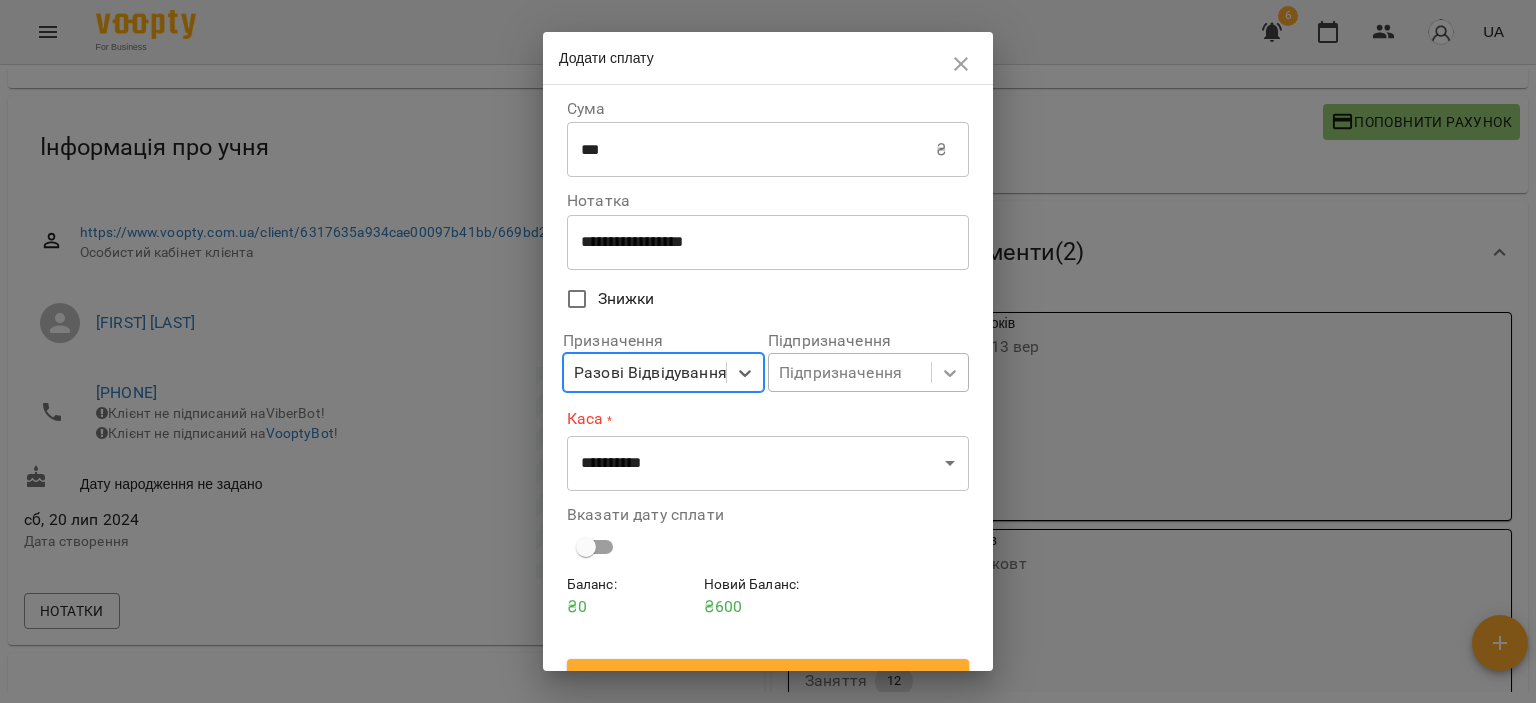 click 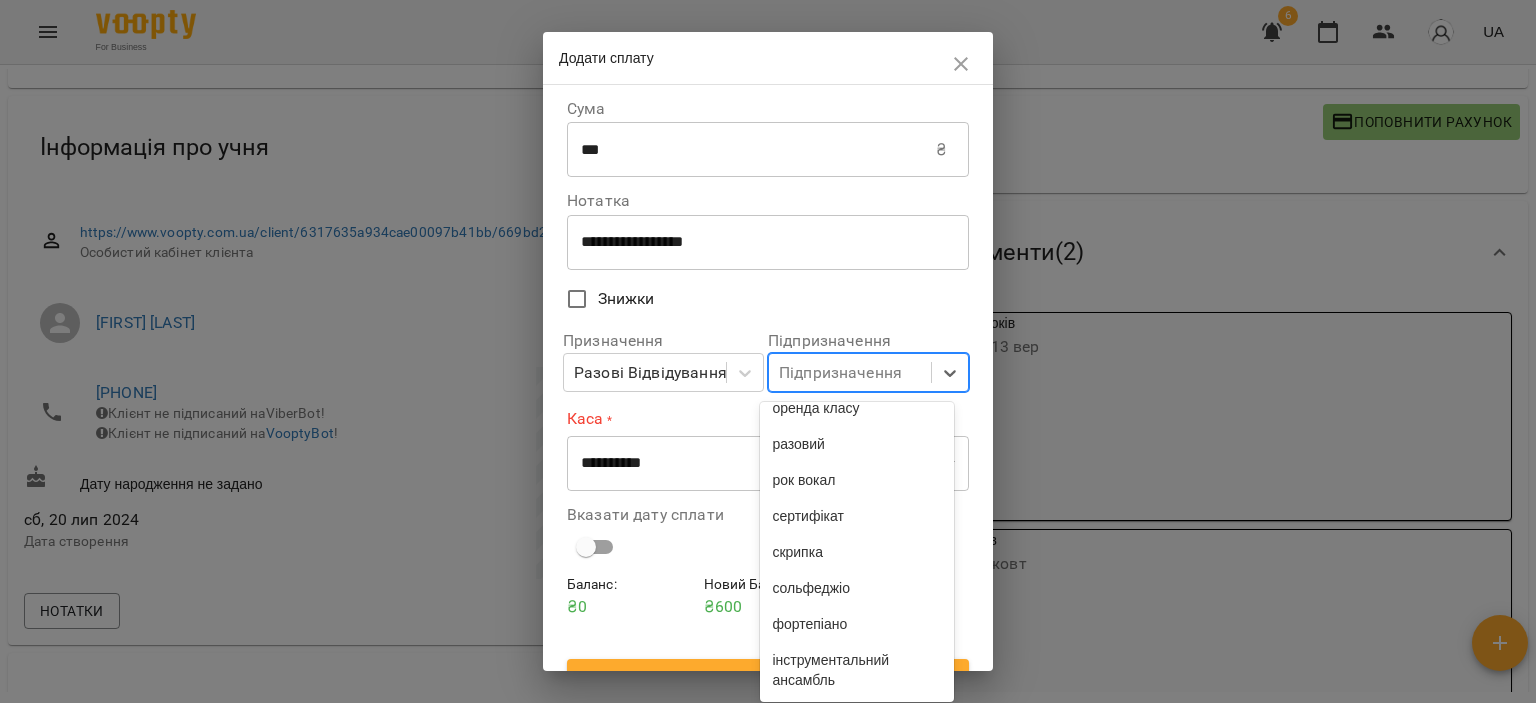 scroll, scrollTop: 987, scrollLeft: 0, axis: vertical 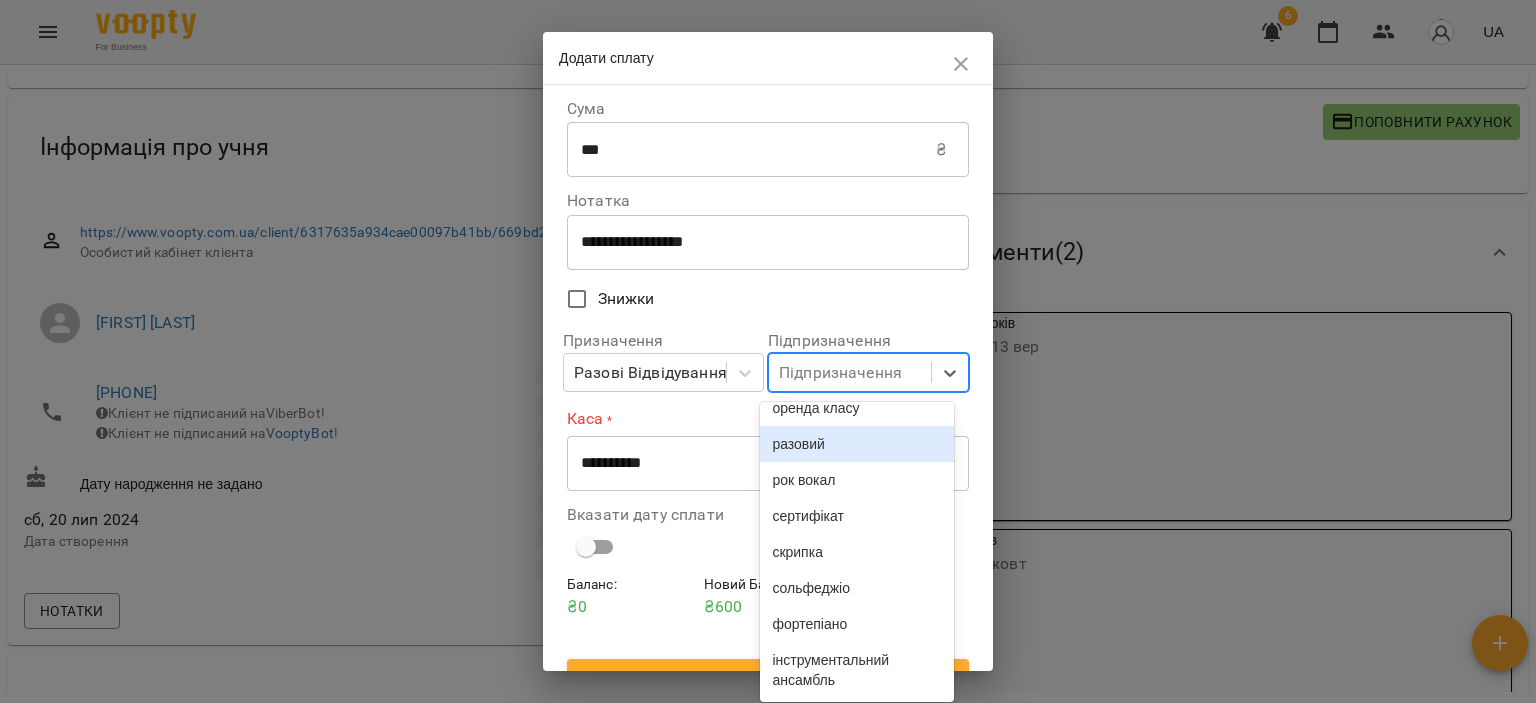 click on "разовий" at bounding box center (856, 444) 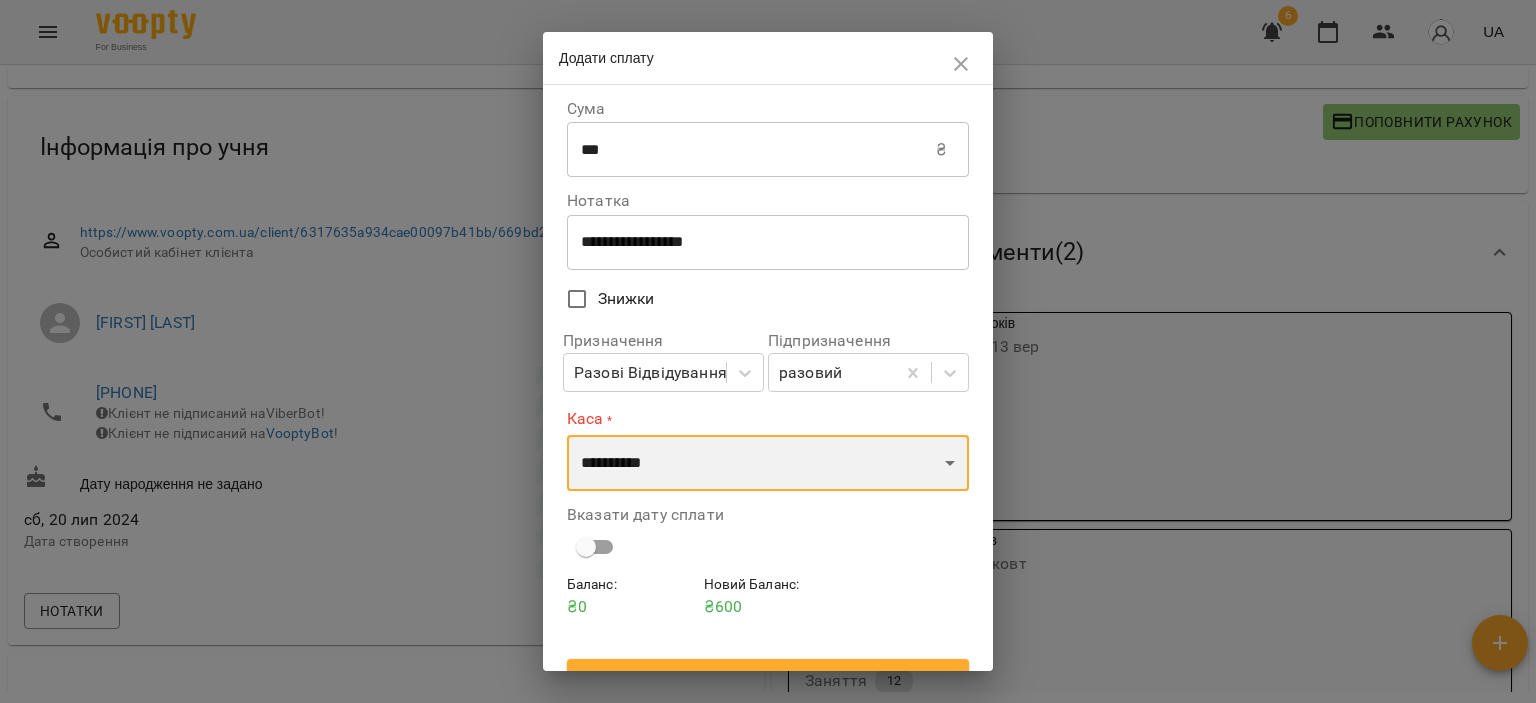 click on "**********" at bounding box center (768, 463) 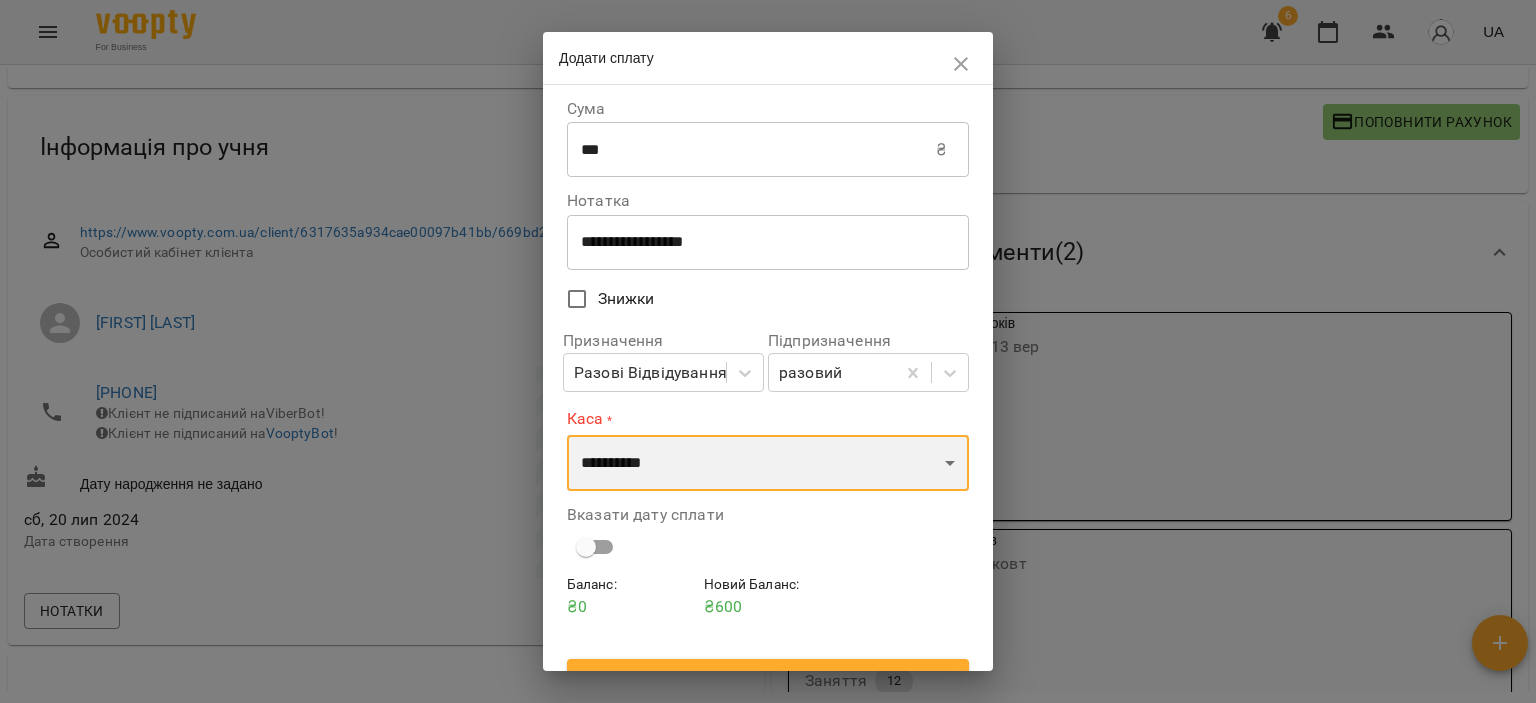 select on "****" 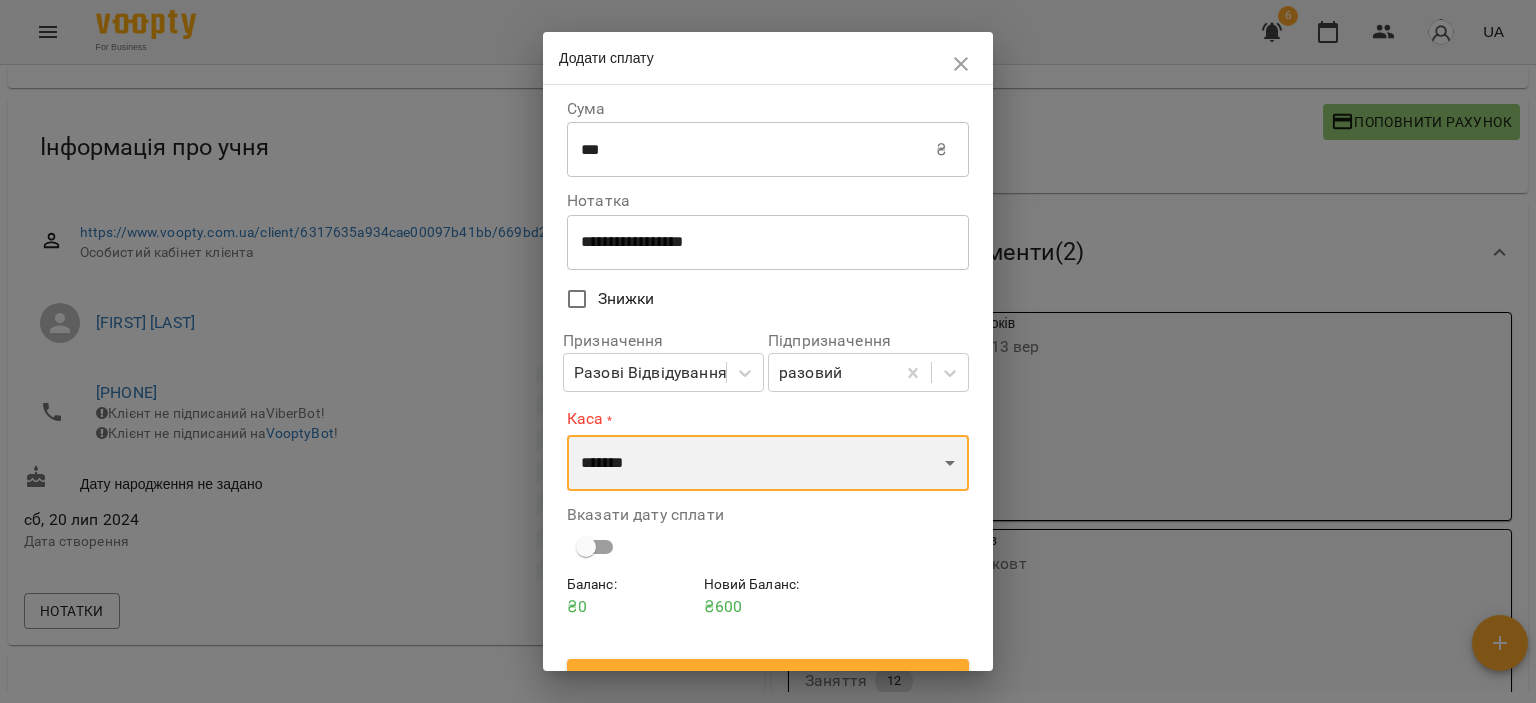 click on "**********" at bounding box center (768, 463) 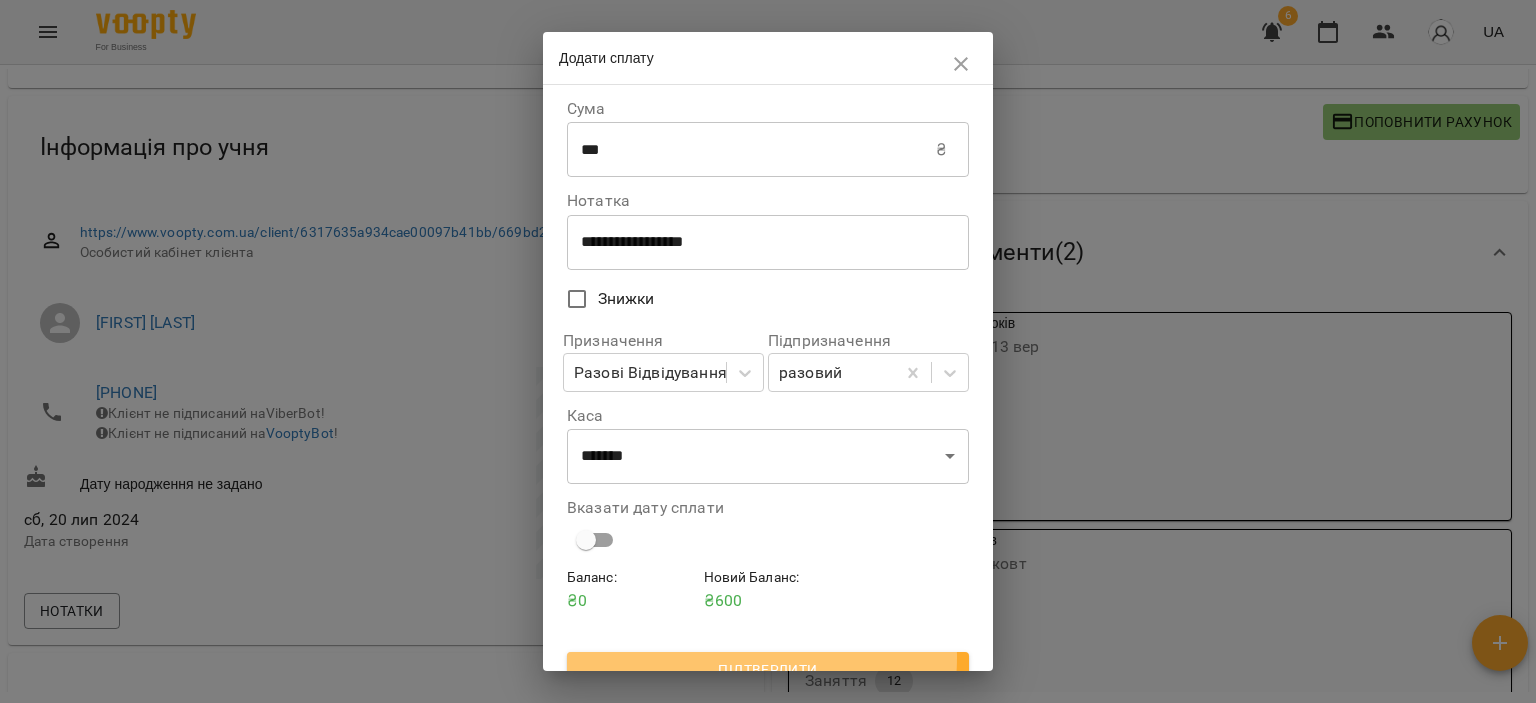 click on "Підтвердити" at bounding box center (768, 670) 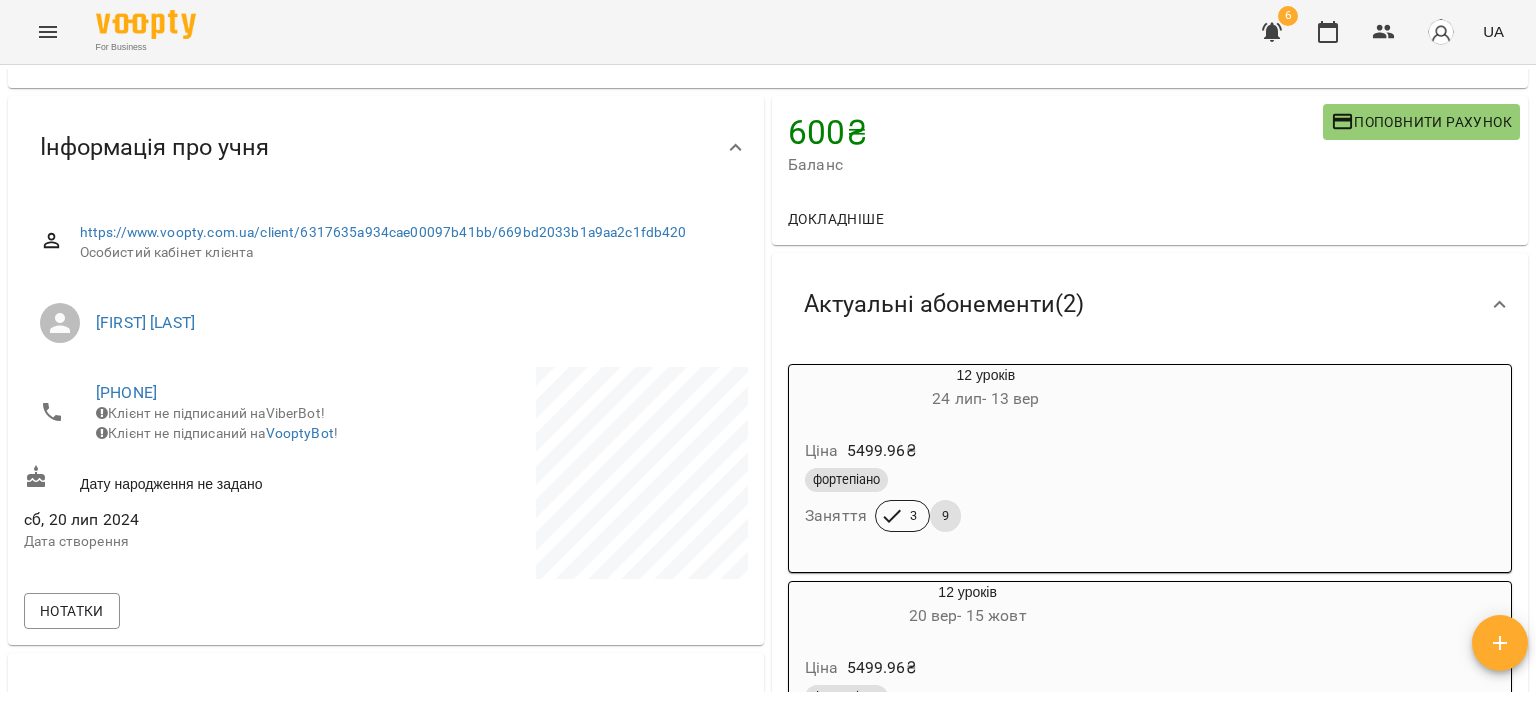 scroll, scrollTop: 0, scrollLeft: 0, axis: both 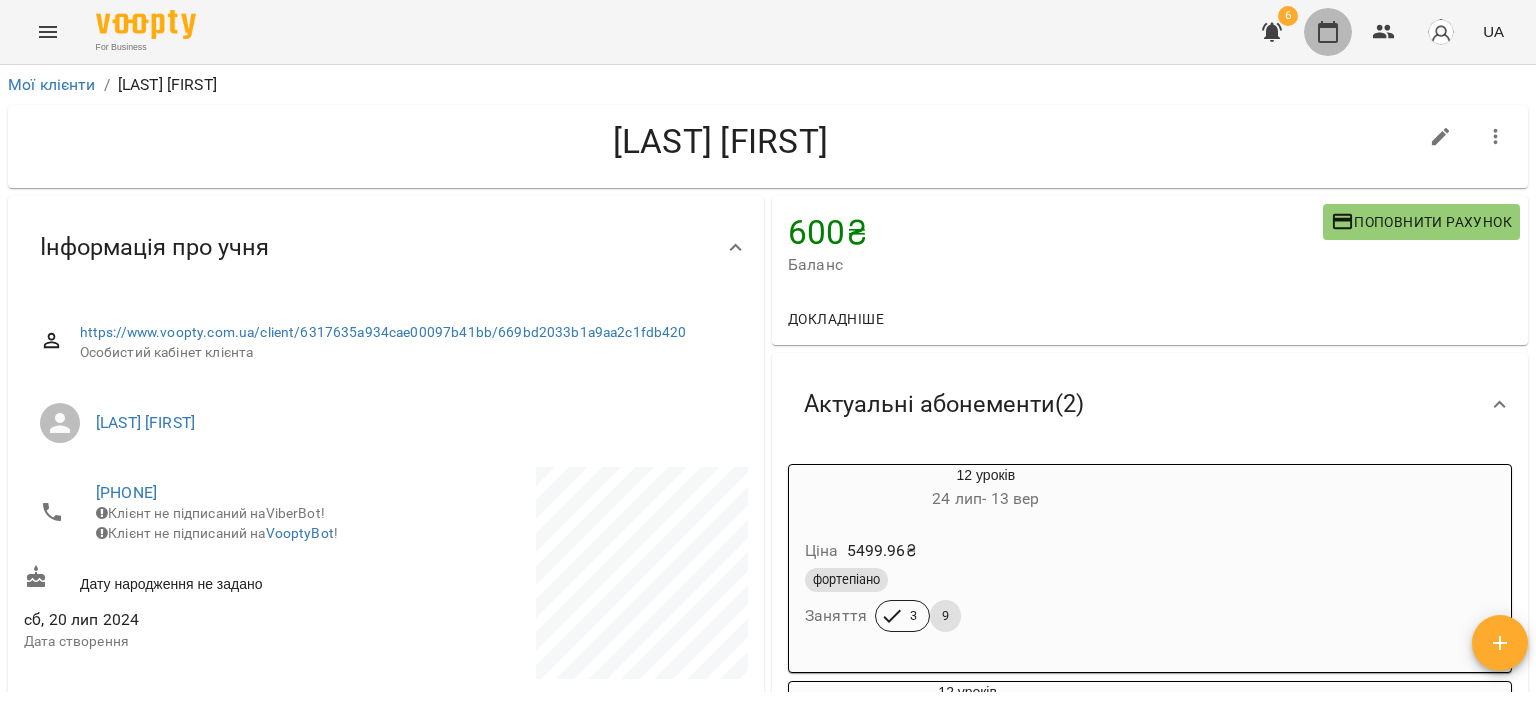 click 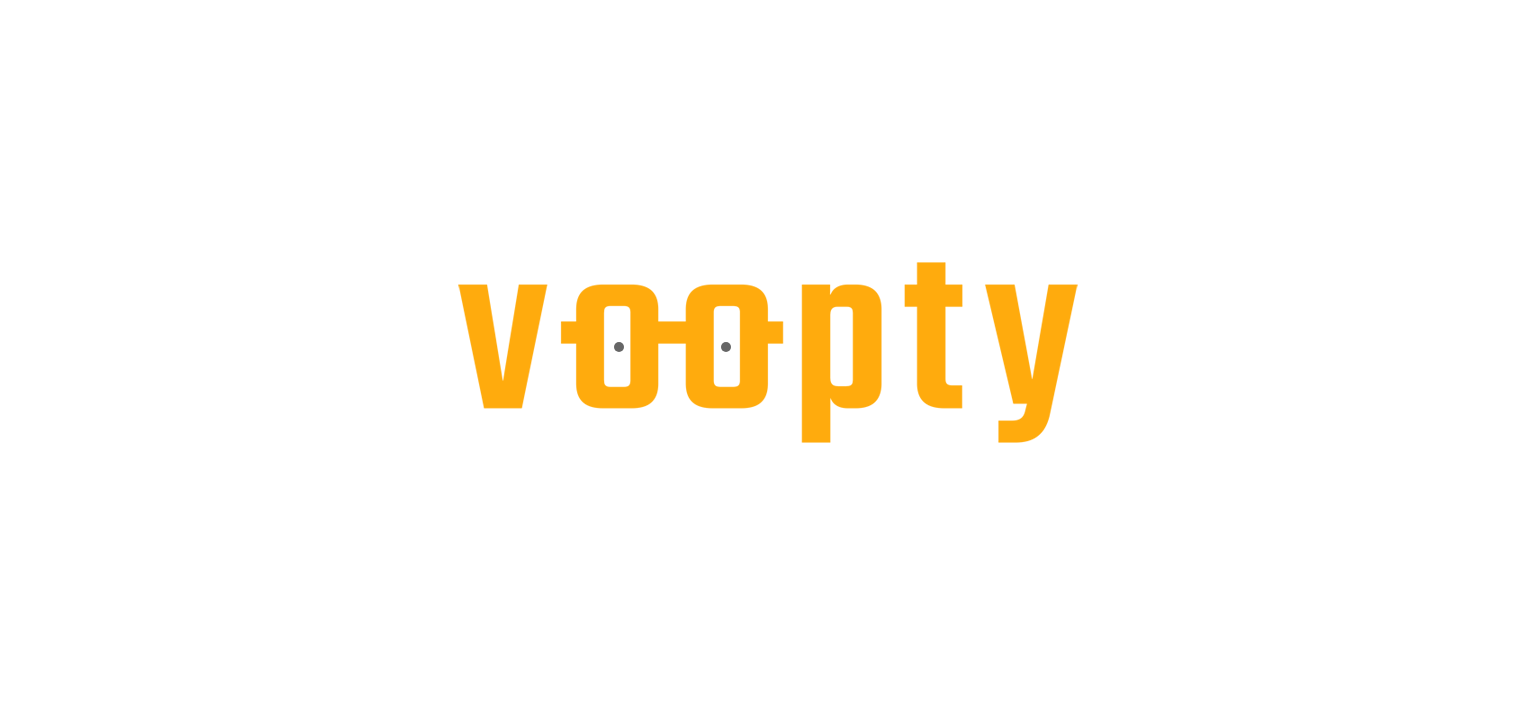 scroll, scrollTop: 0, scrollLeft: 0, axis: both 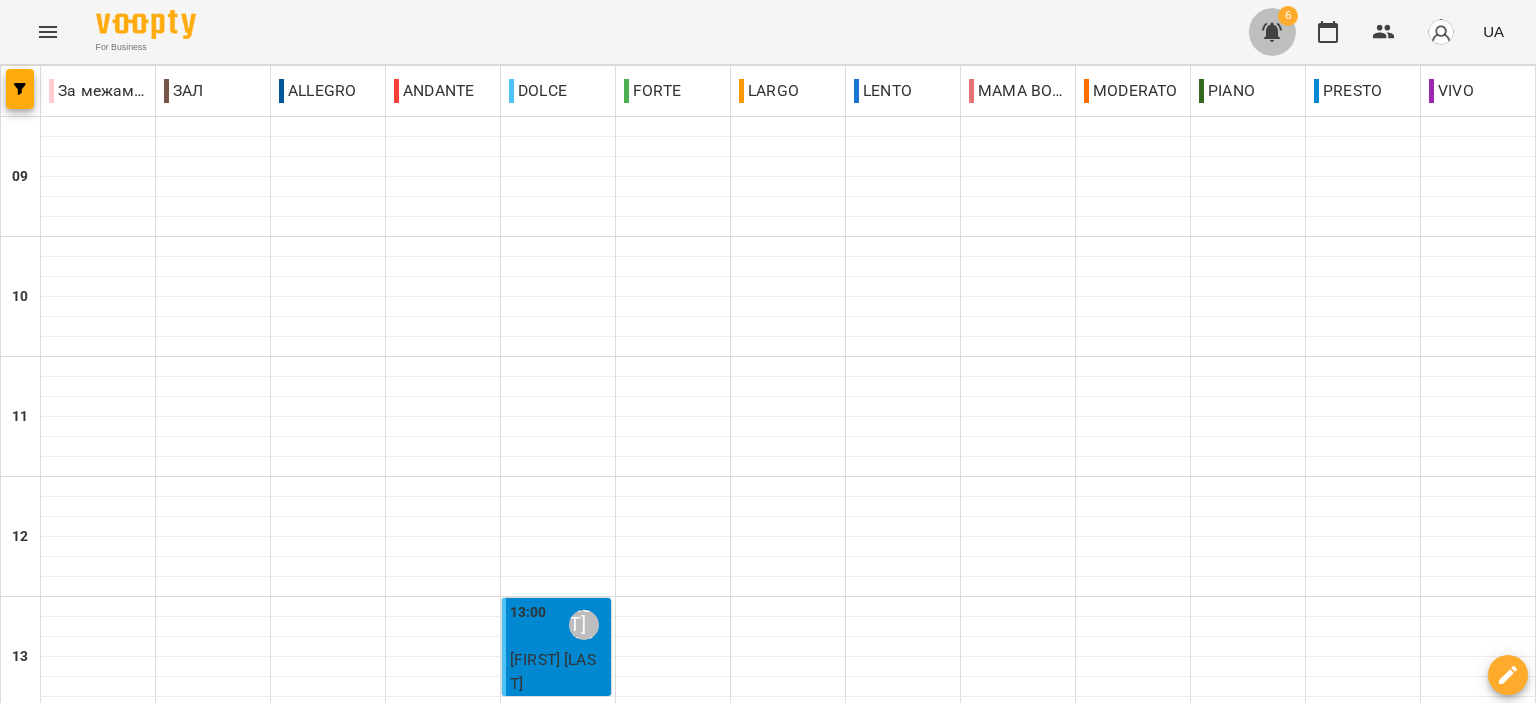 click 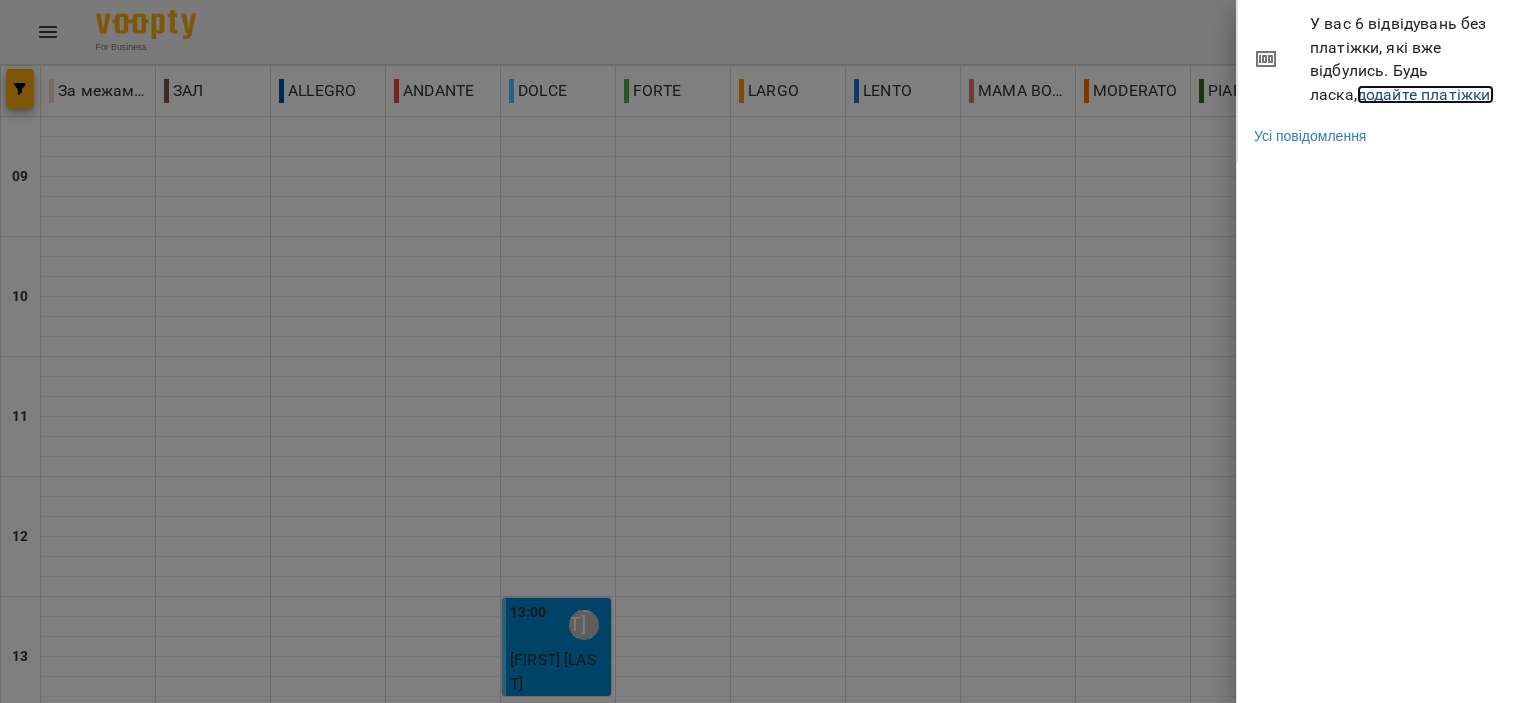click on "додайте платіжки!" at bounding box center [1426, 94] 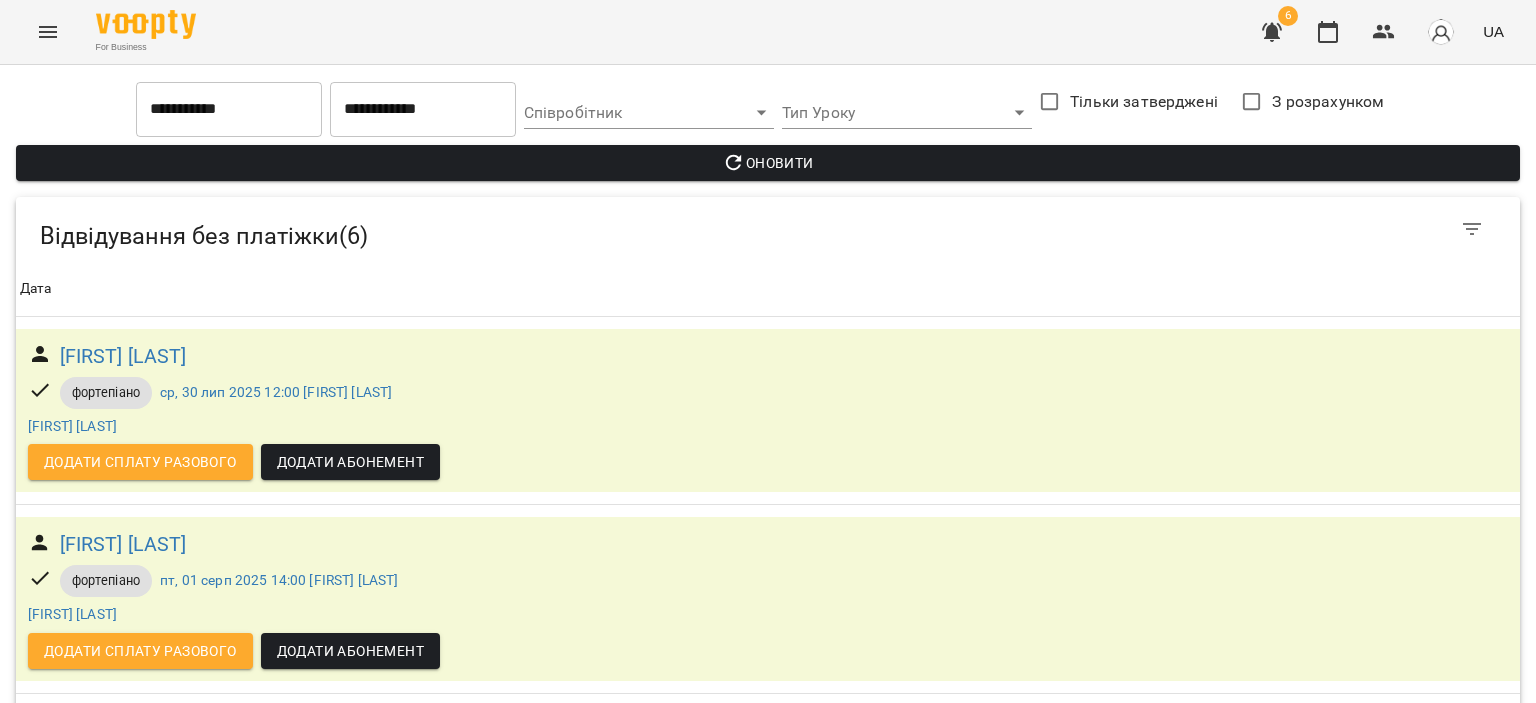 scroll, scrollTop: 608, scrollLeft: 0, axis: vertical 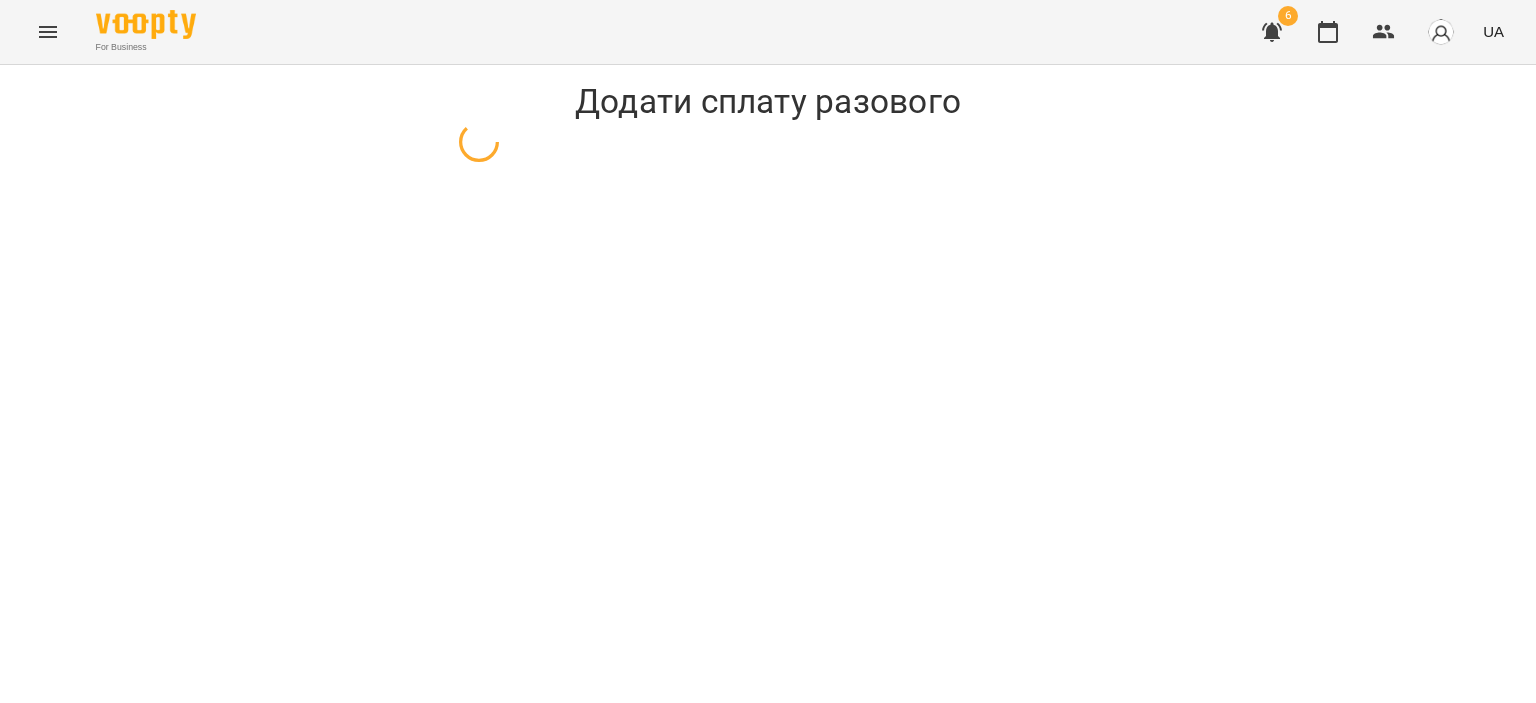 select on "**********" 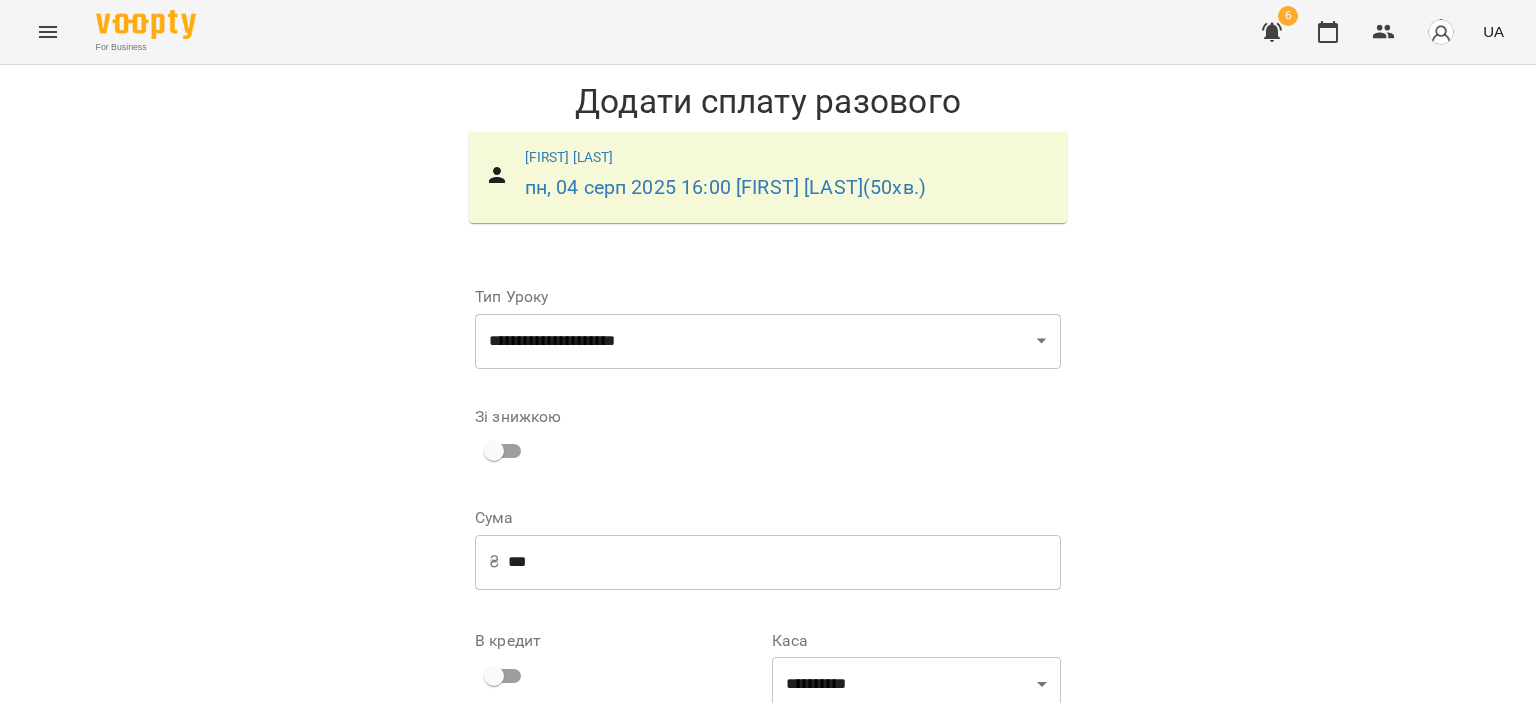 scroll, scrollTop: 208, scrollLeft: 0, axis: vertical 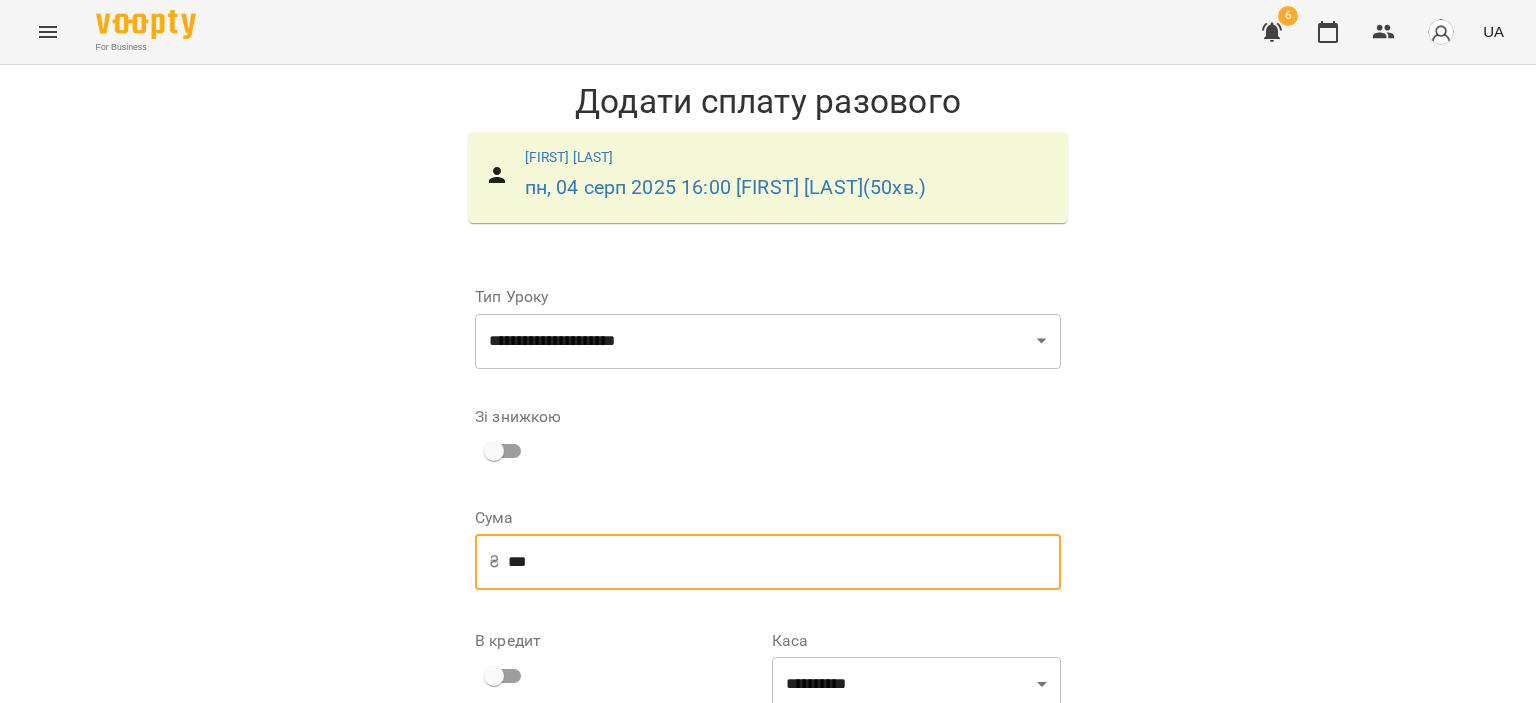 click on "***" at bounding box center (784, 562) 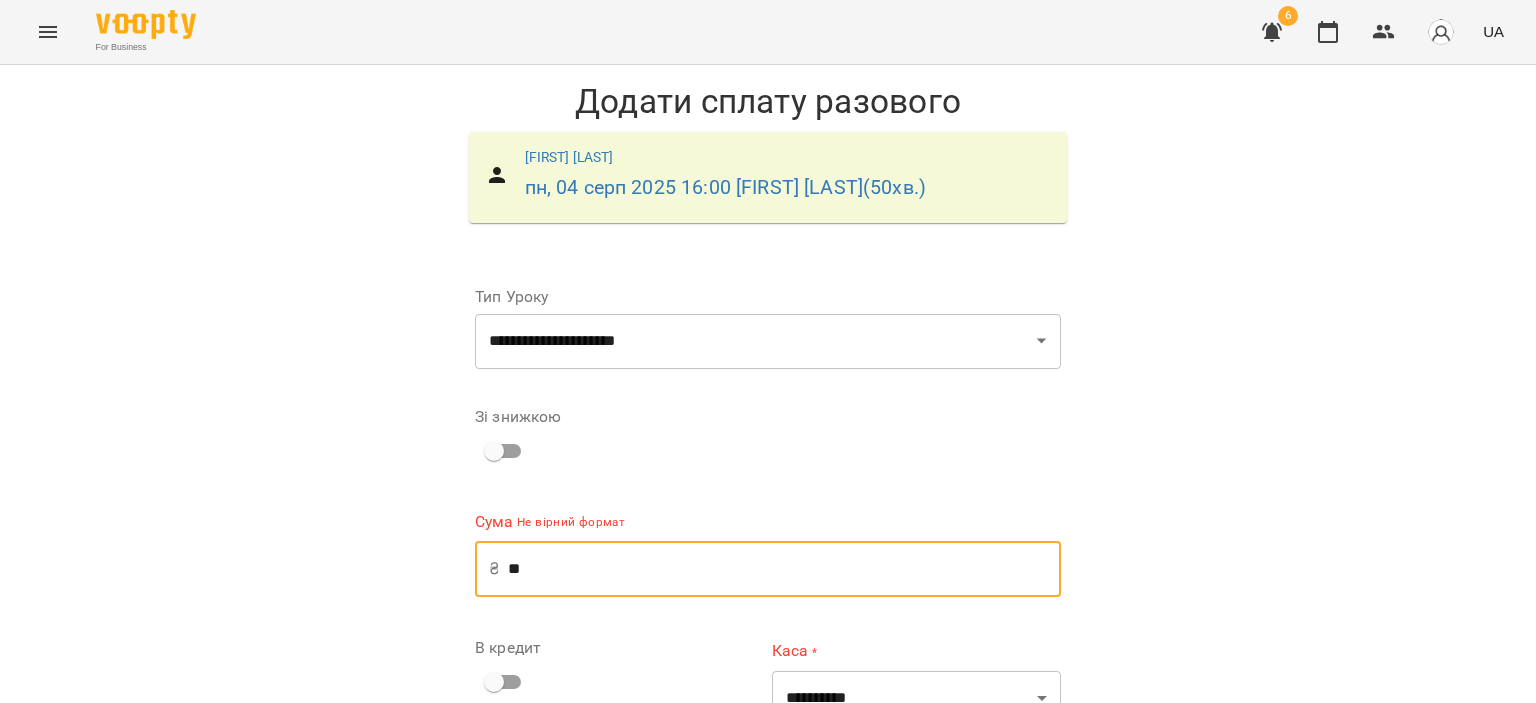 type on "*" 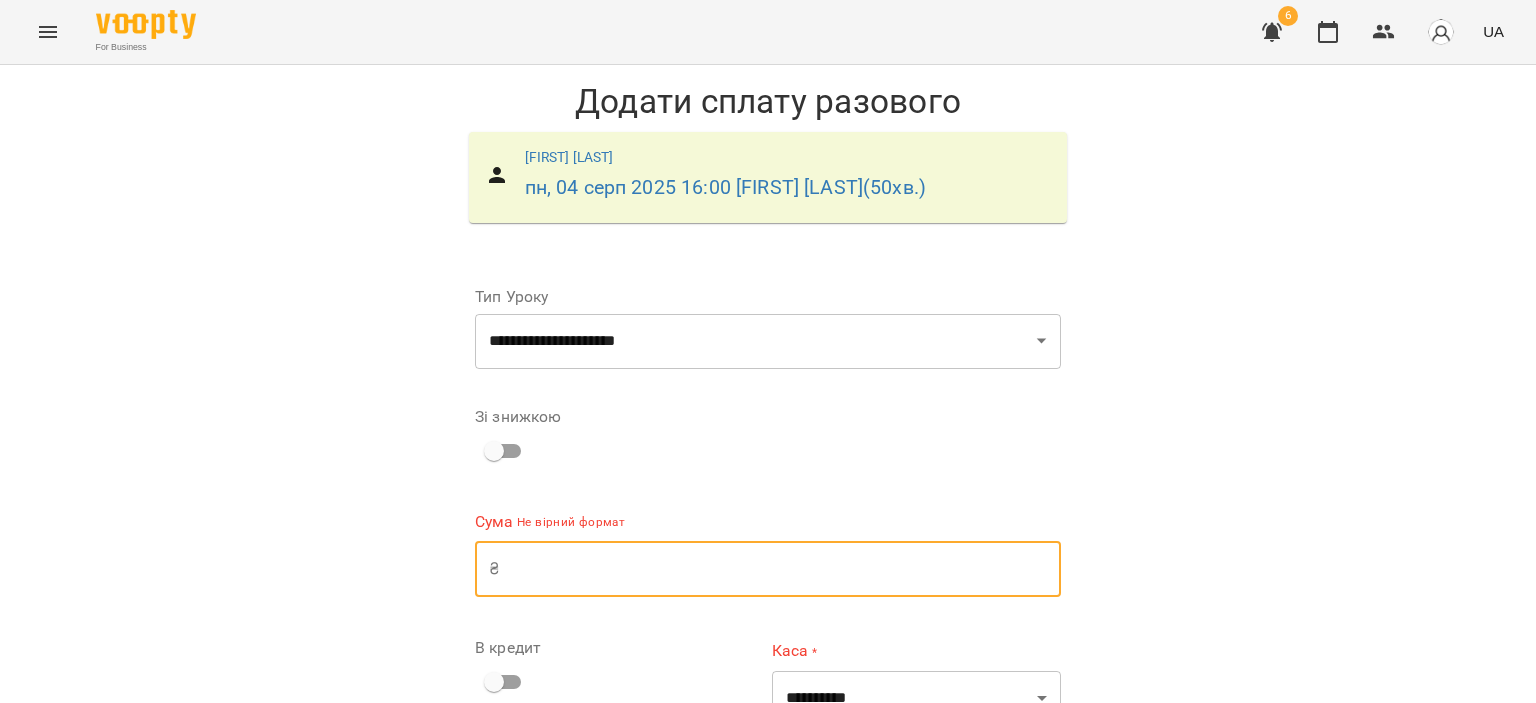 click at bounding box center [784, 569] 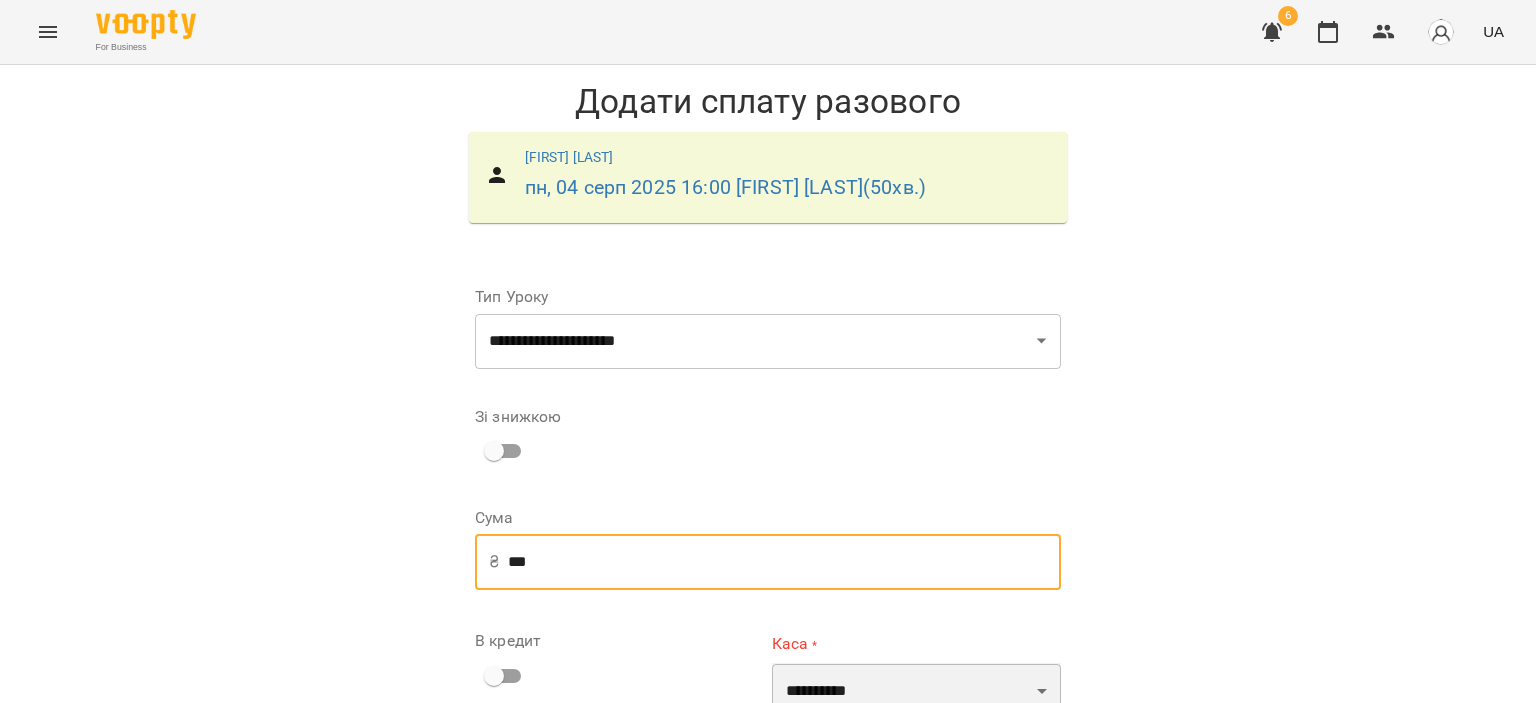click on "**********" at bounding box center (916, 691) 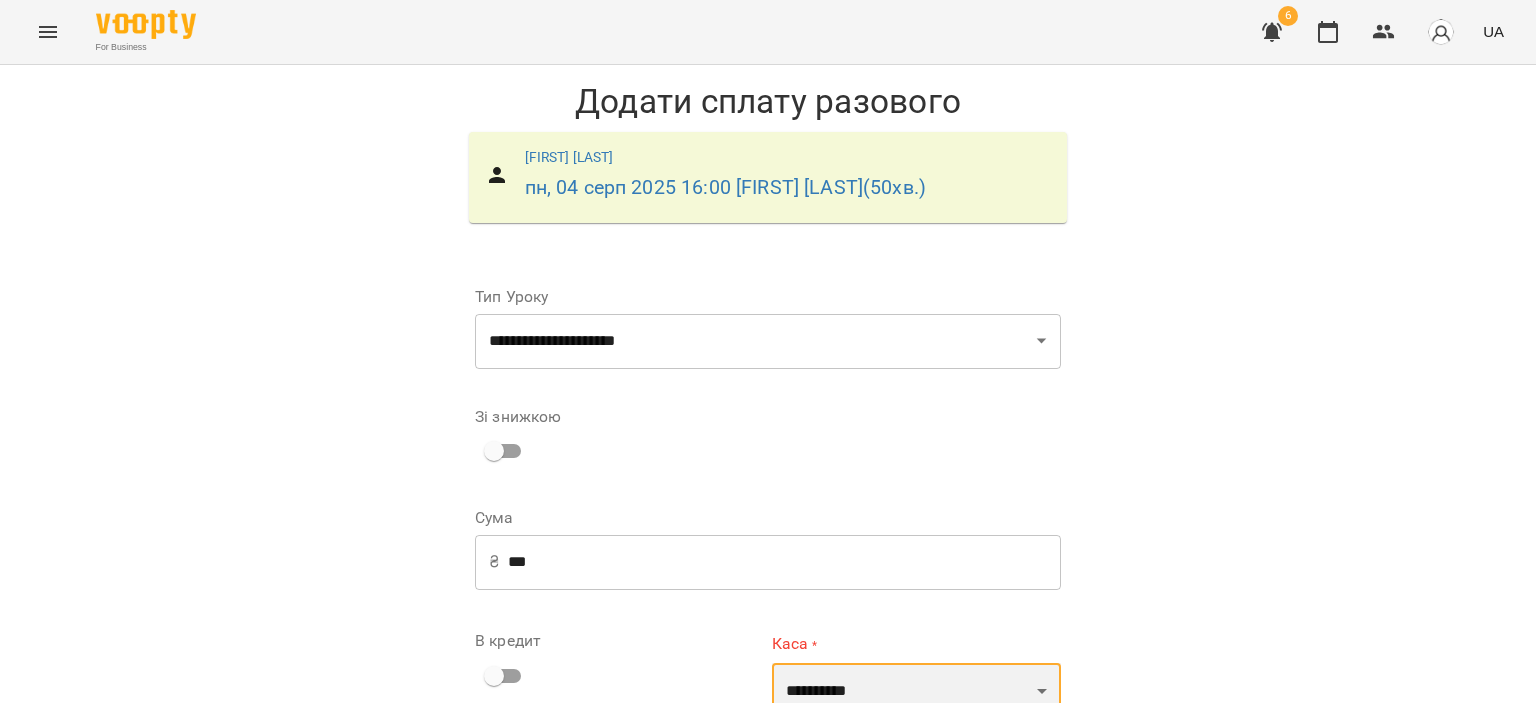 select on "****" 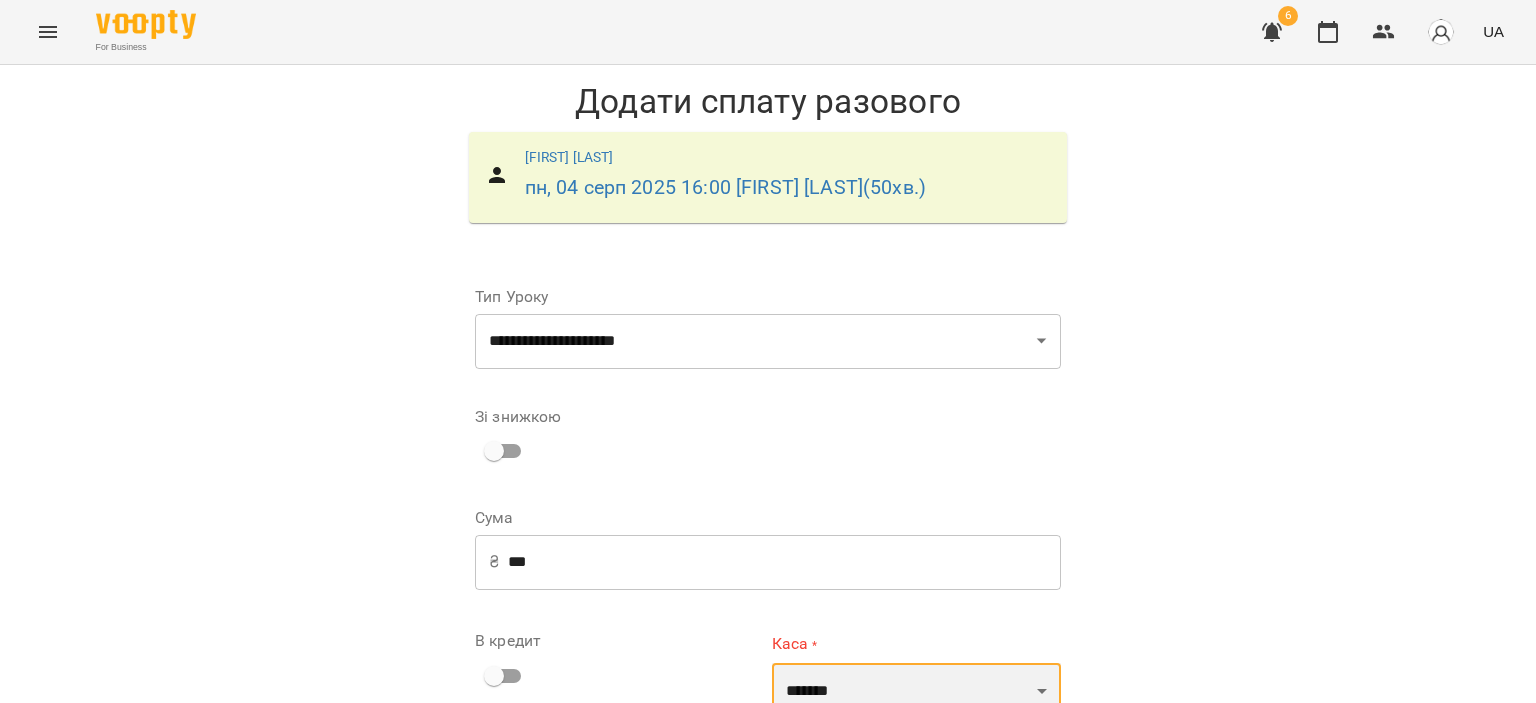 click on "**********" at bounding box center [916, 691] 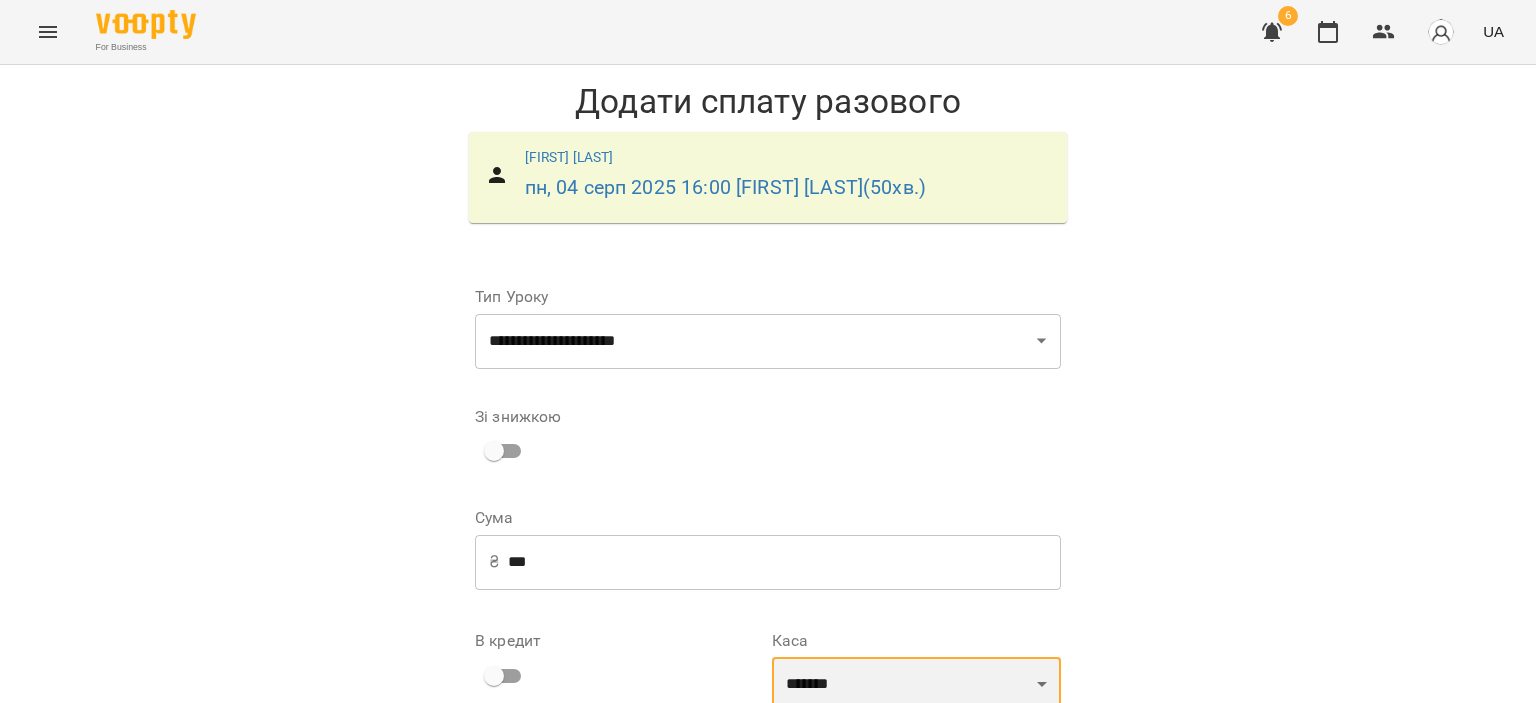 scroll, scrollTop: 0, scrollLeft: 0, axis: both 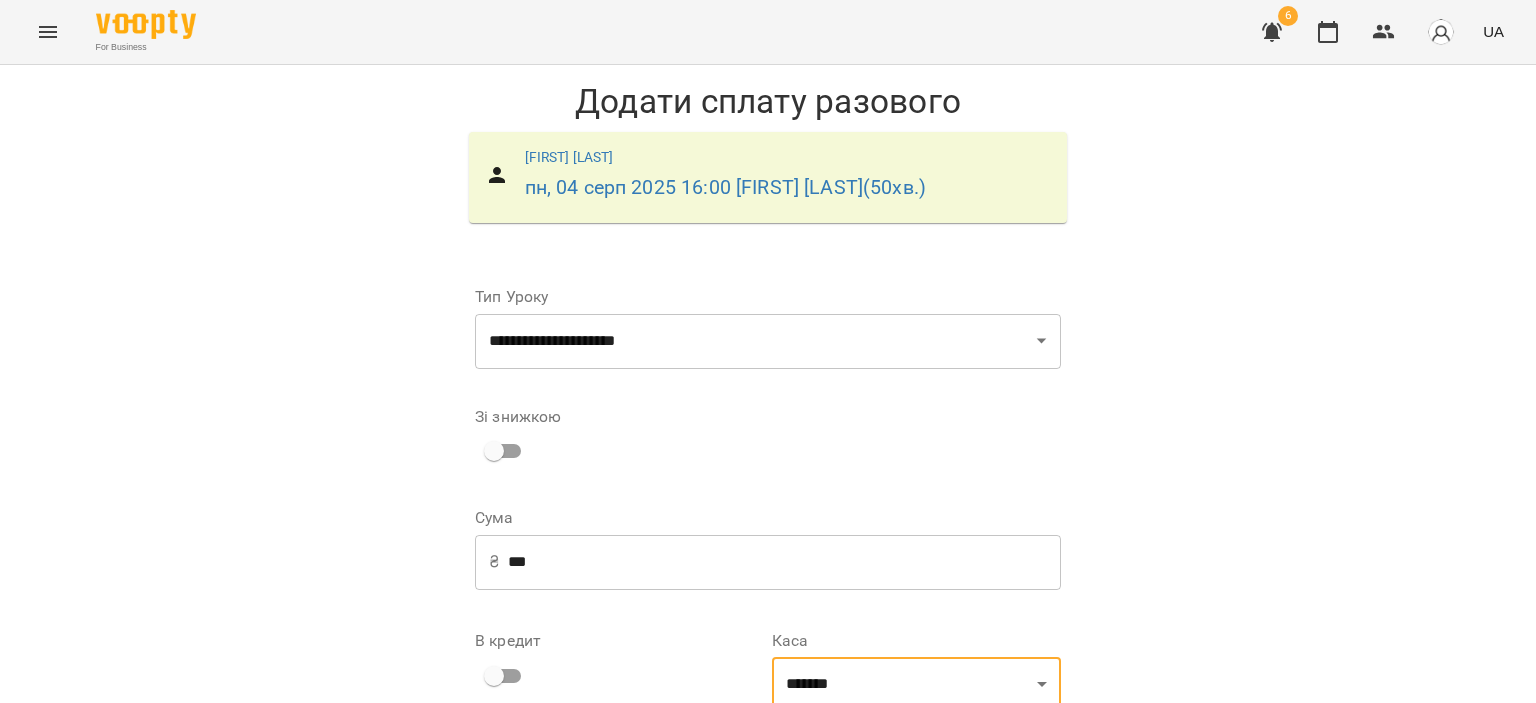 click on "**********" at bounding box center [768, 488] 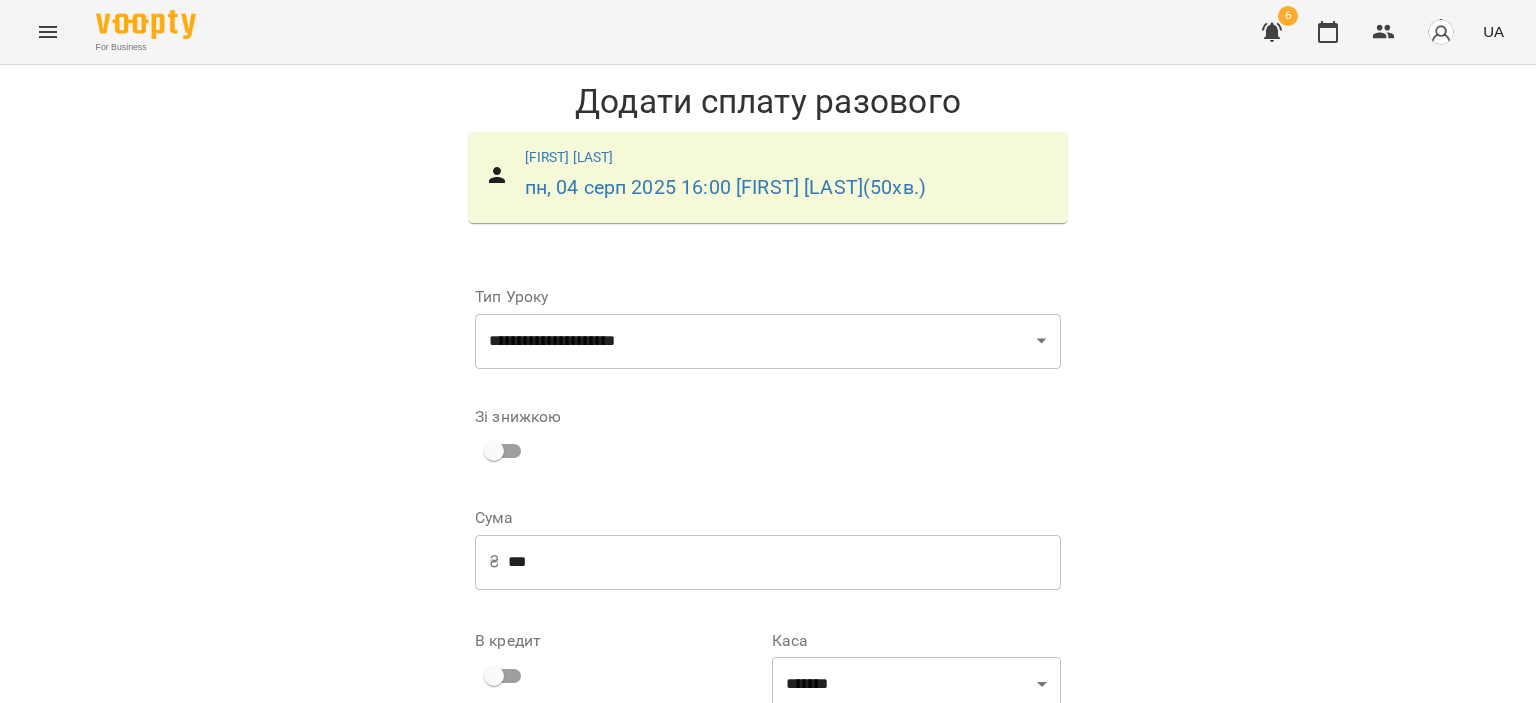 scroll, scrollTop: 208, scrollLeft: 0, axis: vertical 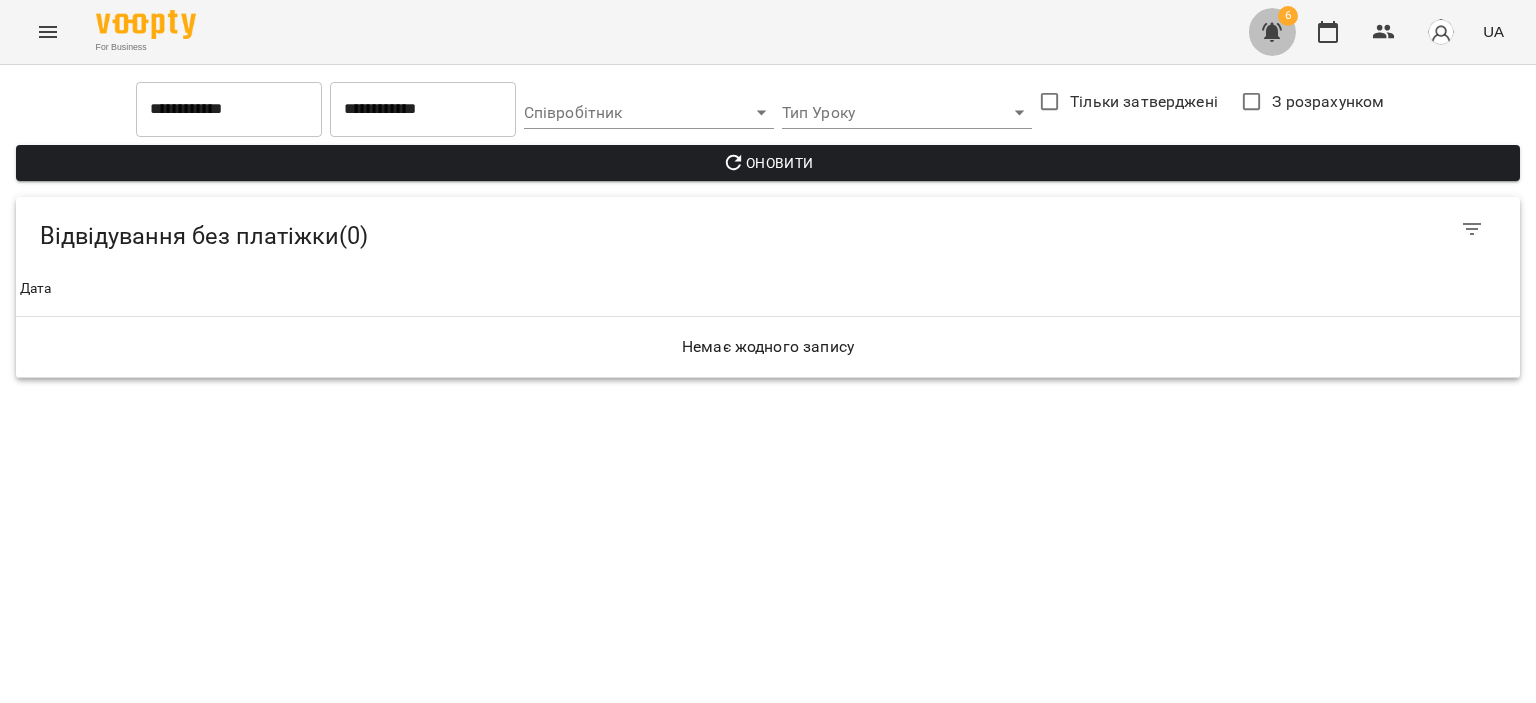 click at bounding box center (1272, 32) 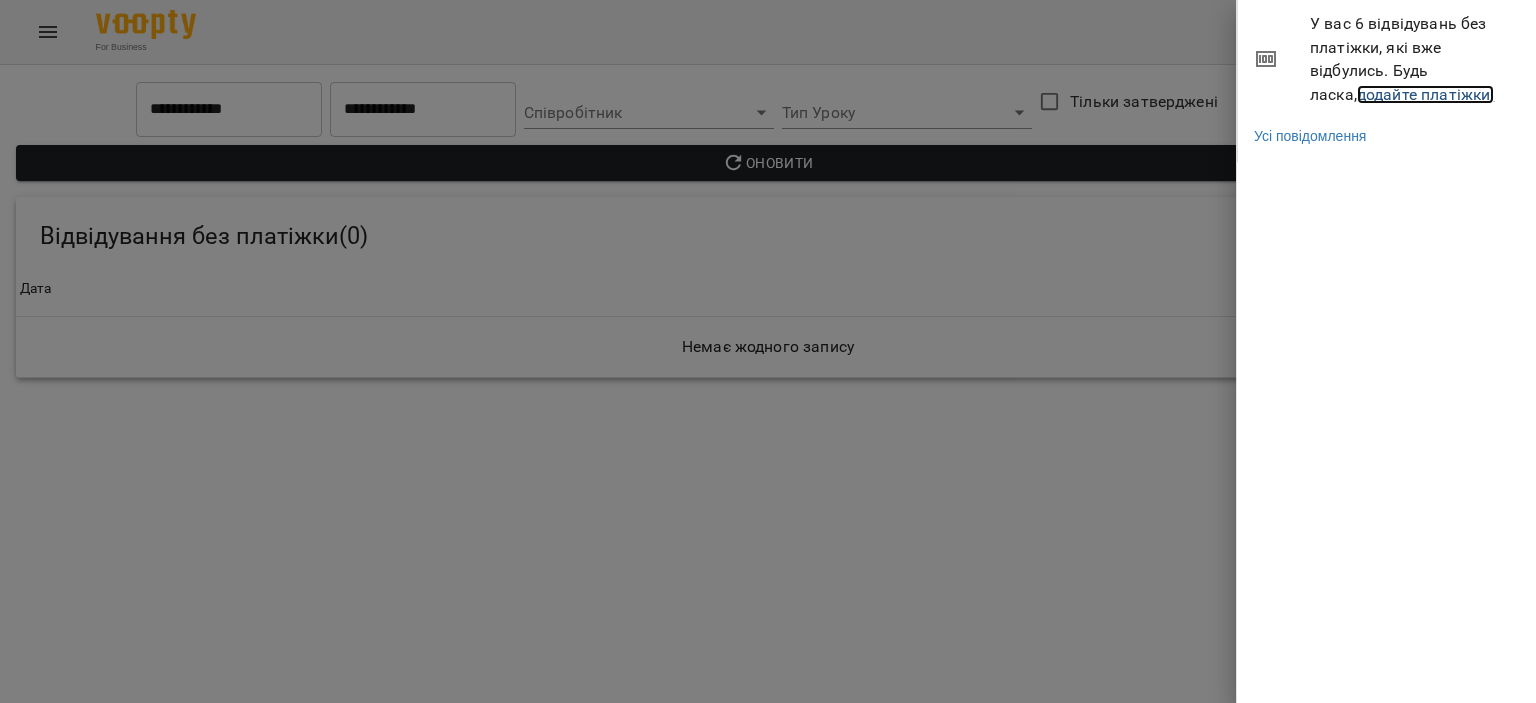 click on "додайте платіжки!" at bounding box center [1426, 94] 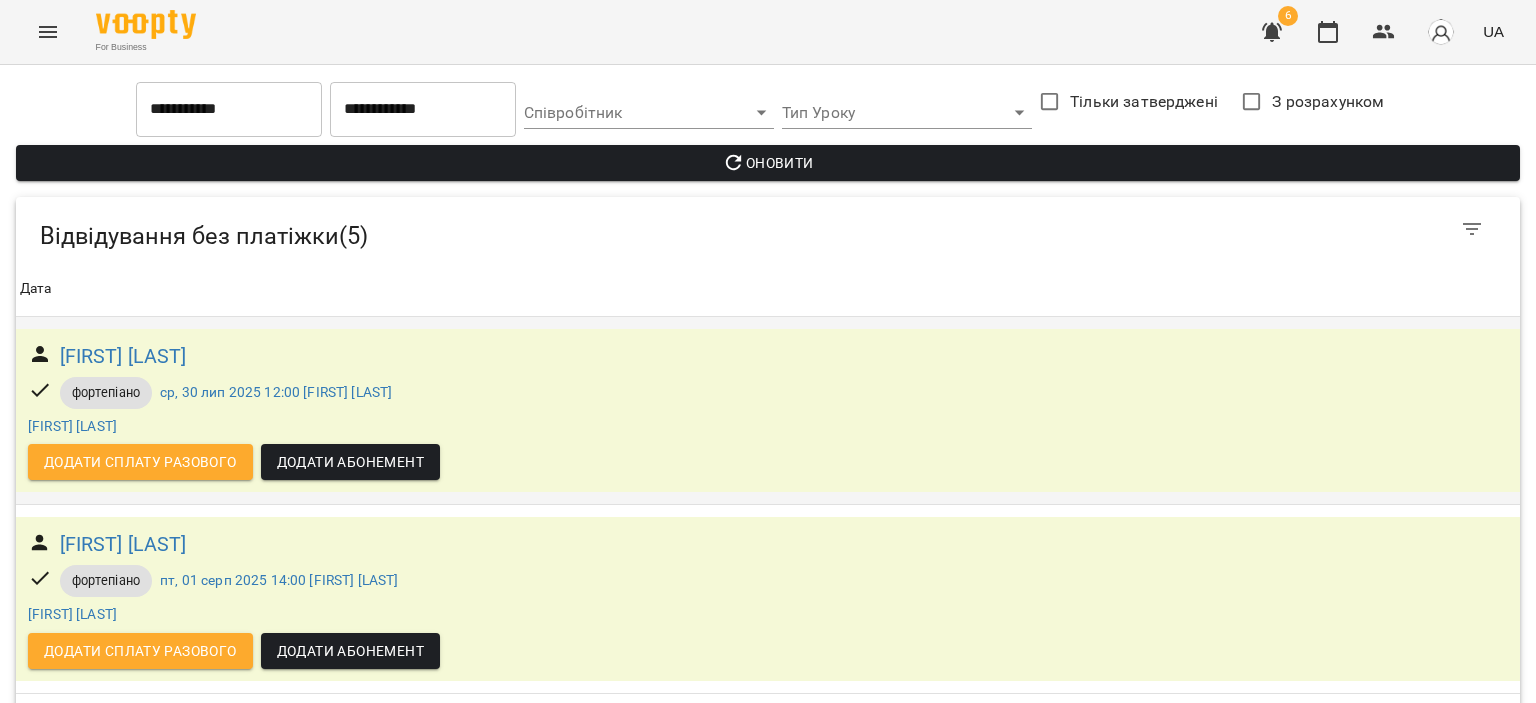 scroll, scrollTop: 0, scrollLeft: 0, axis: both 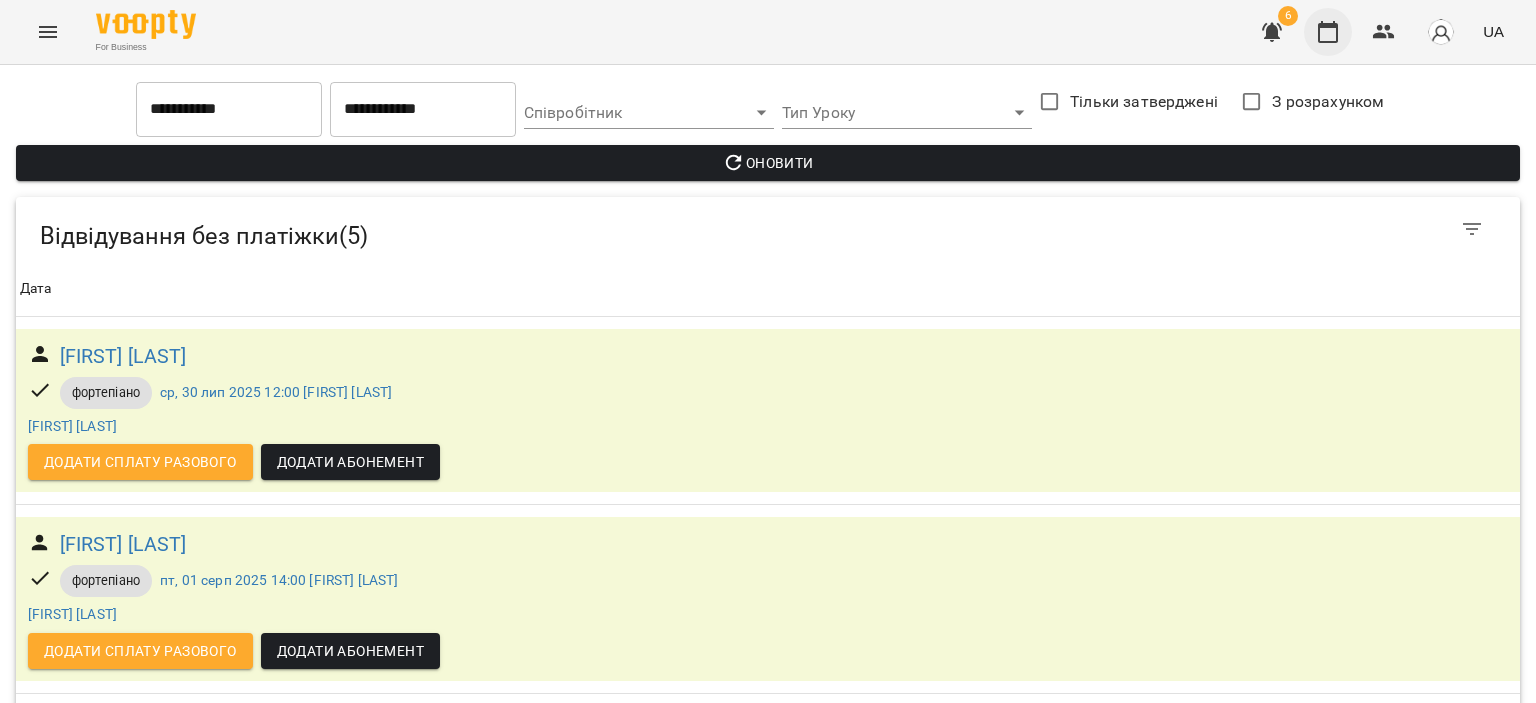 click 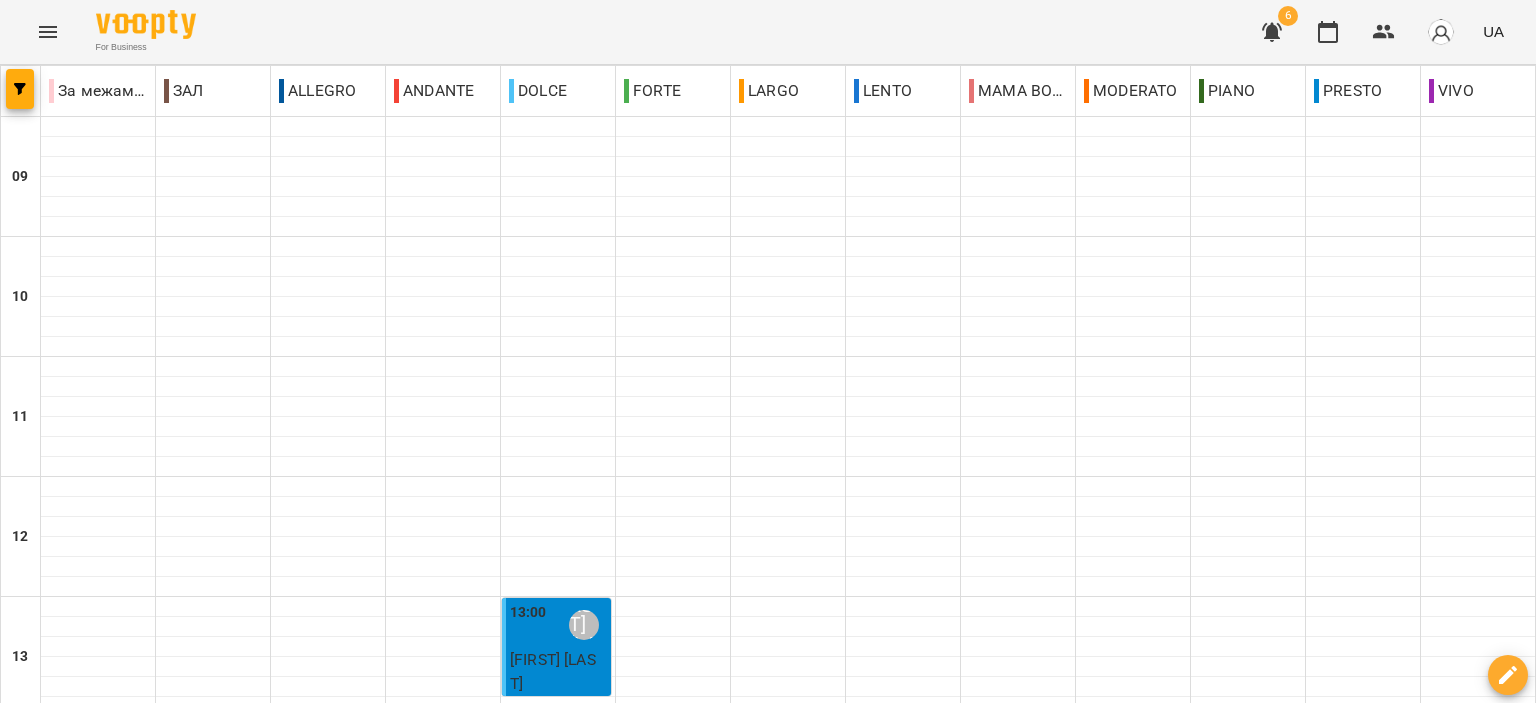 scroll, scrollTop: 800, scrollLeft: 0, axis: vertical 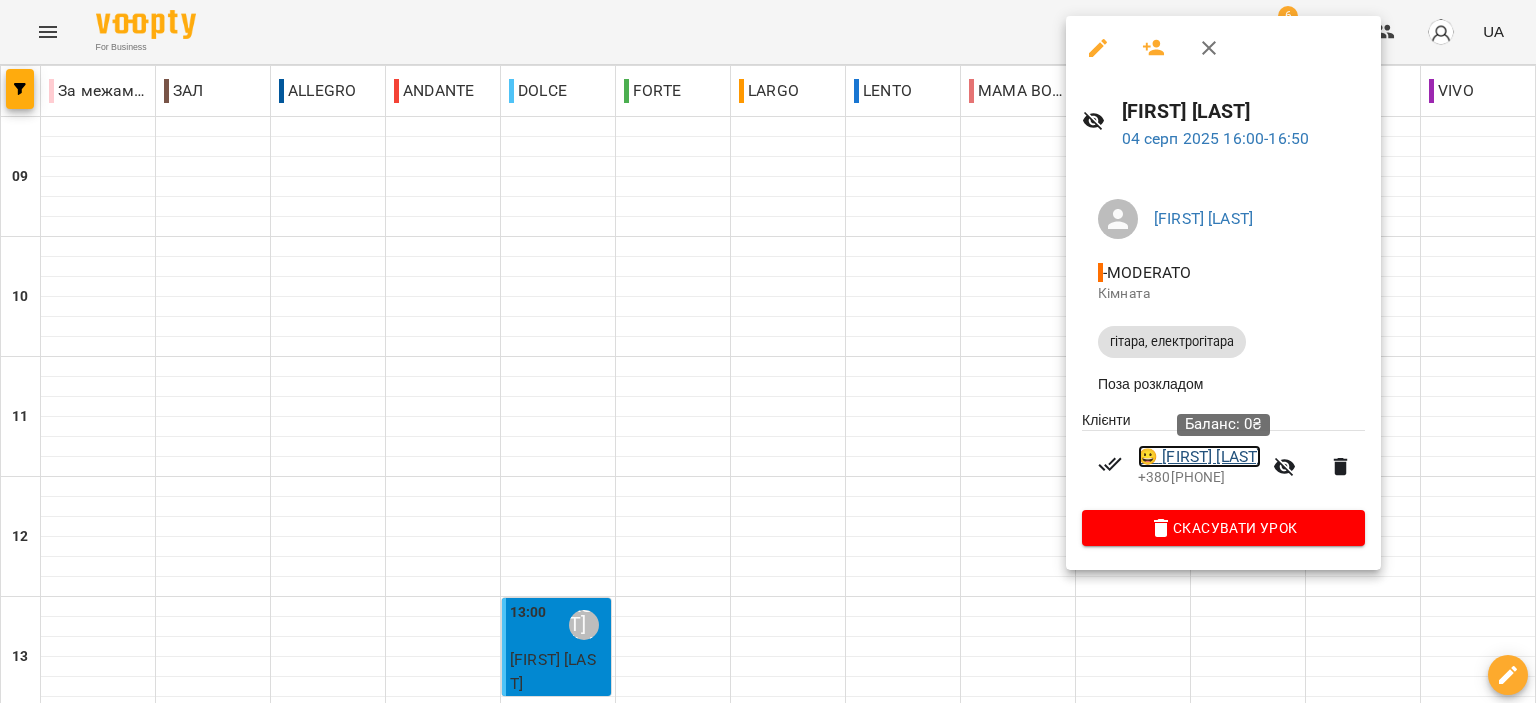 click on "😀   Соловей Владіслав" at bounding box center [1199, 457] 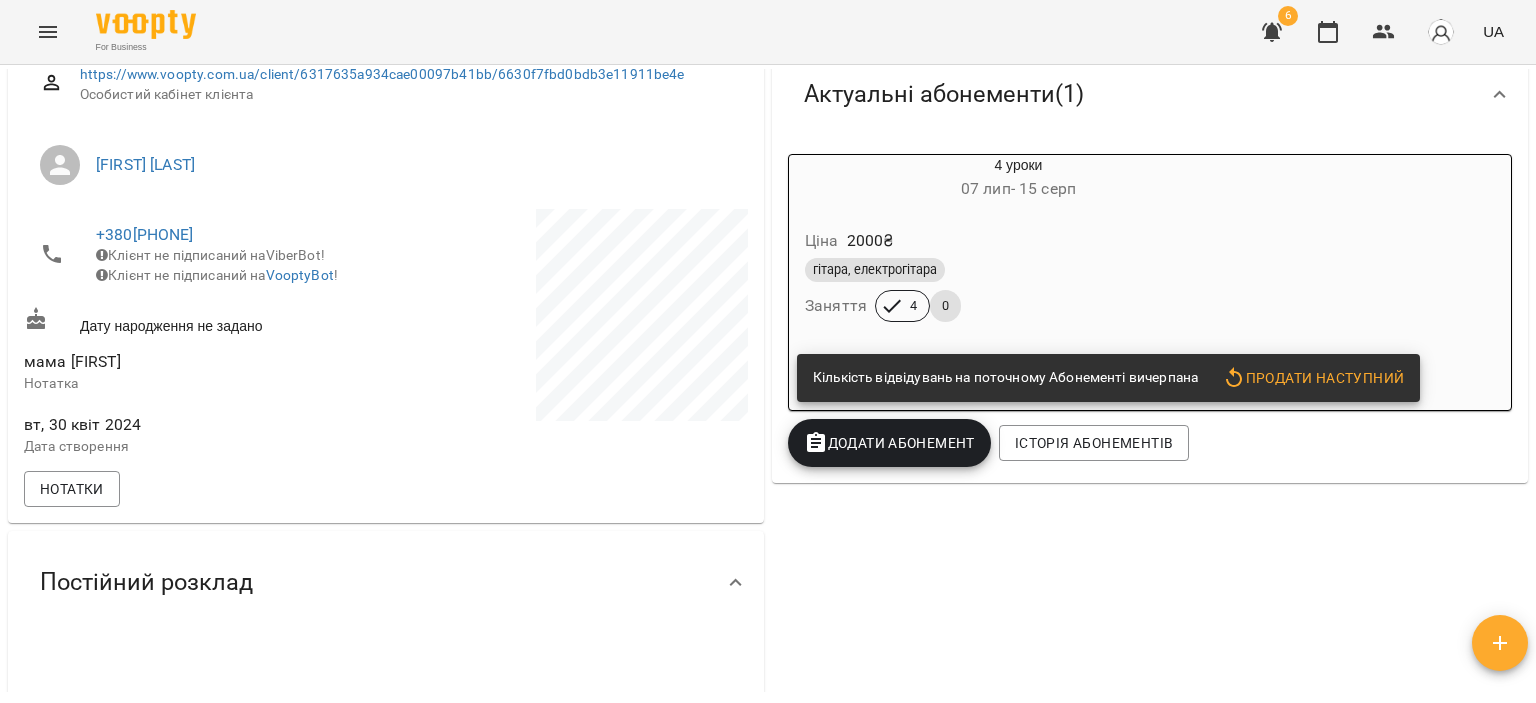 scroll, scrollTop: 300, scrollLeft: 0, axis: vertical 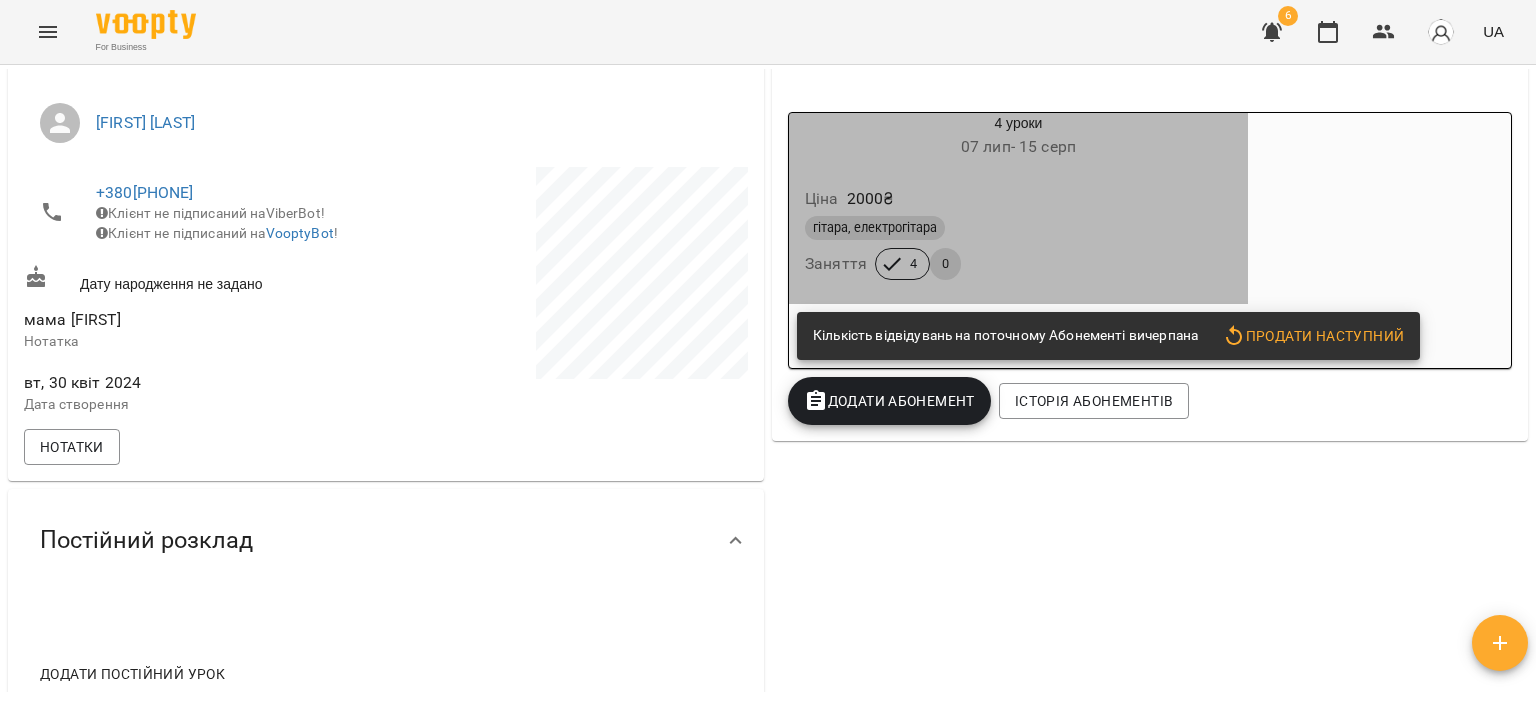 click on "Ціна 2000 ₴ гітара, електрогітара Заняття 4 0" at bounding box center [1018, 237] 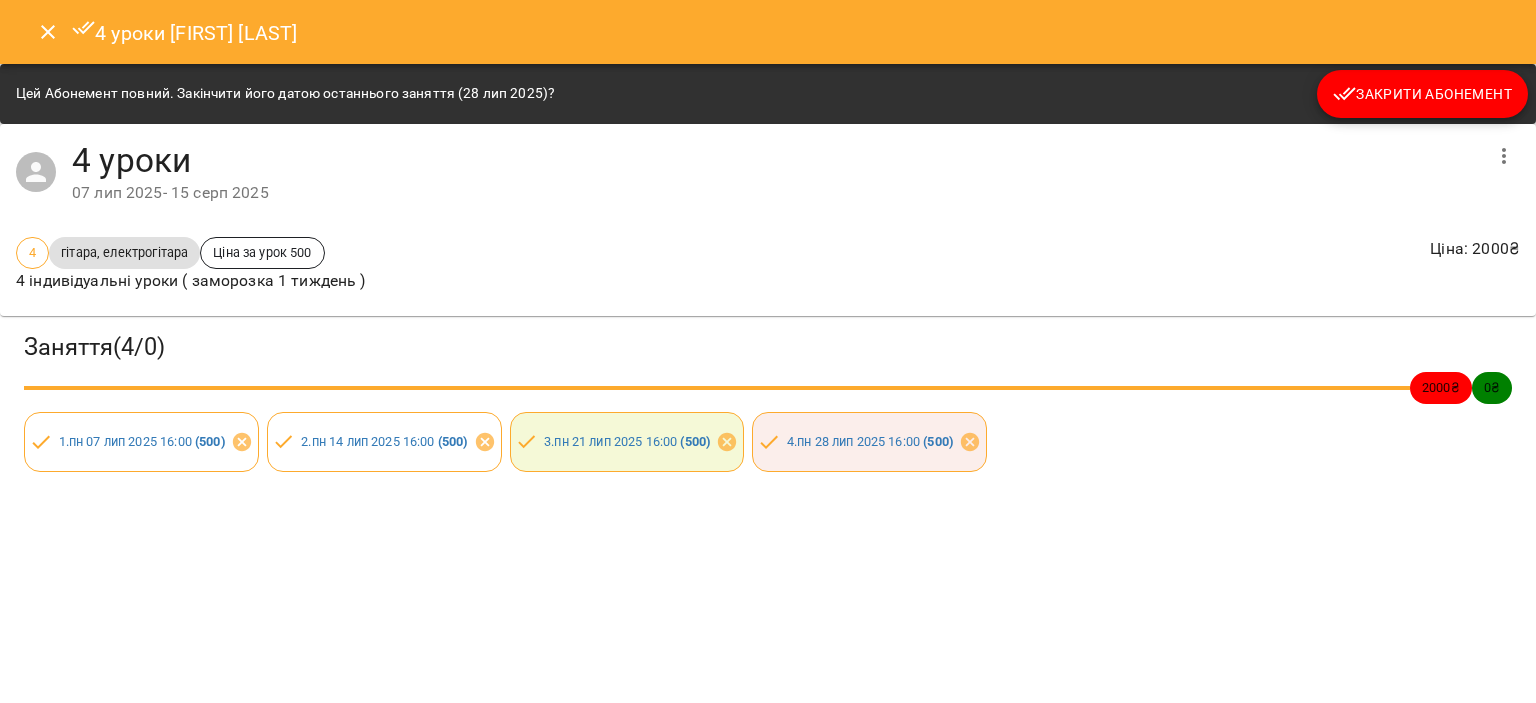click on "Закрити Абонемент" at bounding box center [1422, 94] 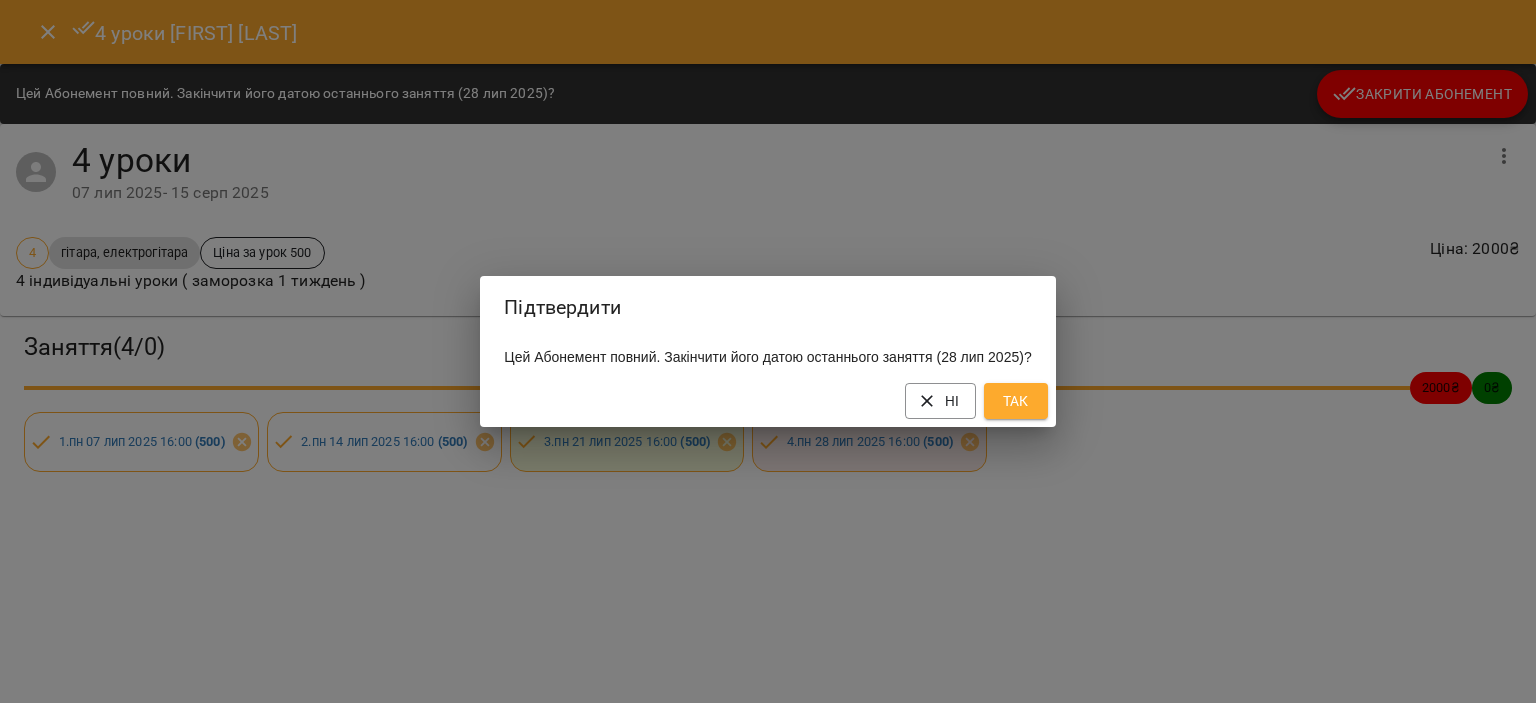 click on "Так" at bounding box center [1016, 401] 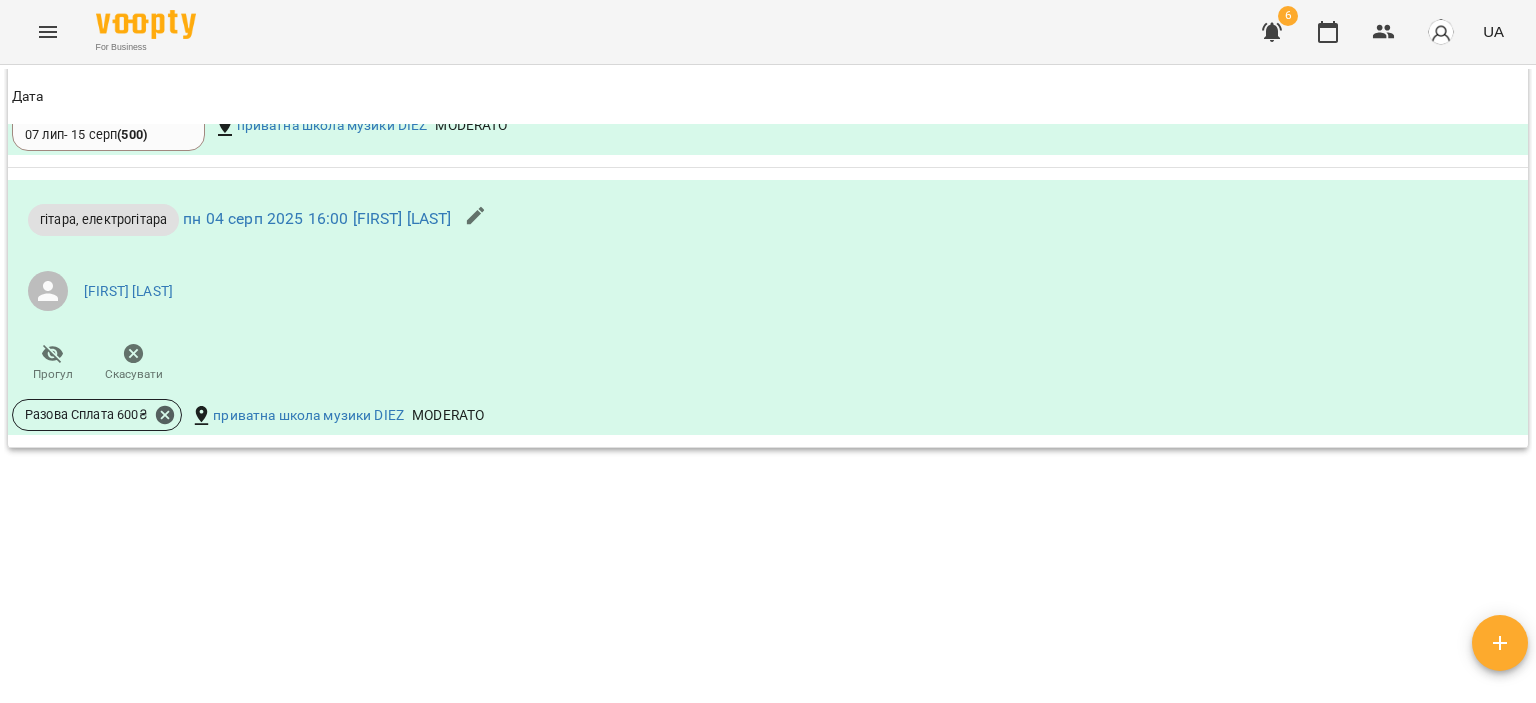 scroll, scrollTop: 1357, scrollLeft: 0, axis: vertical 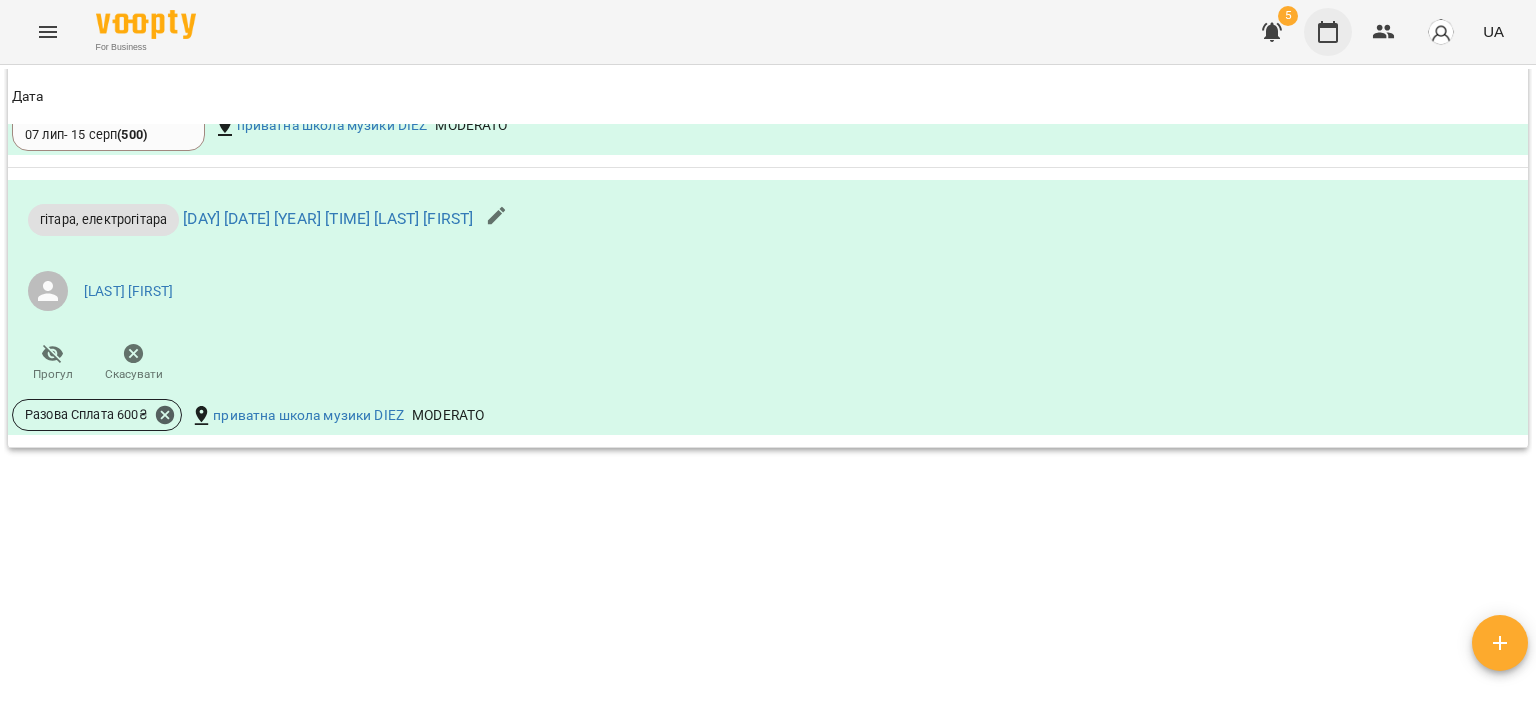 click 